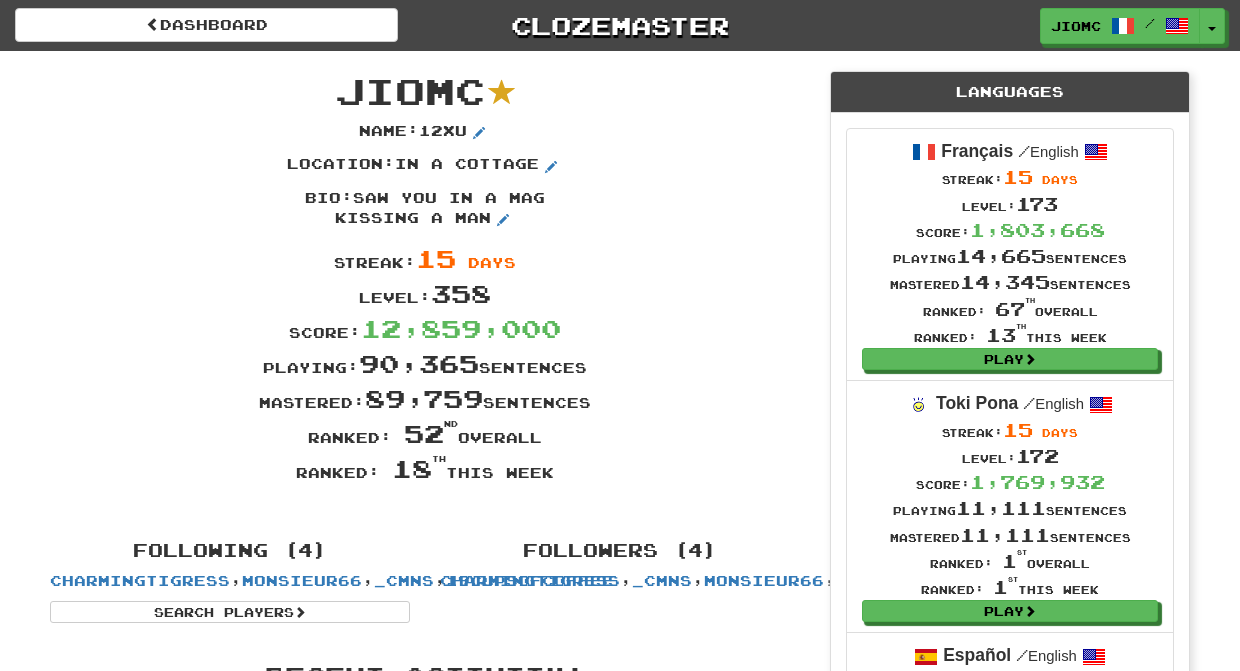 scroll, scrollTop: 0, scrollLeft: 0, axis: both 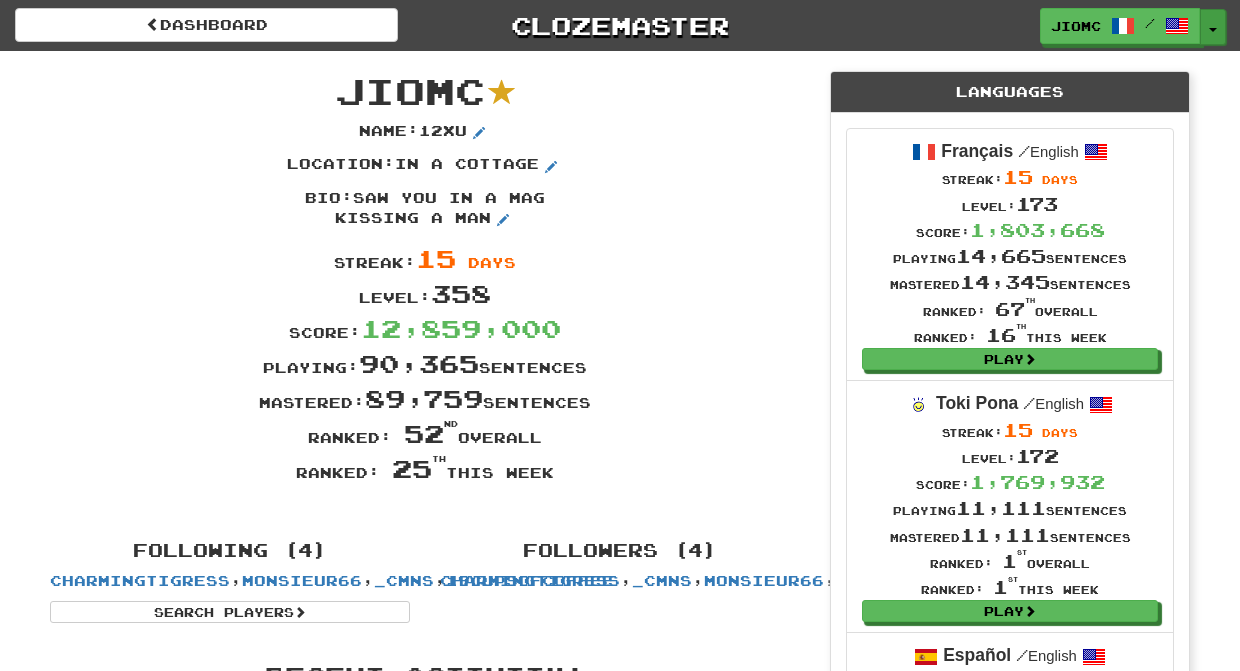 click on "Toggle Dropdown" at bounding box center (1213, 27) 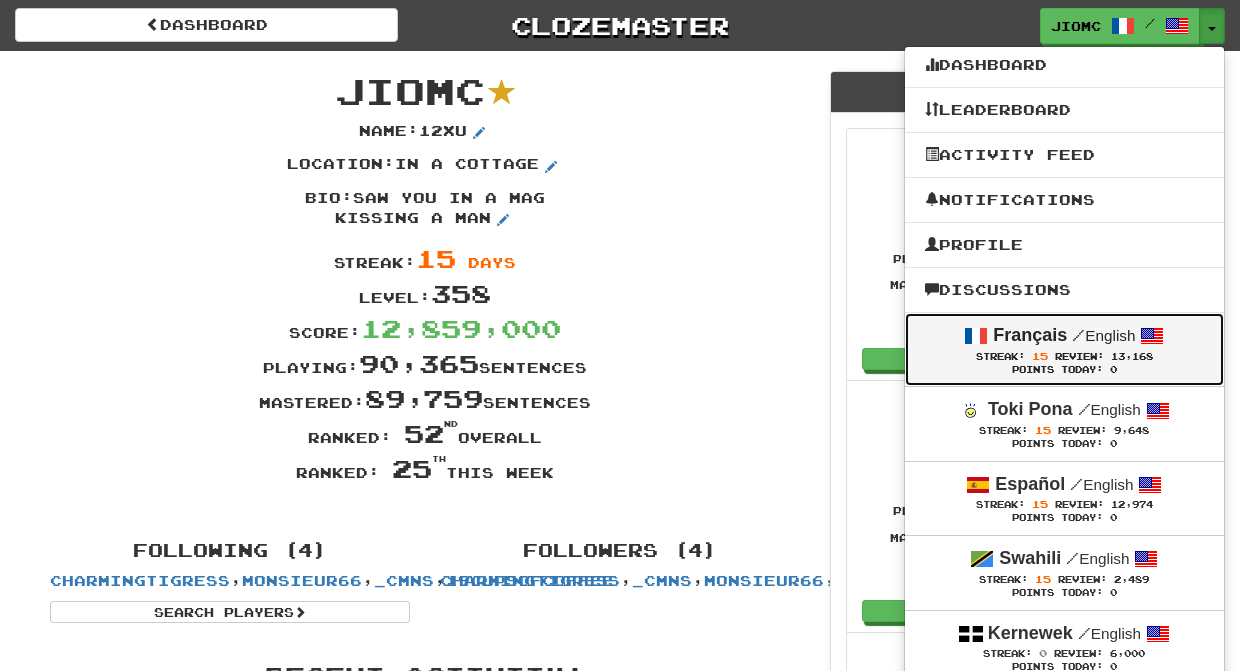click on "Streak:
15
Review:
13,168" at bounding box center (1064, 356) 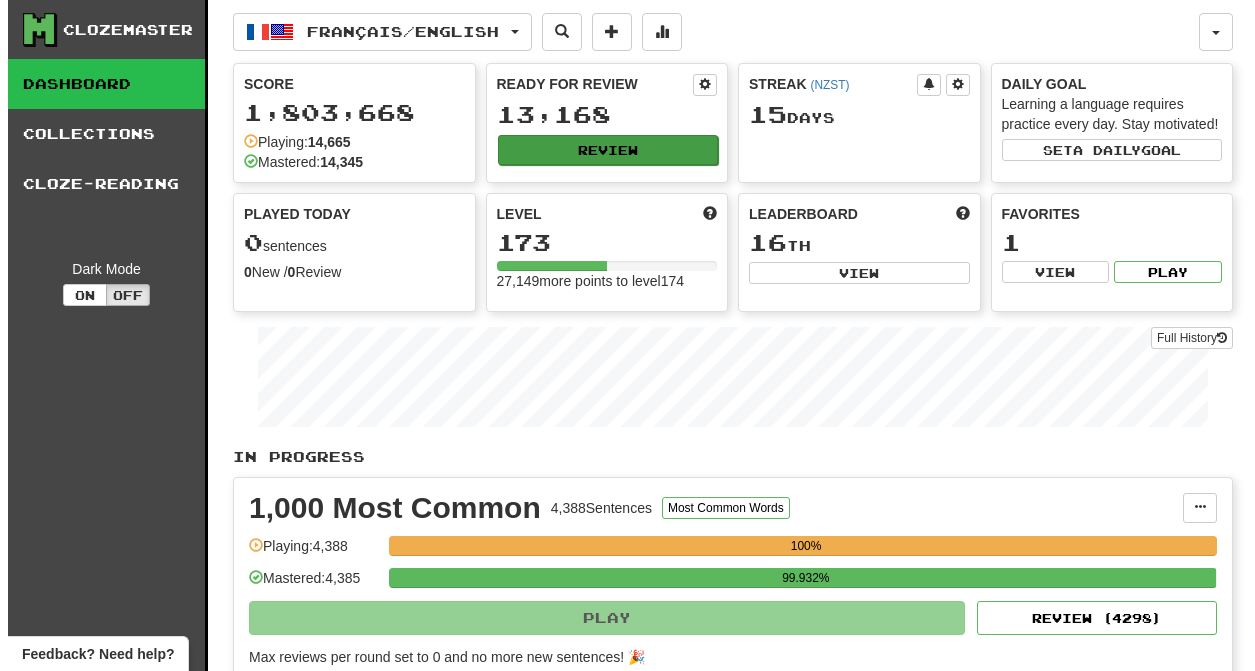 scroll, scrollTop: 0, scrollLeft: 0, axis: both 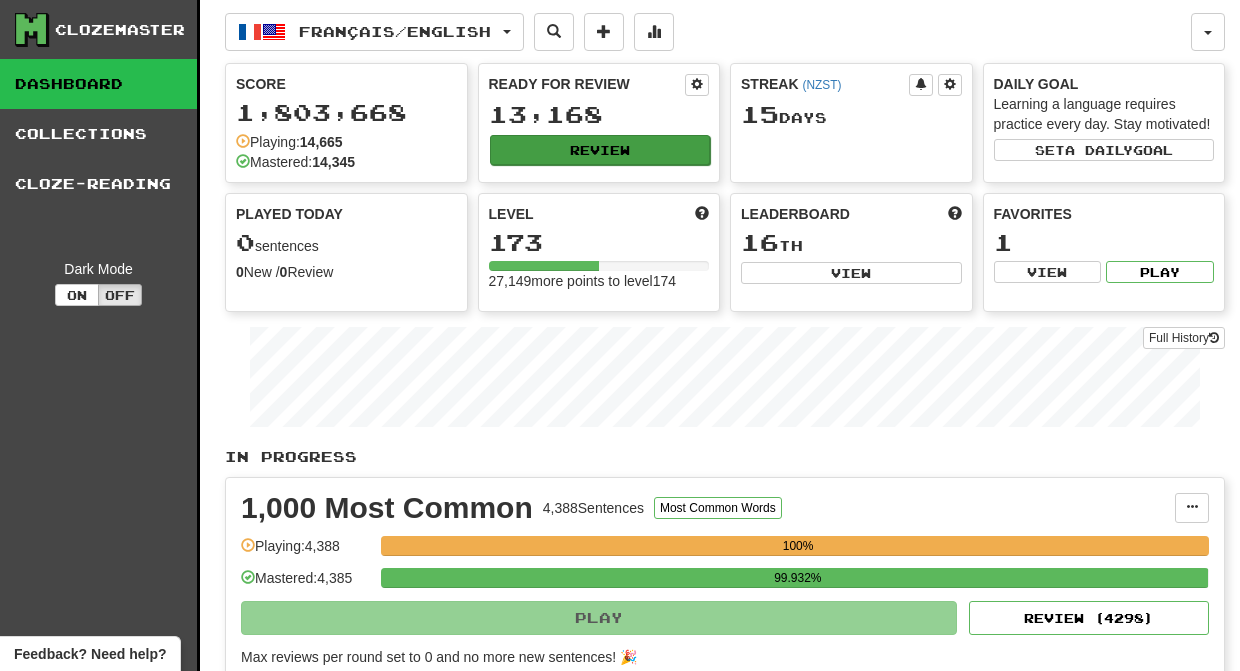 click on "Review" at bounding box center (600, 150) 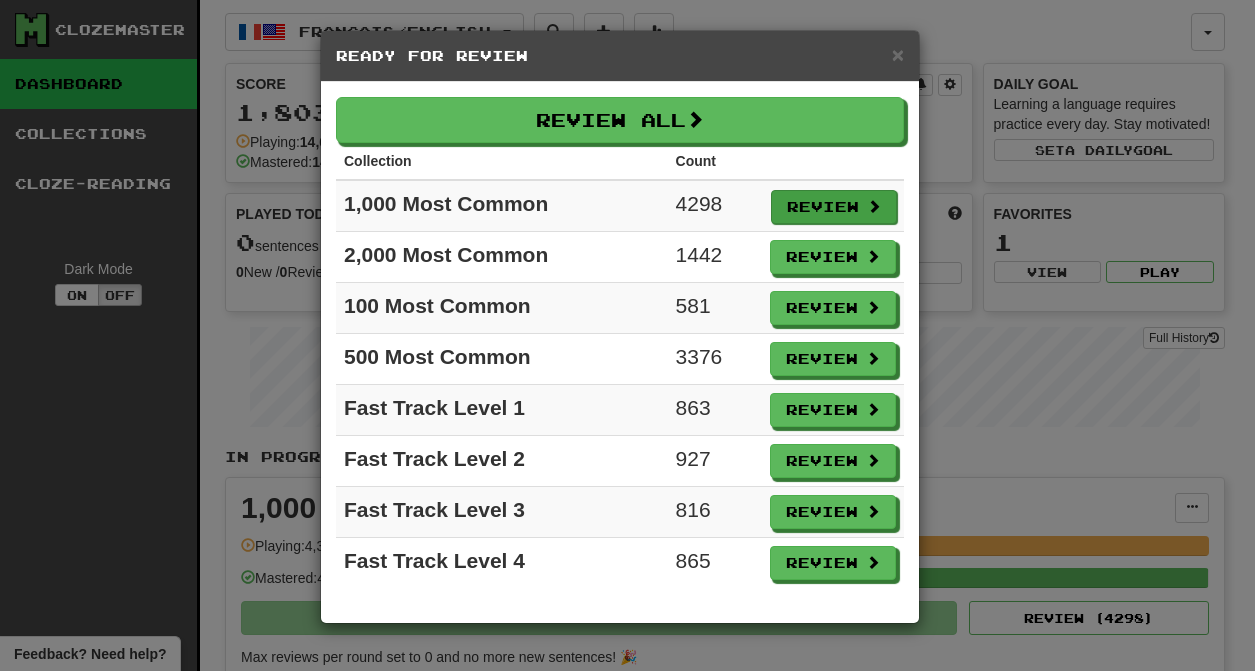 click on "Review" at bounding box center [834, 207] 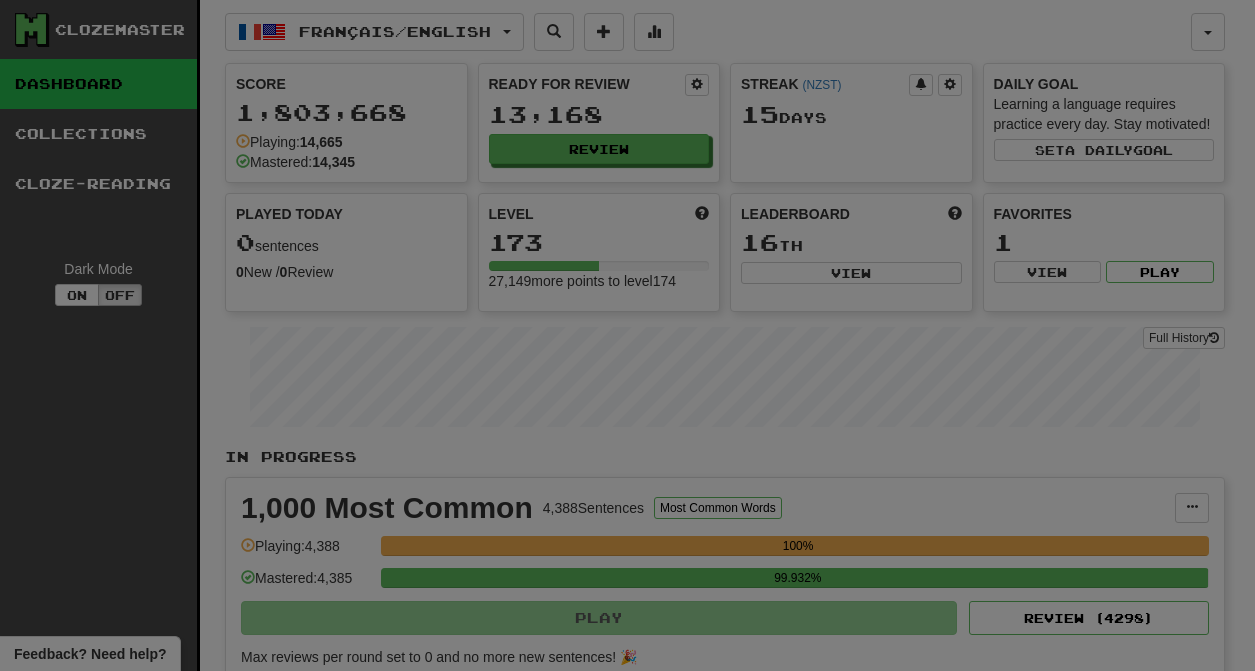 select on "********" 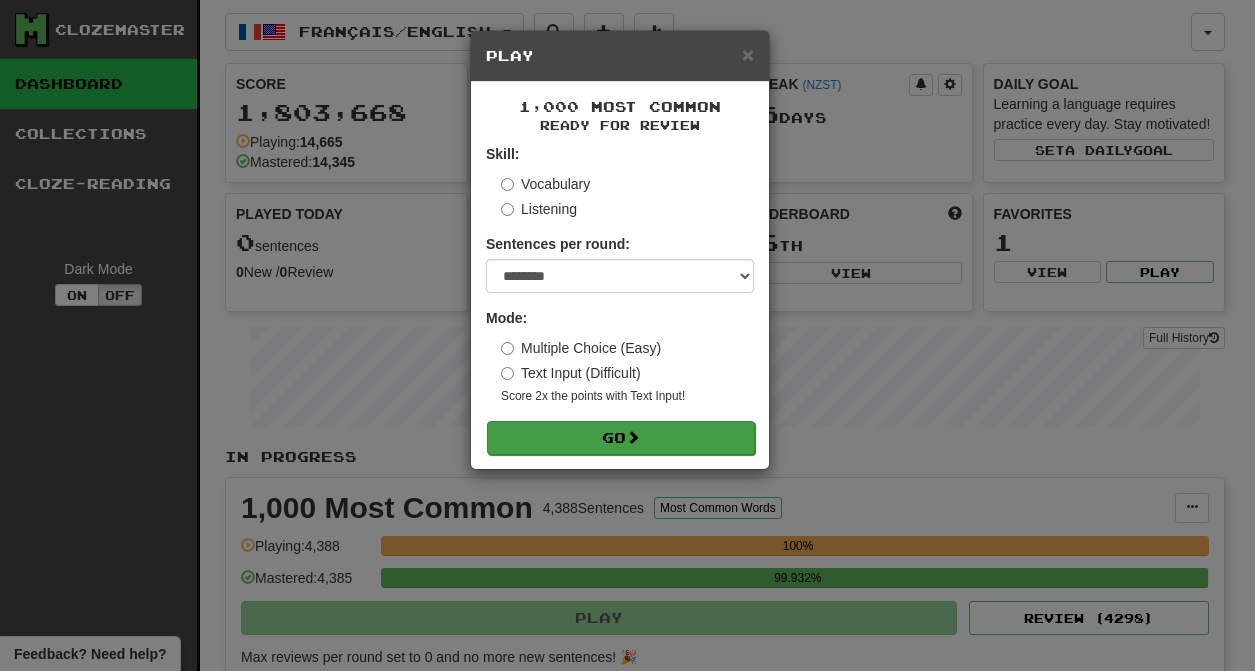 click on "Go" at bounding box center (621, 438) 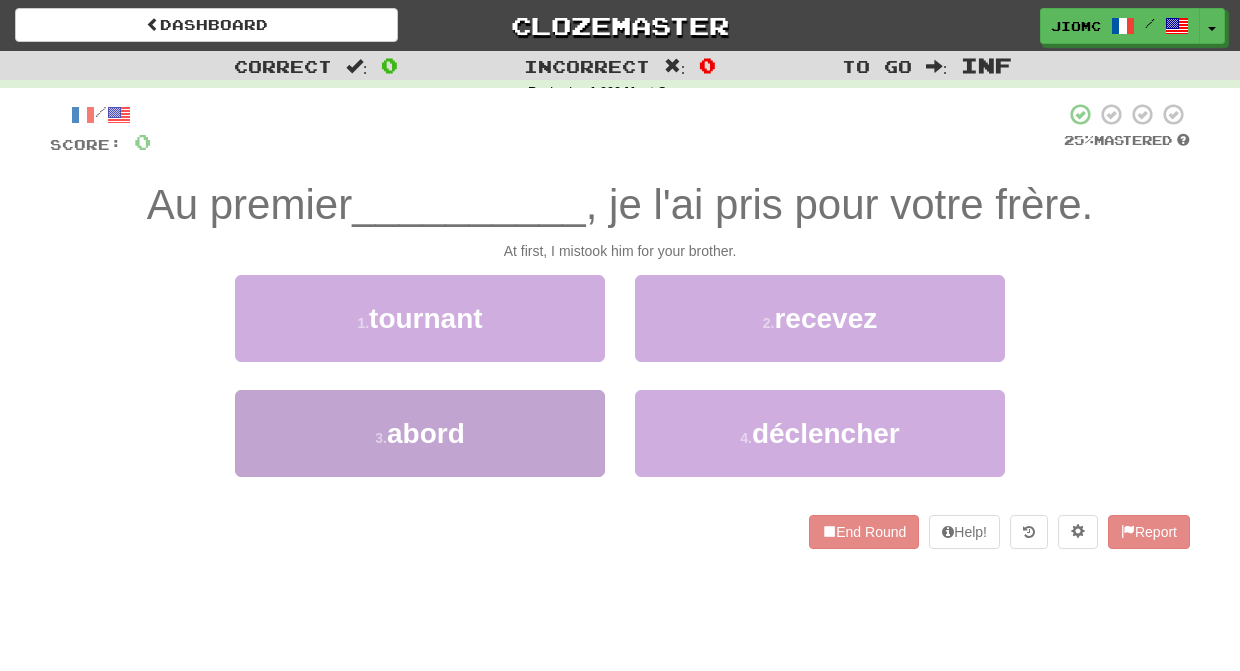 scroll, scrollTop: 0, scrollLeft: 0, axis: both 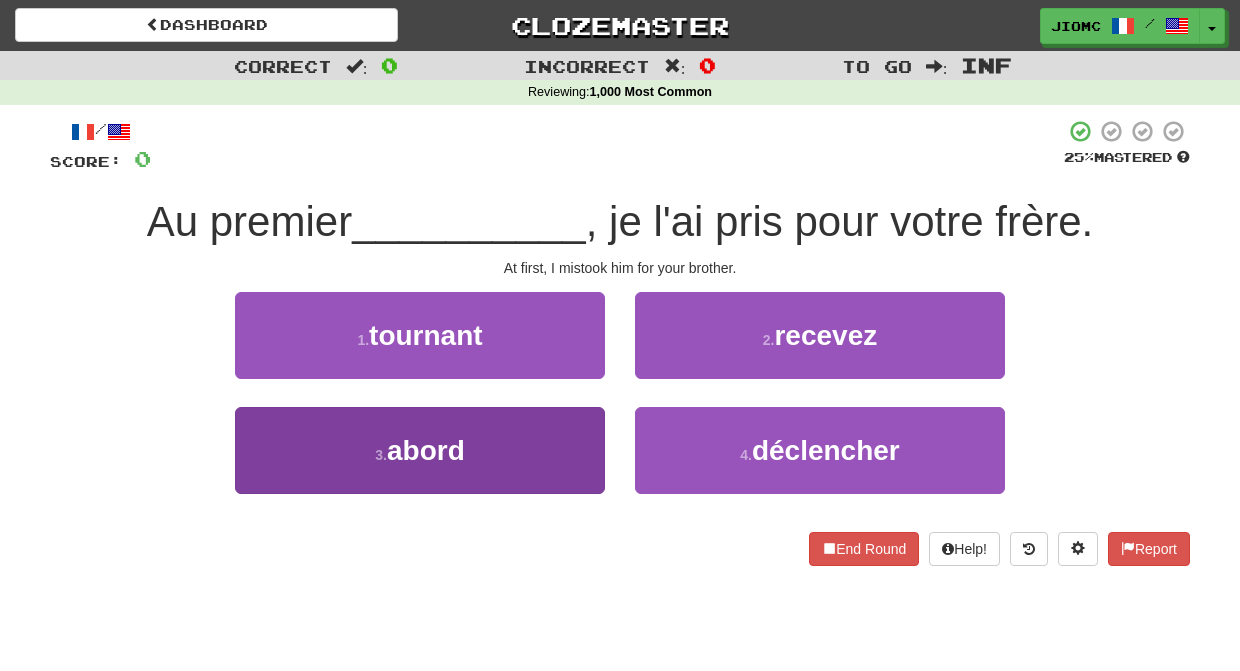 click on "3 .  abord" at bounding box center (420, 450) 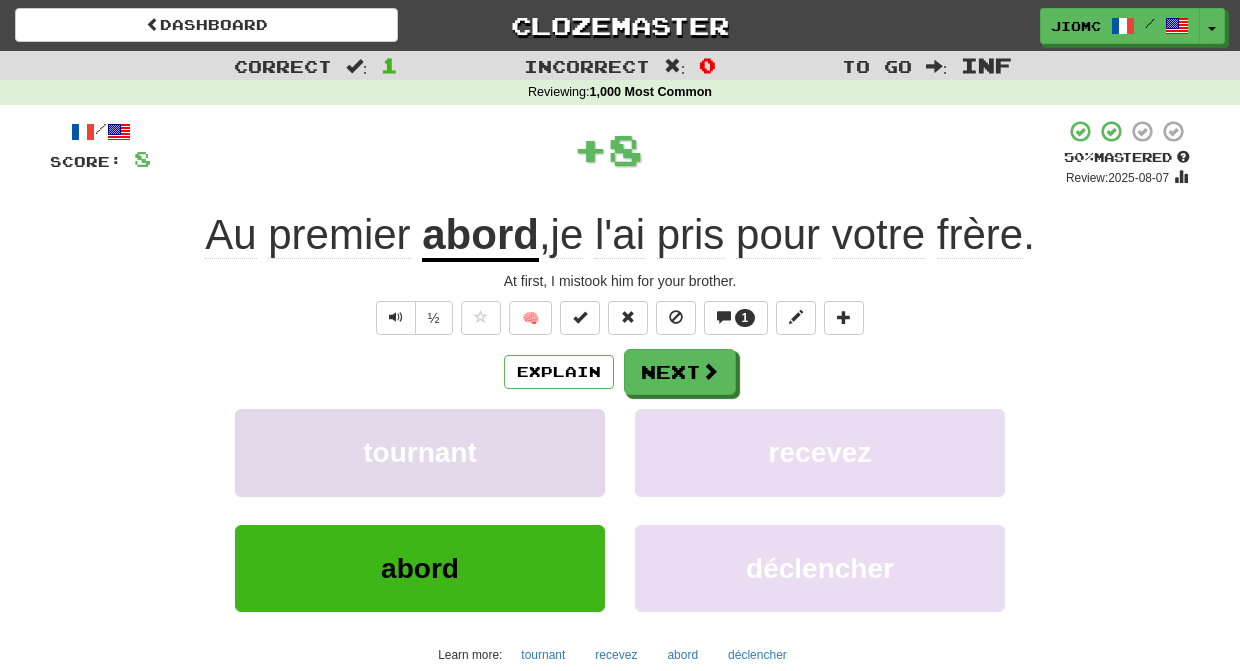 click on "tournant" at bounding box center [420, 452] 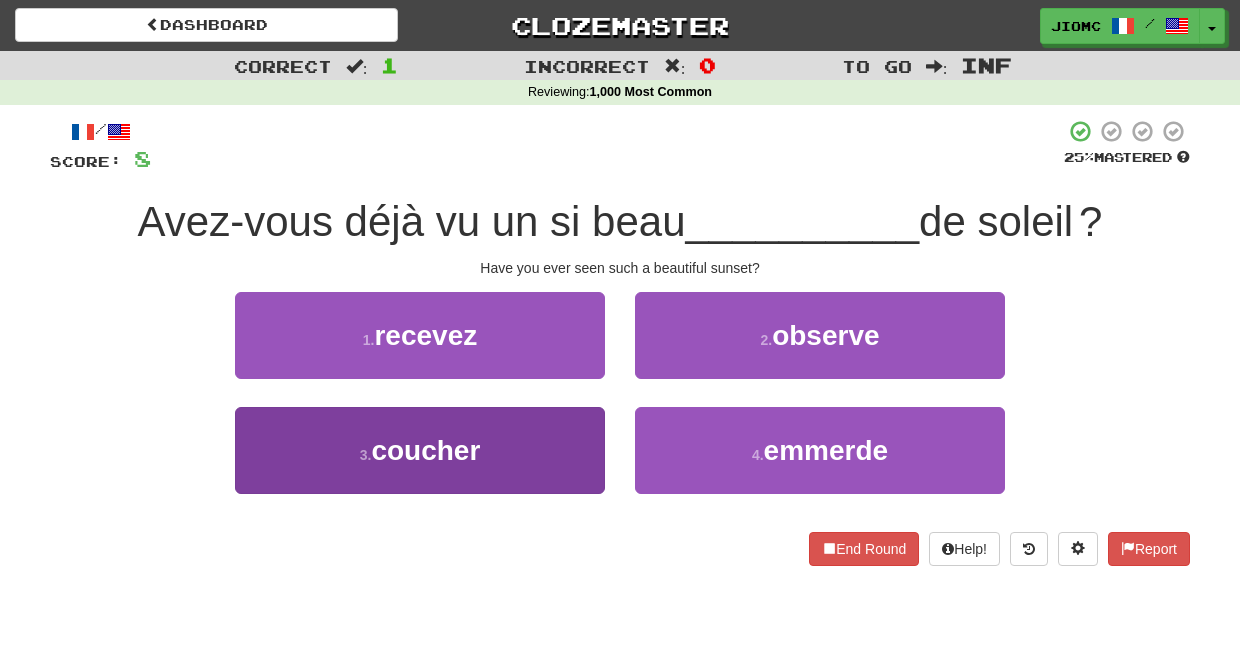 click on "3 .  coucher" at bounding box center [420, 450] 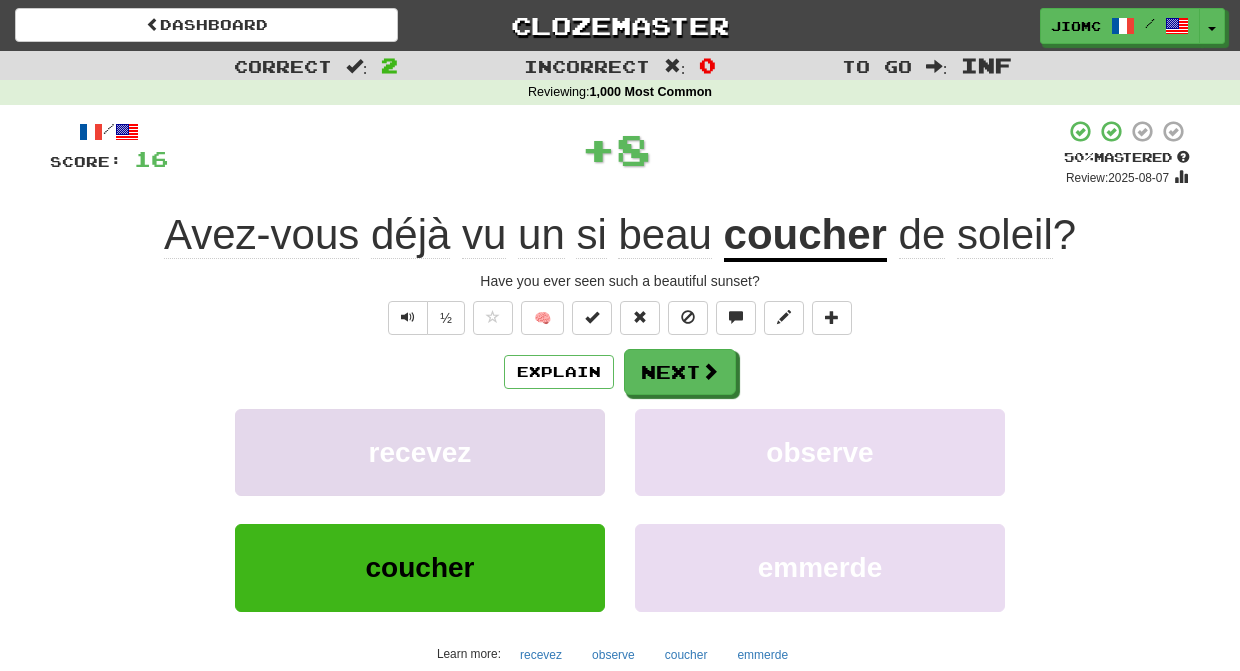 click on "recevez" at bounding box center (420, 452) 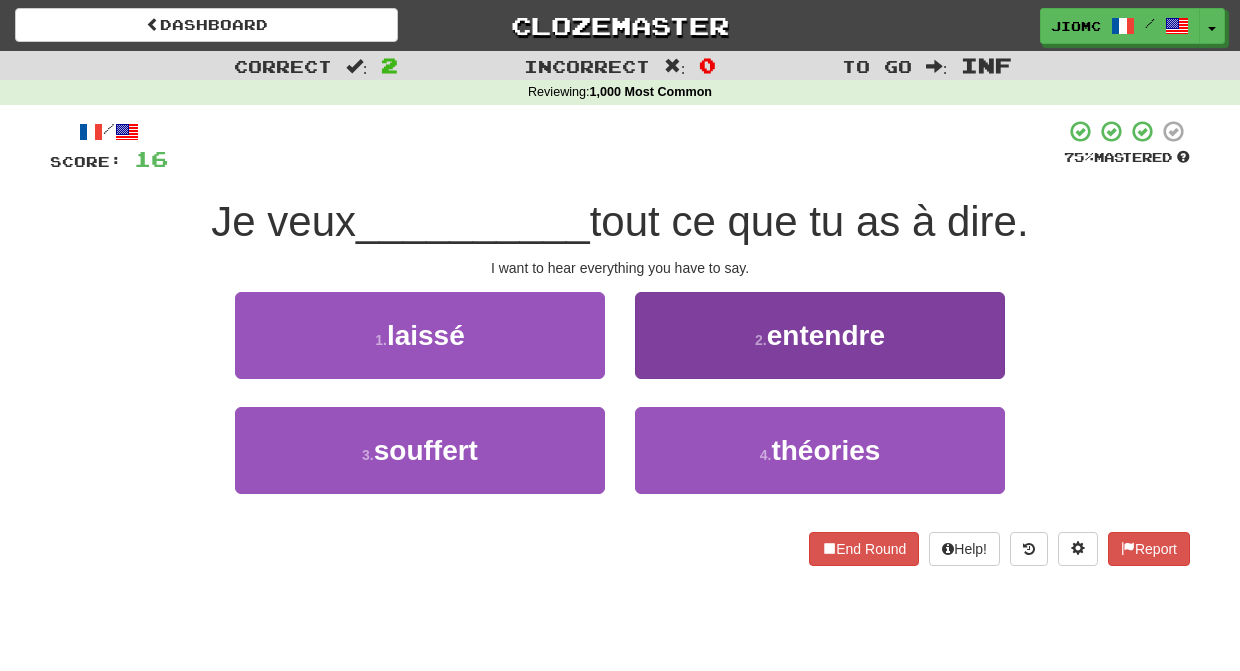 click on "2 .  entendre" at bounding box center (820, 335) 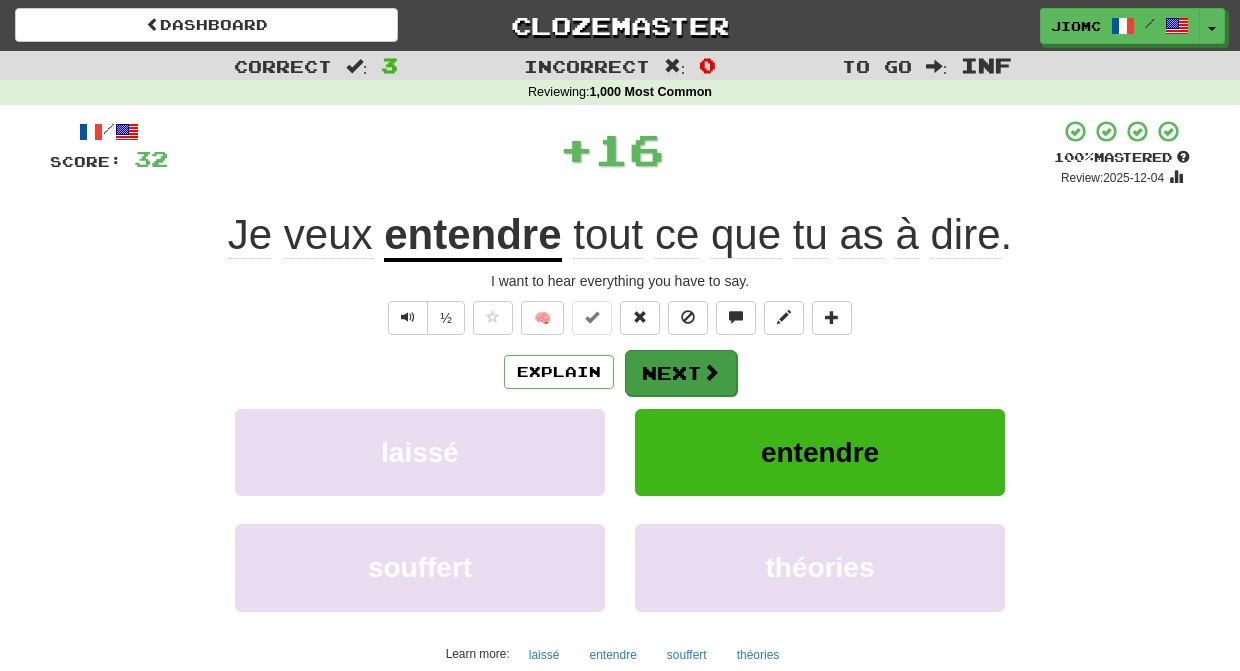 click on "Next" at bounding box center [681, 373] 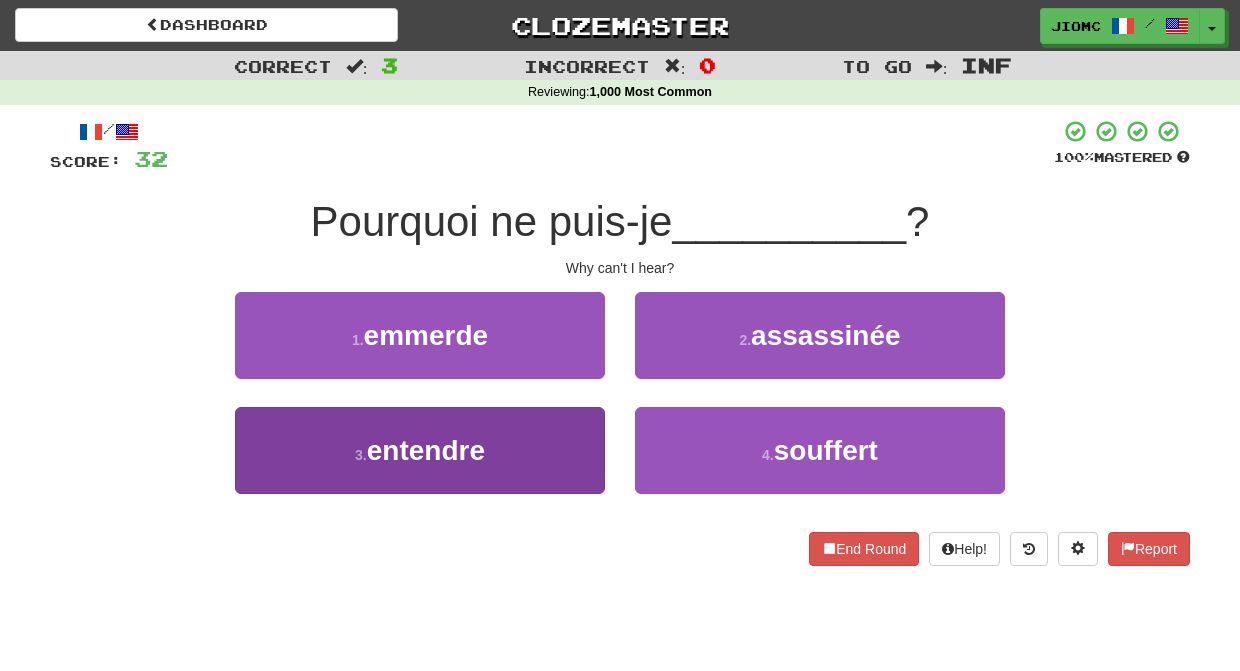 click on "3 .  entendre" at bounding box center [420, 450] 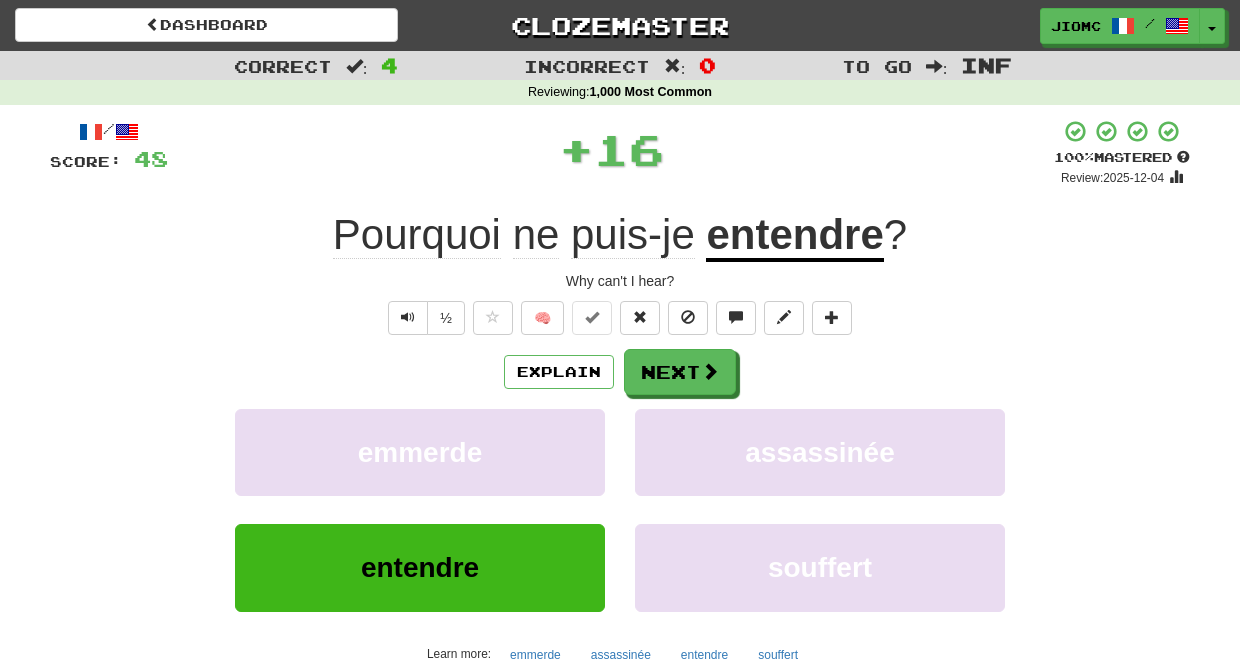 click on "emmerde" at bounding box center (420, 452) 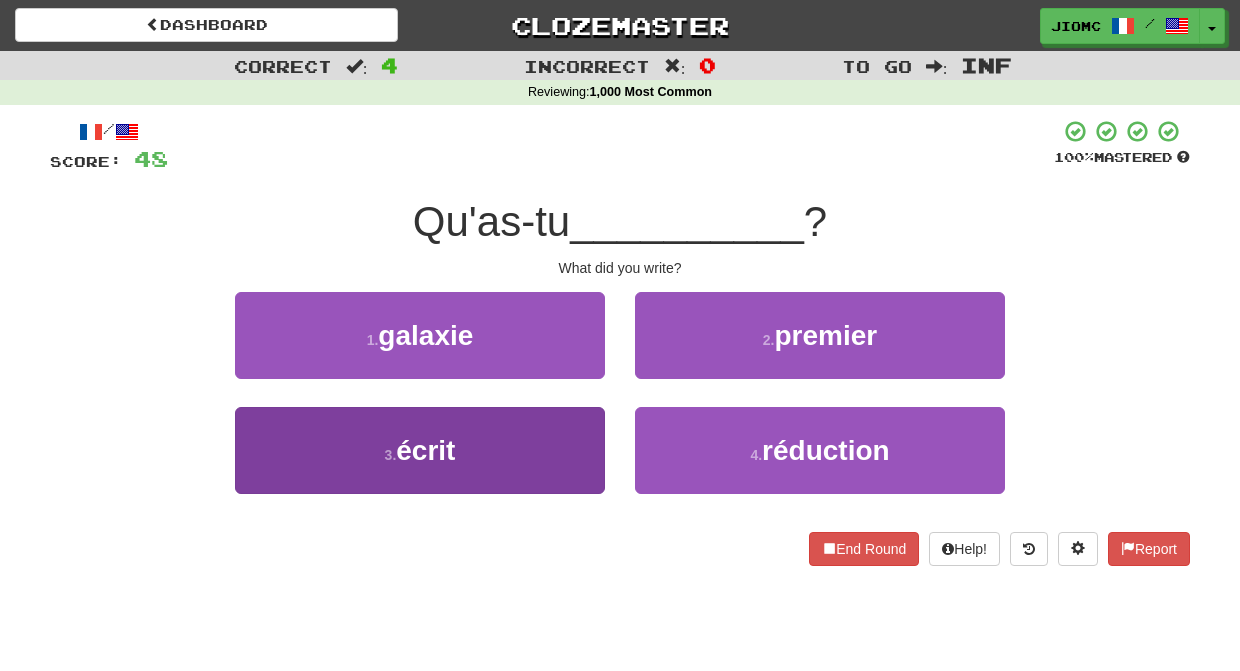 click on "3 .  écrit" at bounding box center [420, 450] 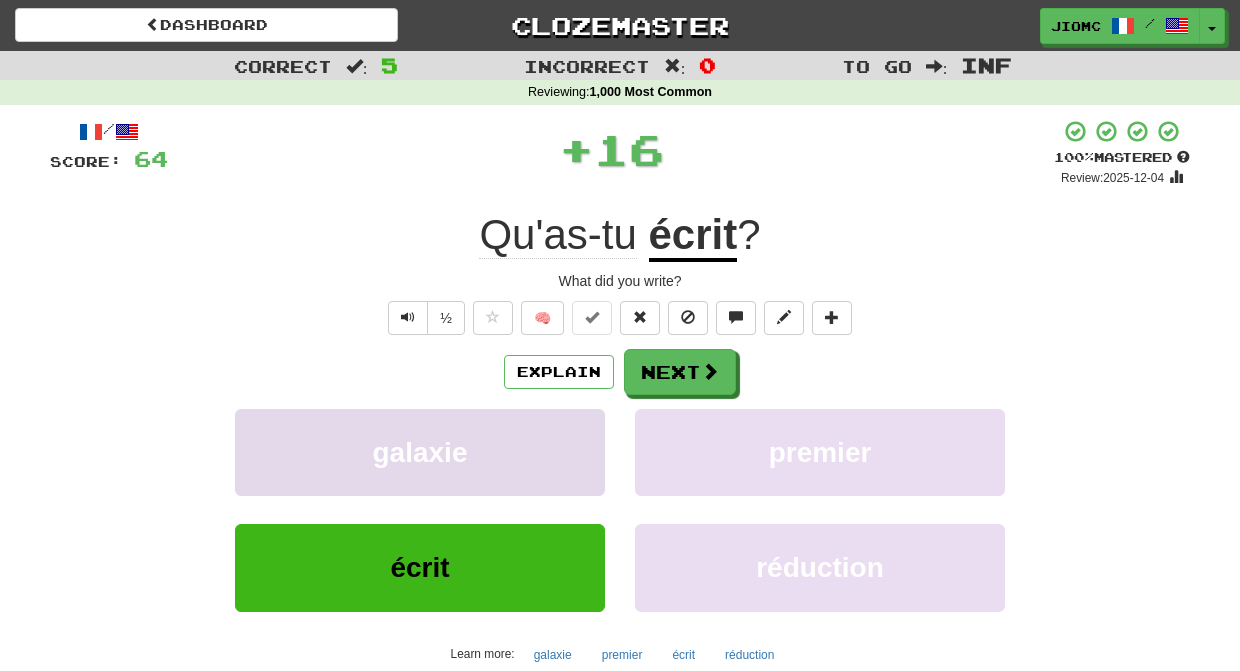 click on "galaxie" at bounding box center (420, 452) 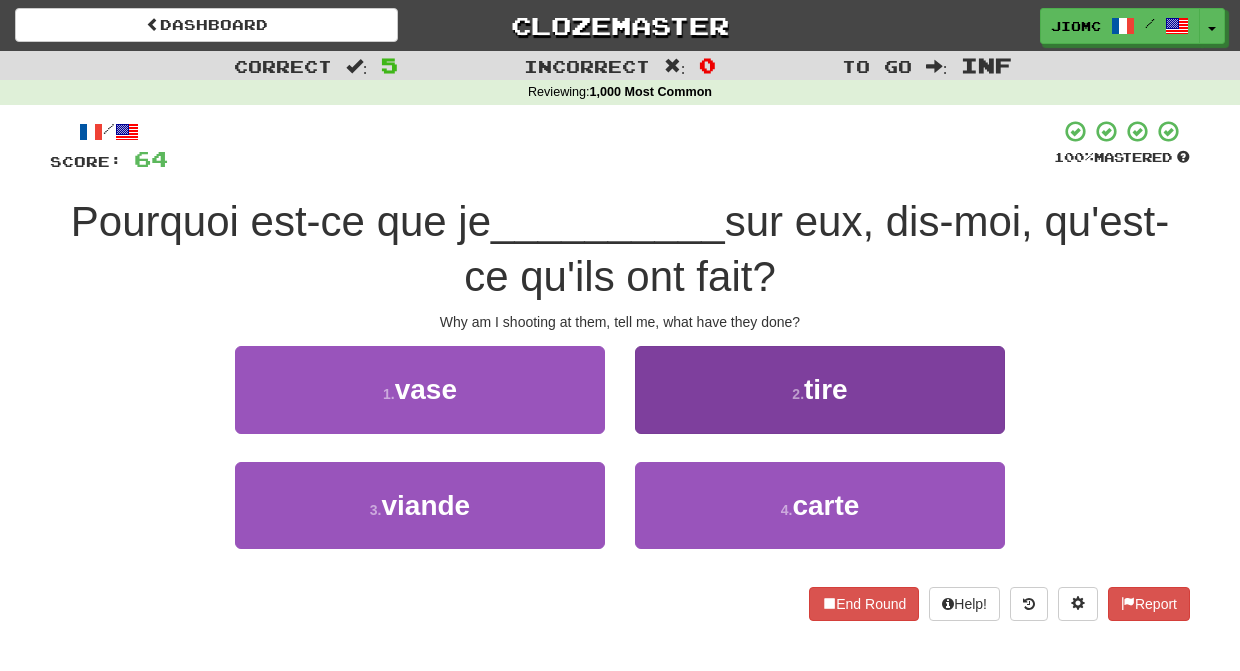click on "2 .  tire" at bounding box center (820, 389) 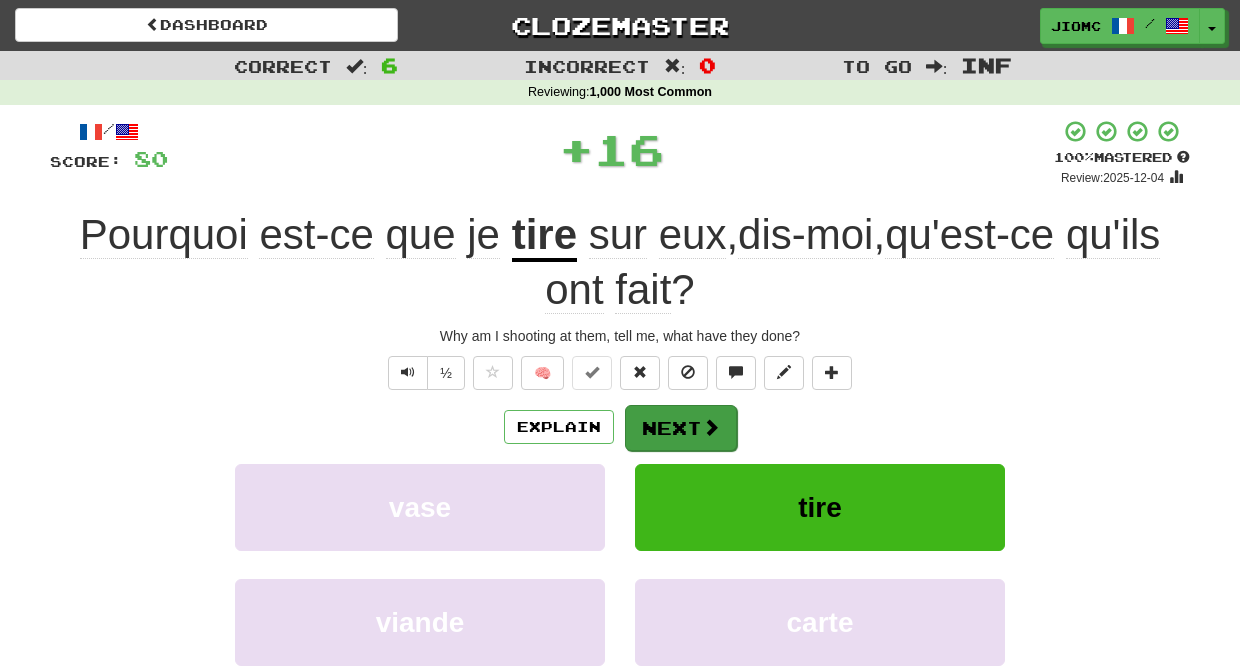 click on "Next" at bounding box center (681, 428) 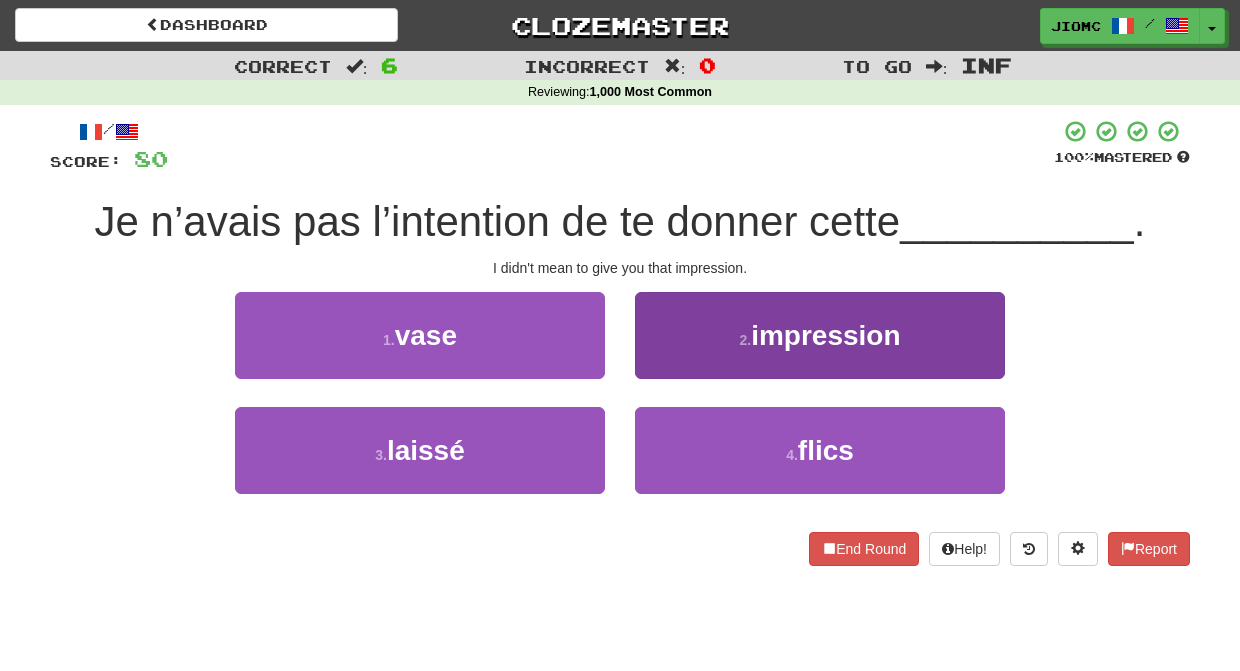 click on "2 .  impression" at bounding box center (820, 335) 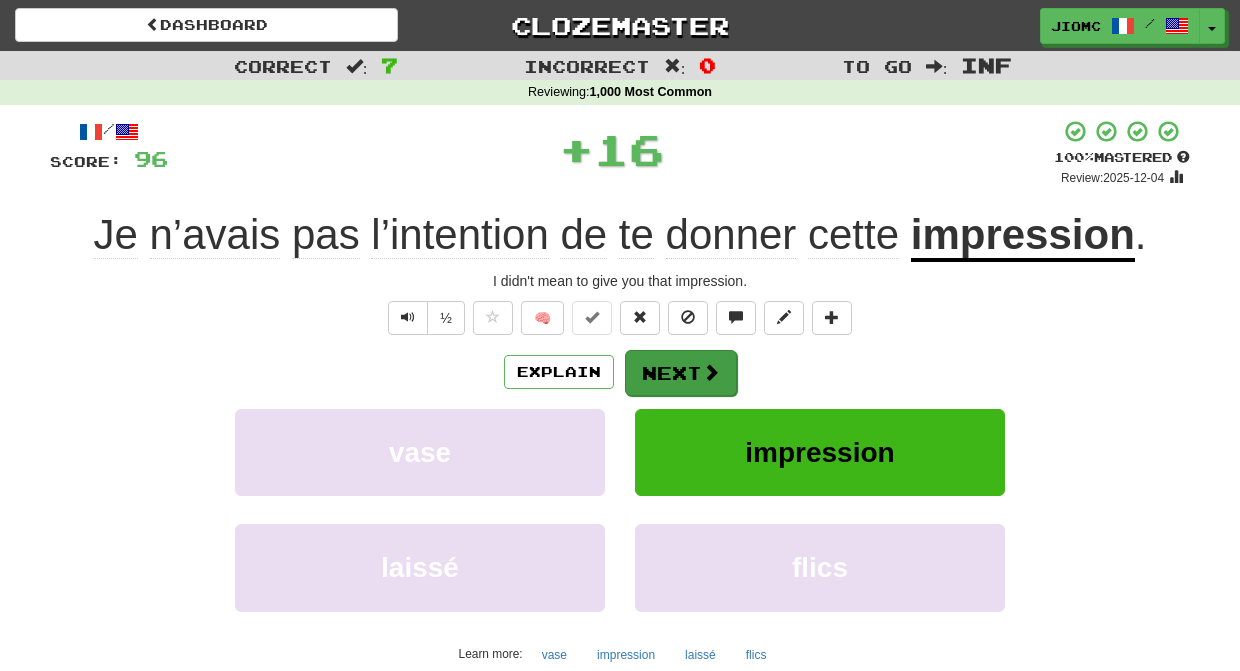 click on "Next" at bounding box center (681, 373) 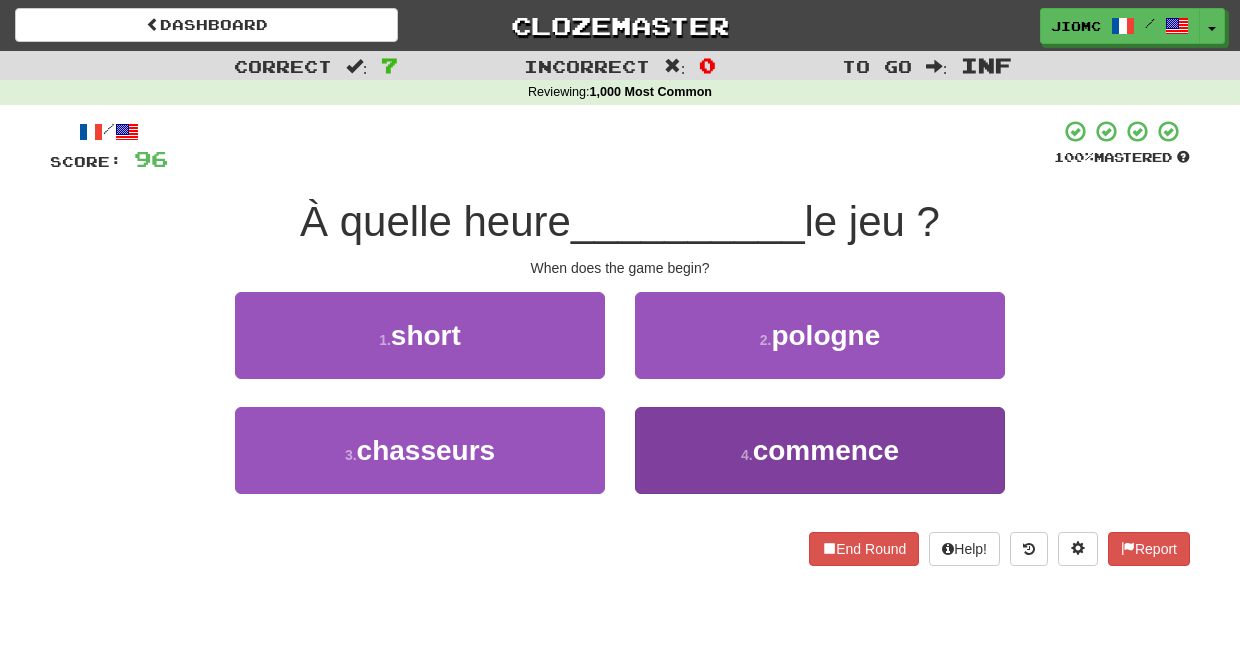 click on "4 .  commence" at bounding box center [820, 450] 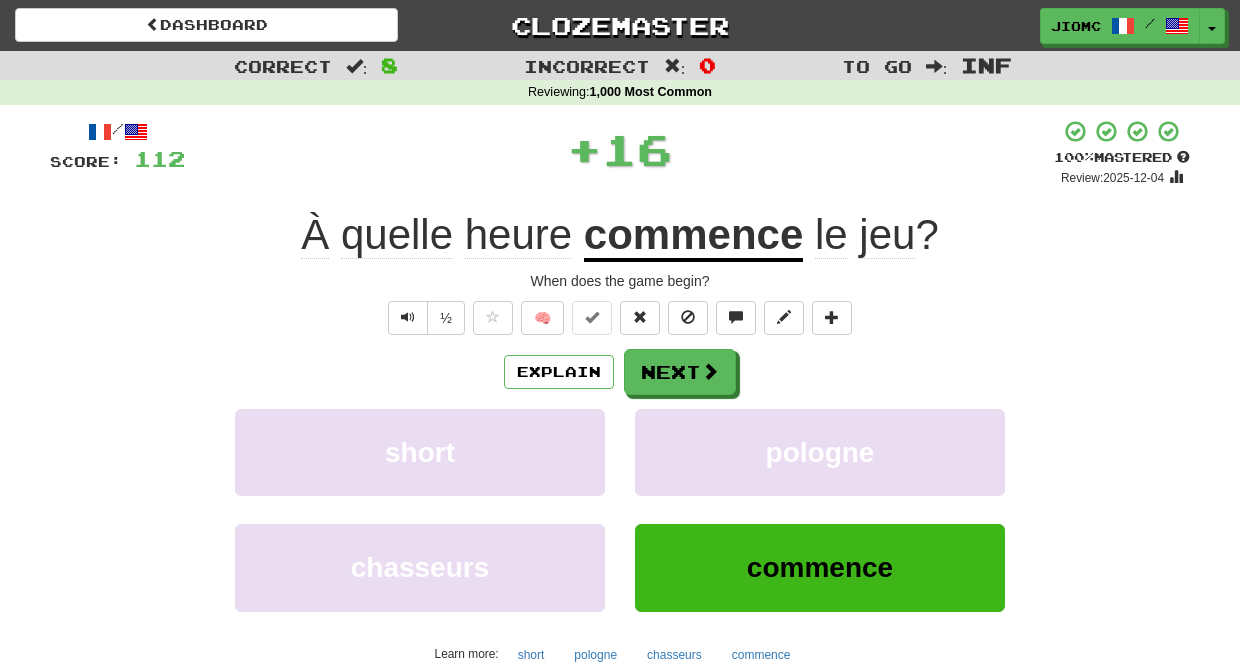 click on "pologne" at bounding box center [820, 452] 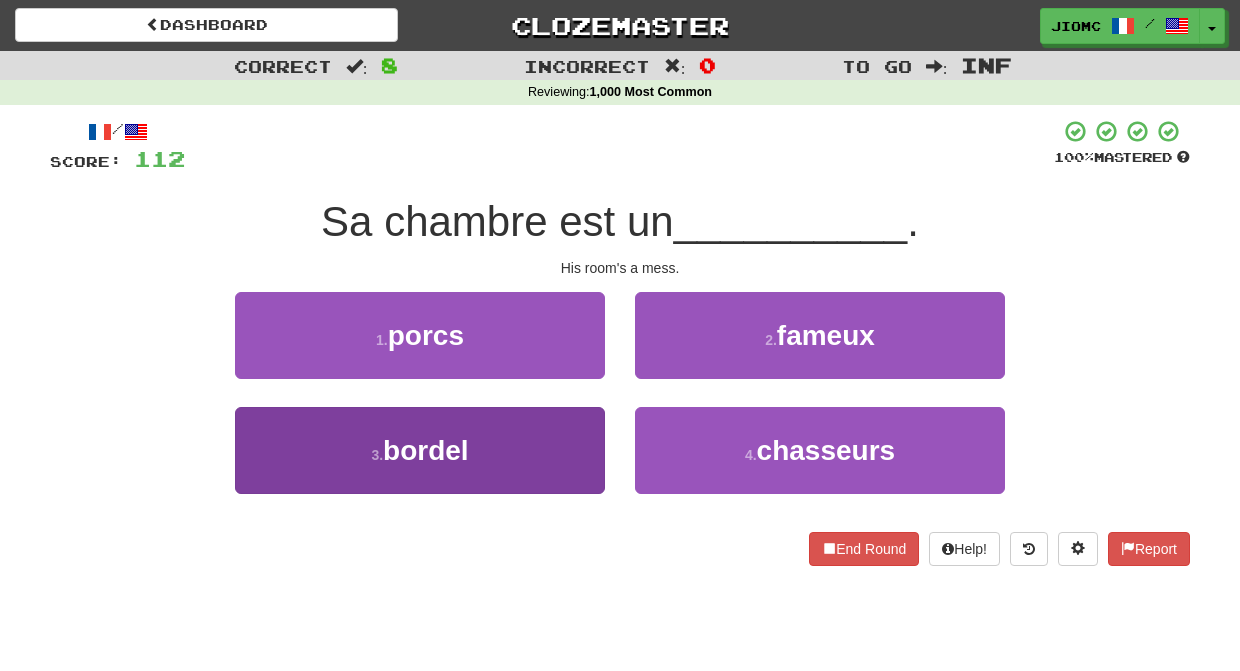 click on "3 .  bordel" at bounding box center (420, 450) 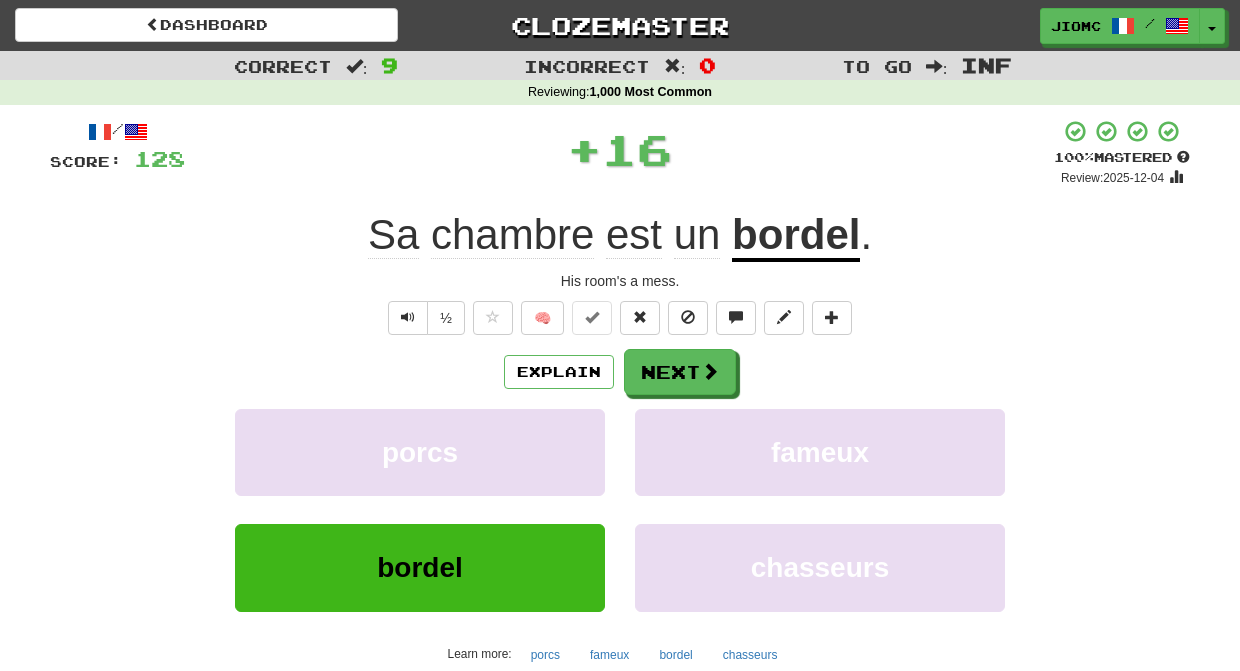 click on "porcs" at bounding box center (420, 452) 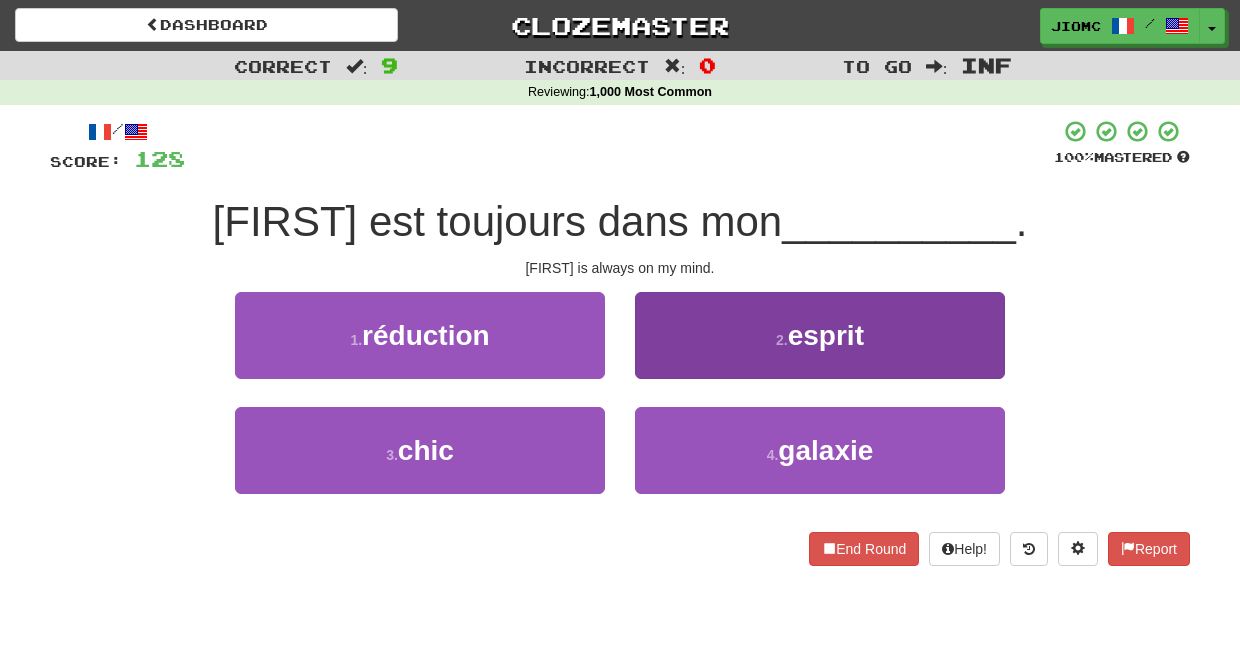 click on "2 .  esprit" at bounding box center (820, 335) 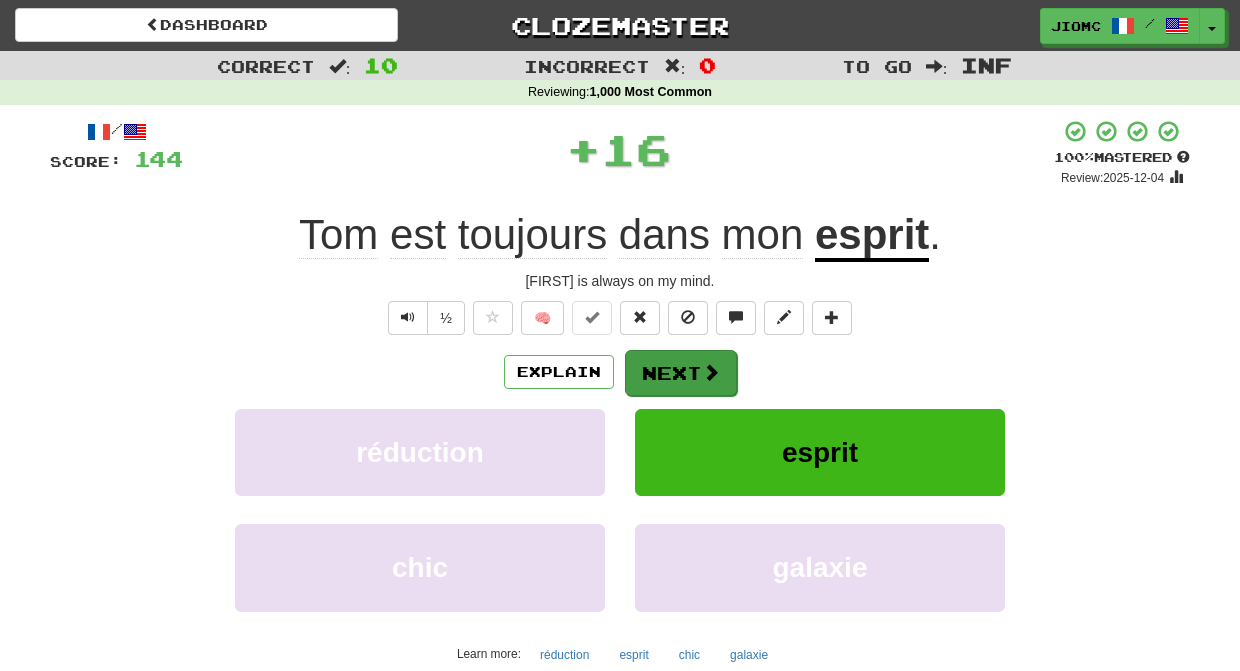 click on "Next" at bounding box center (681, 373) 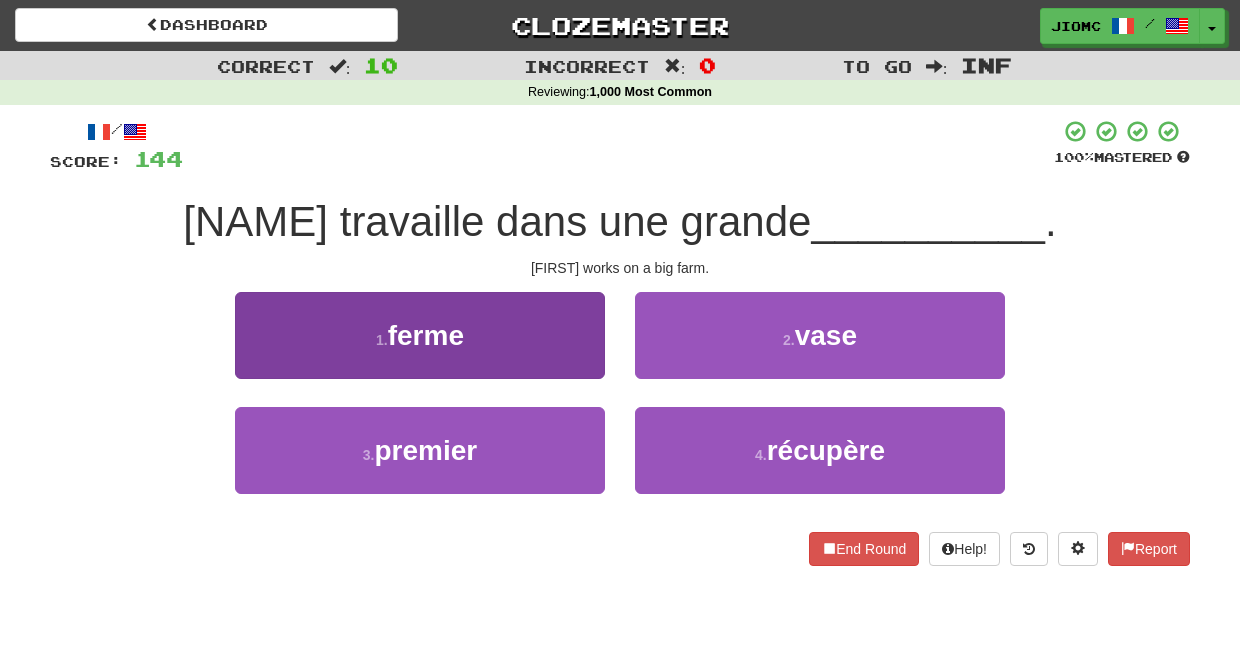 click on "1 .  ferme" at bounding box center [420, 335] 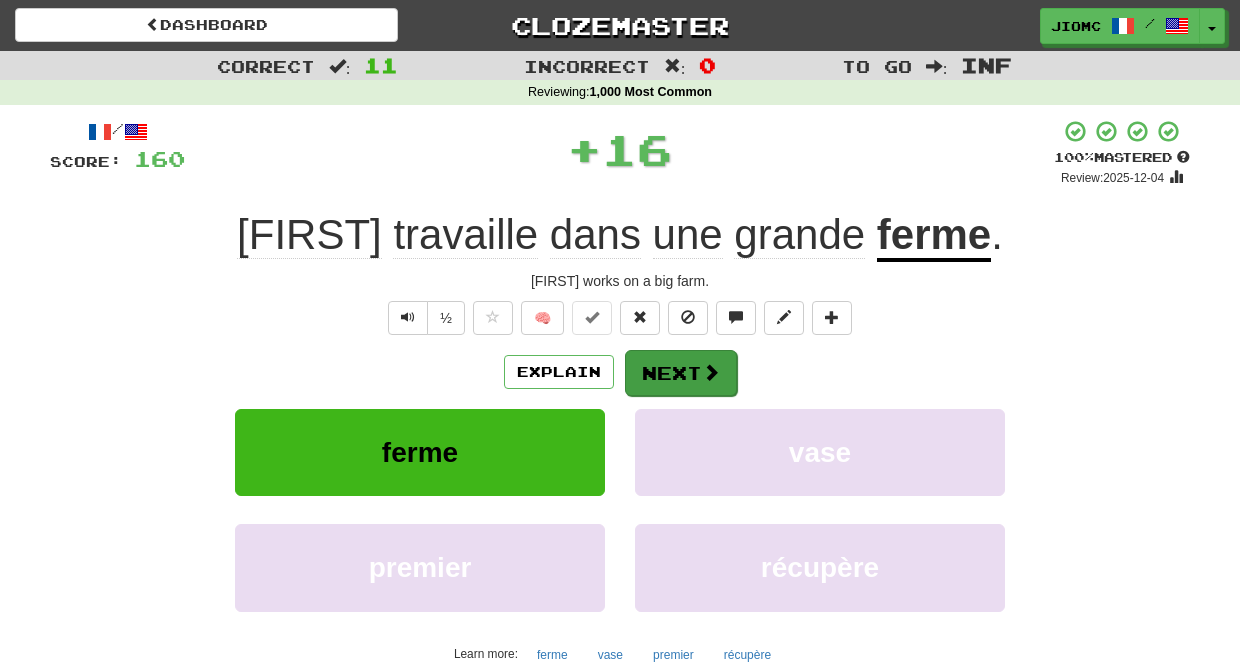click on "Next" at bounding box center (681, 373) 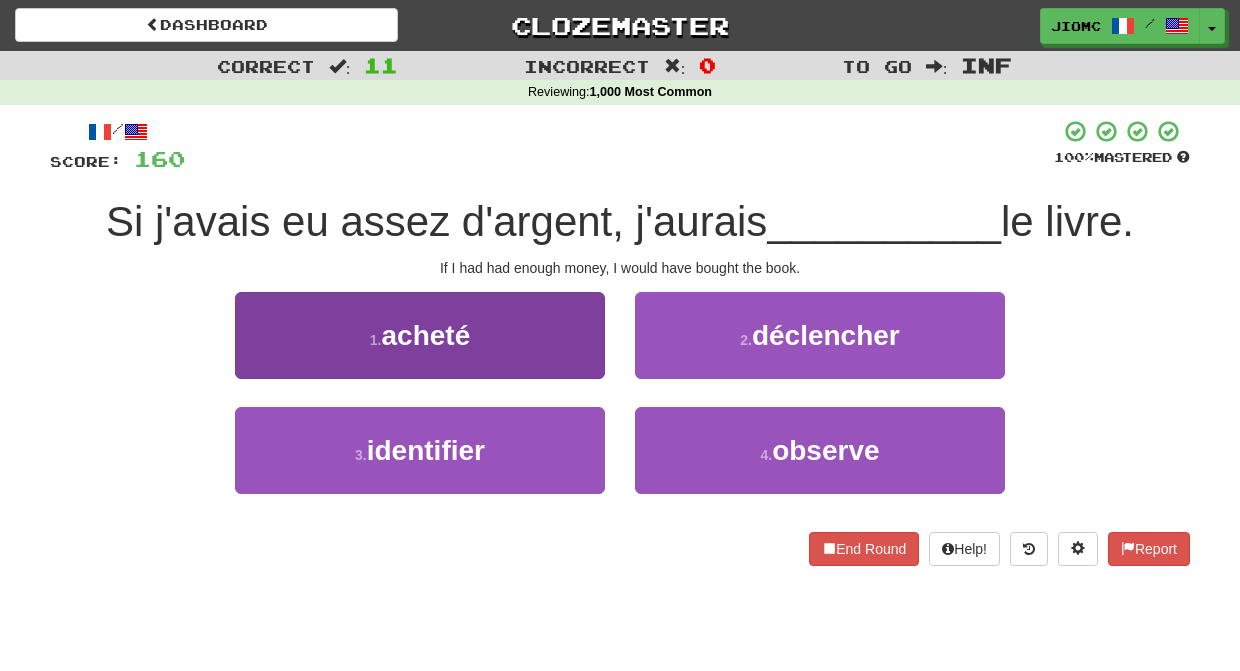 click on "1 .  acheté" at bounding box center (420, 335) 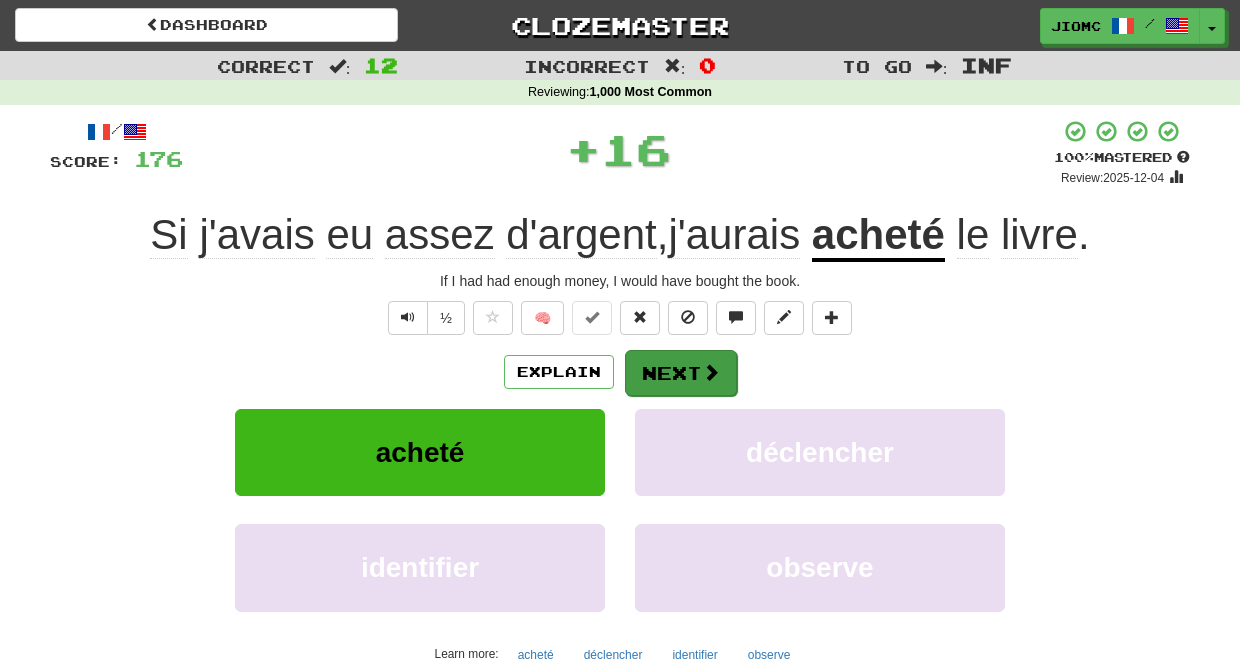 click on "Next" at bounding box center [681, 373] 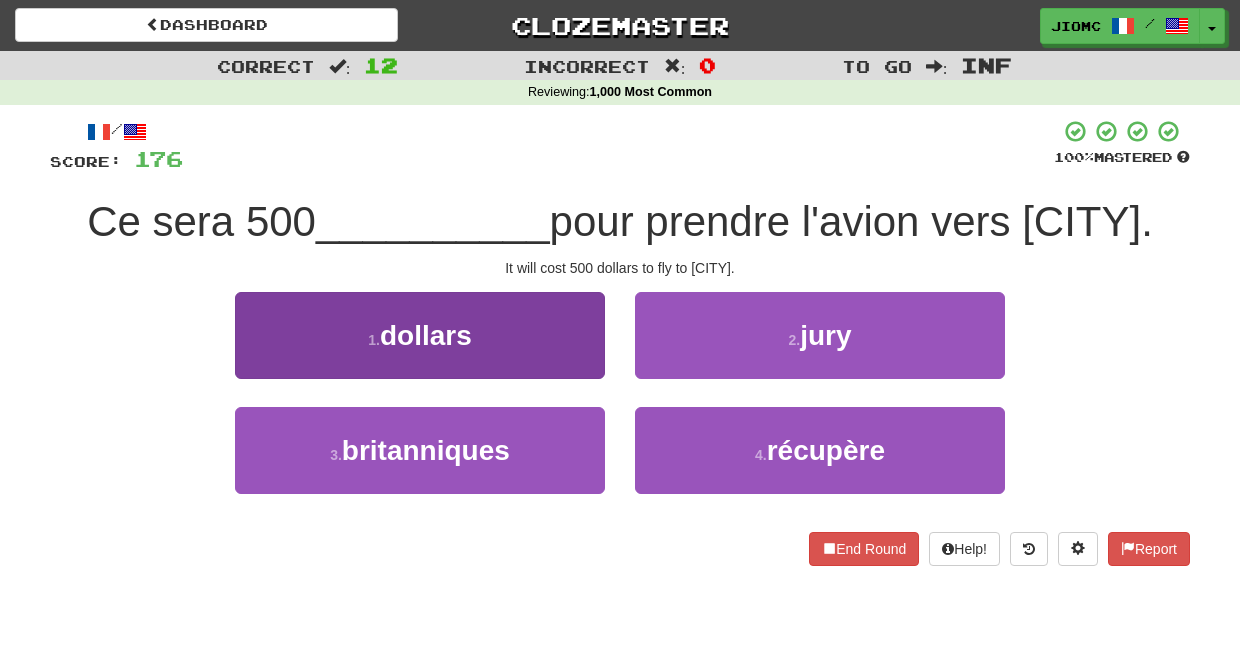 click on "1 .  dollars" at bounding box center (420, 335) 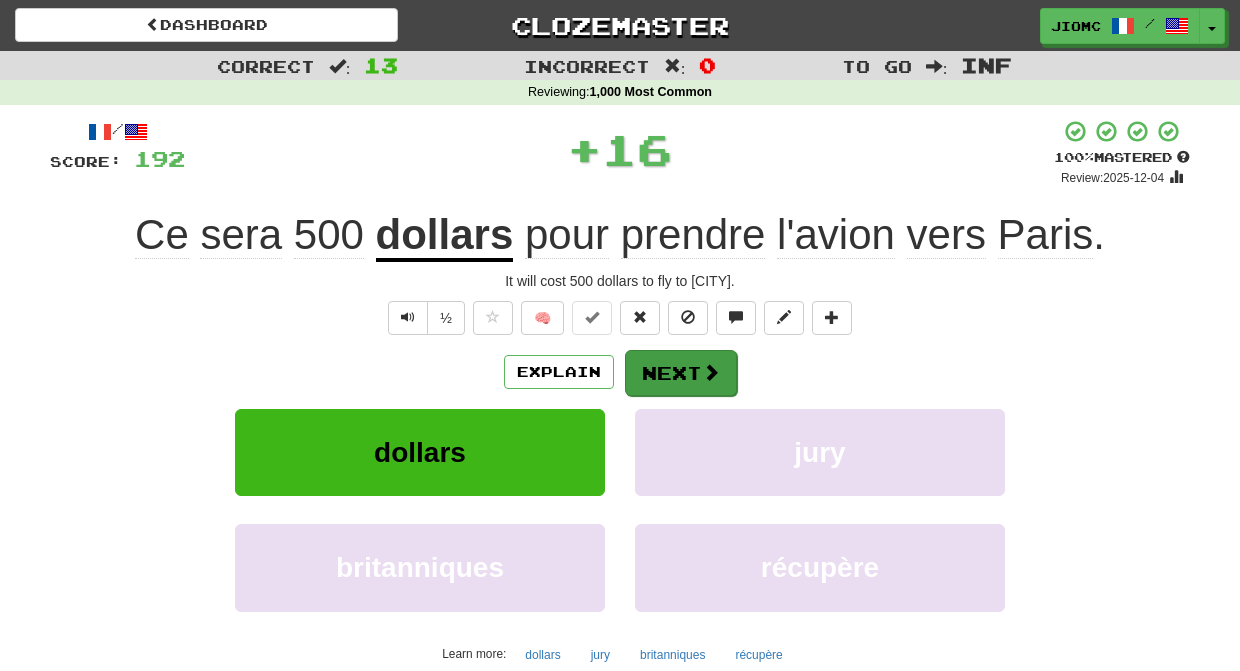 click on "Next" at bounding box center (681, 373) 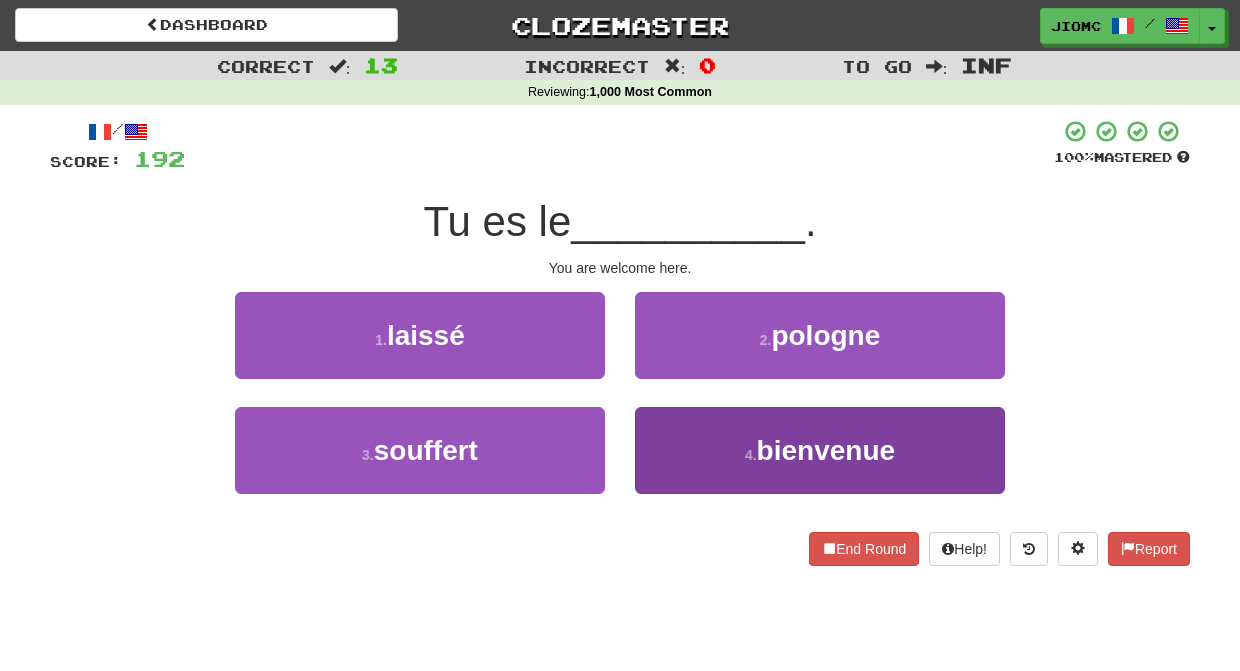 click on "4 .  bienvenue" at bounding box center [820, 450] 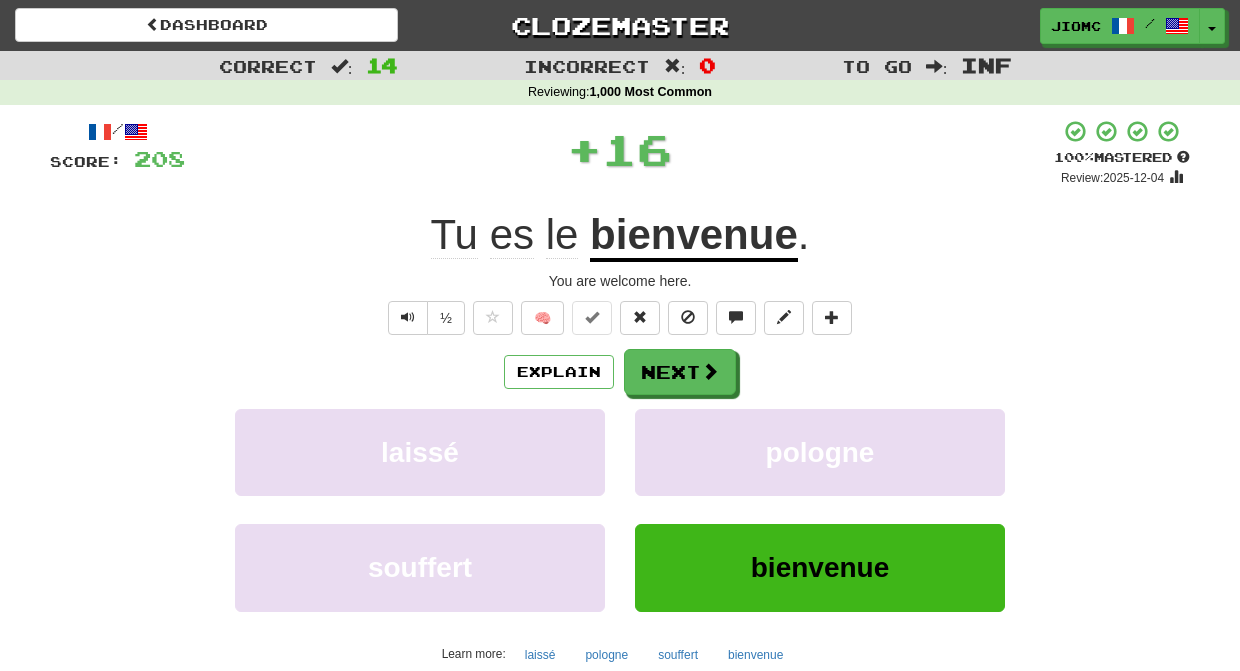 click on "pologne" at bounding box center [820, 452] 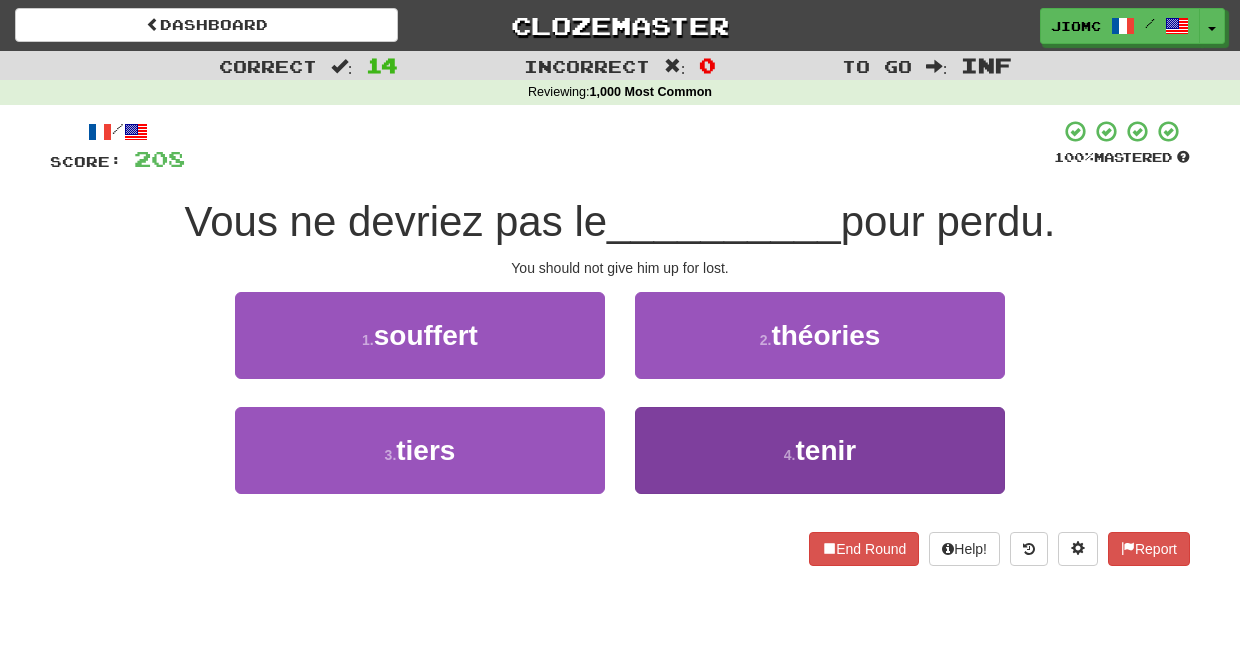 click on "4 .  tenir" at bounding box center (820, 450) 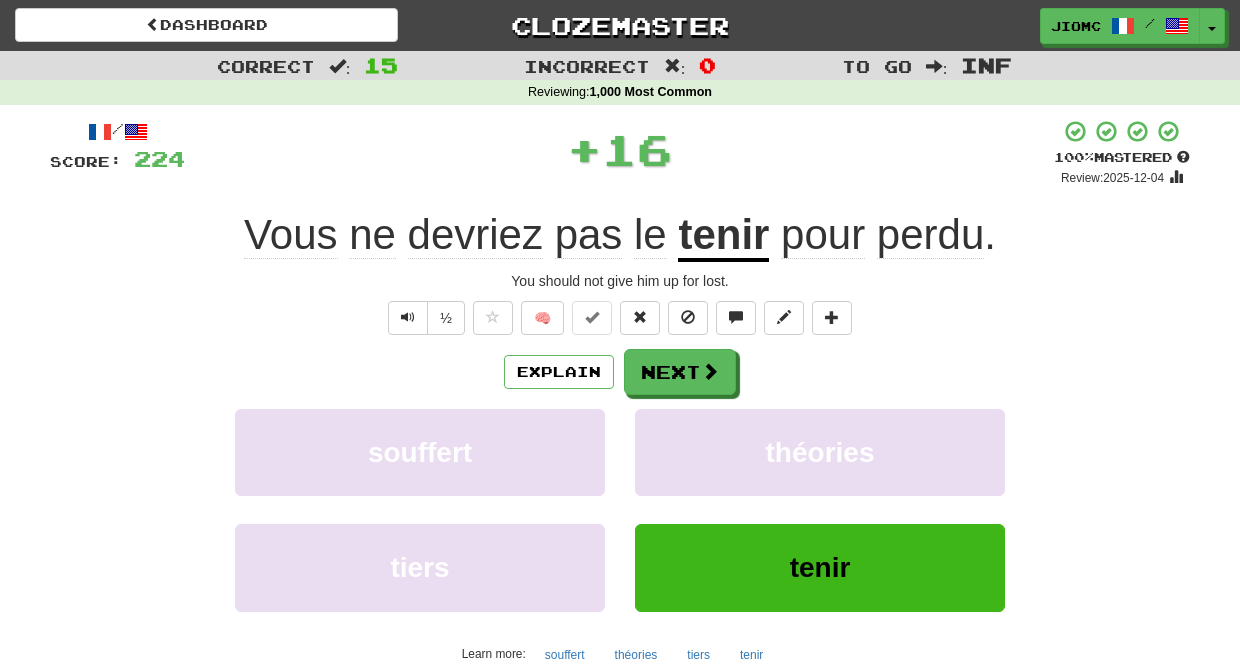 click on "théories" at bounding box center [820, 452] 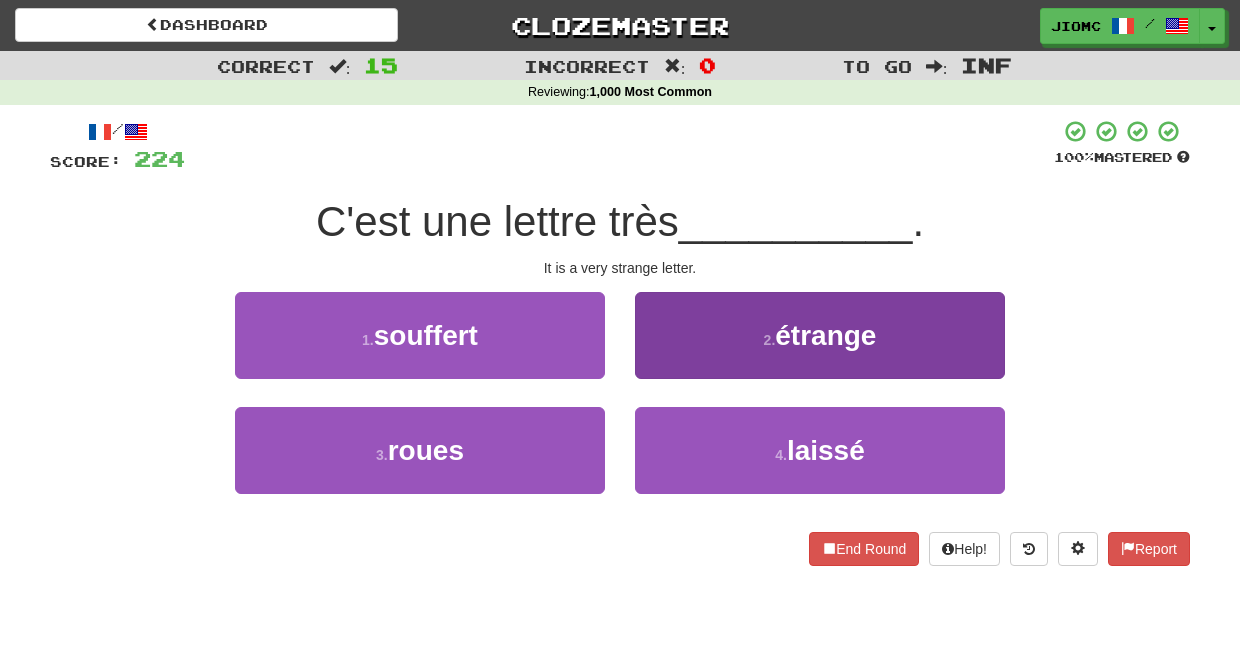 click on "2 .  étrange" at bounding box center [820, 335] 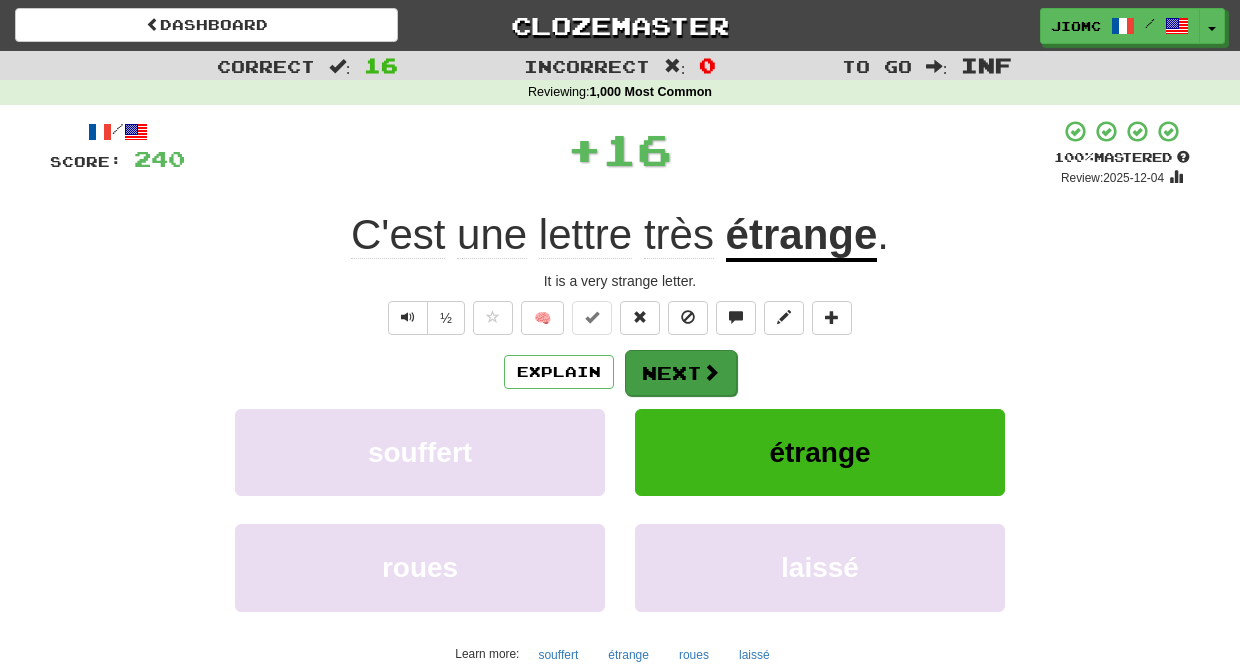 click on "Next" at bounding box center [681, 373] 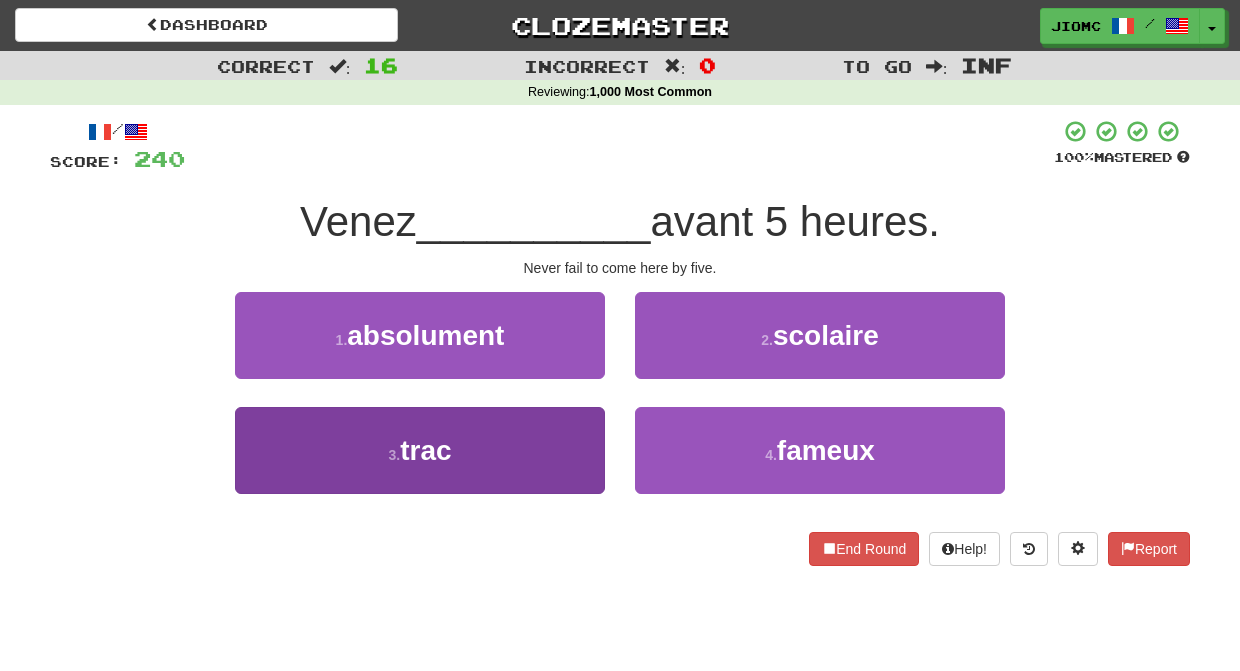 click on "3 .  trac" at bounding box center [420, 450] 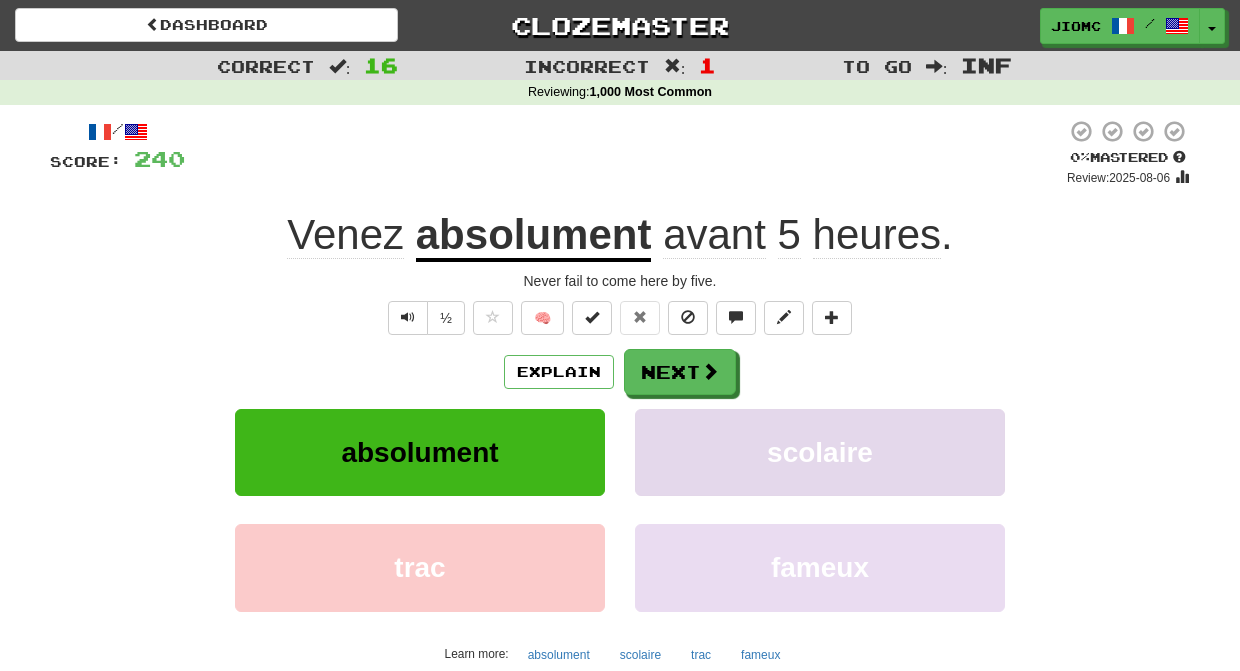 click on "scolaire" at bounding box center (820, 452) 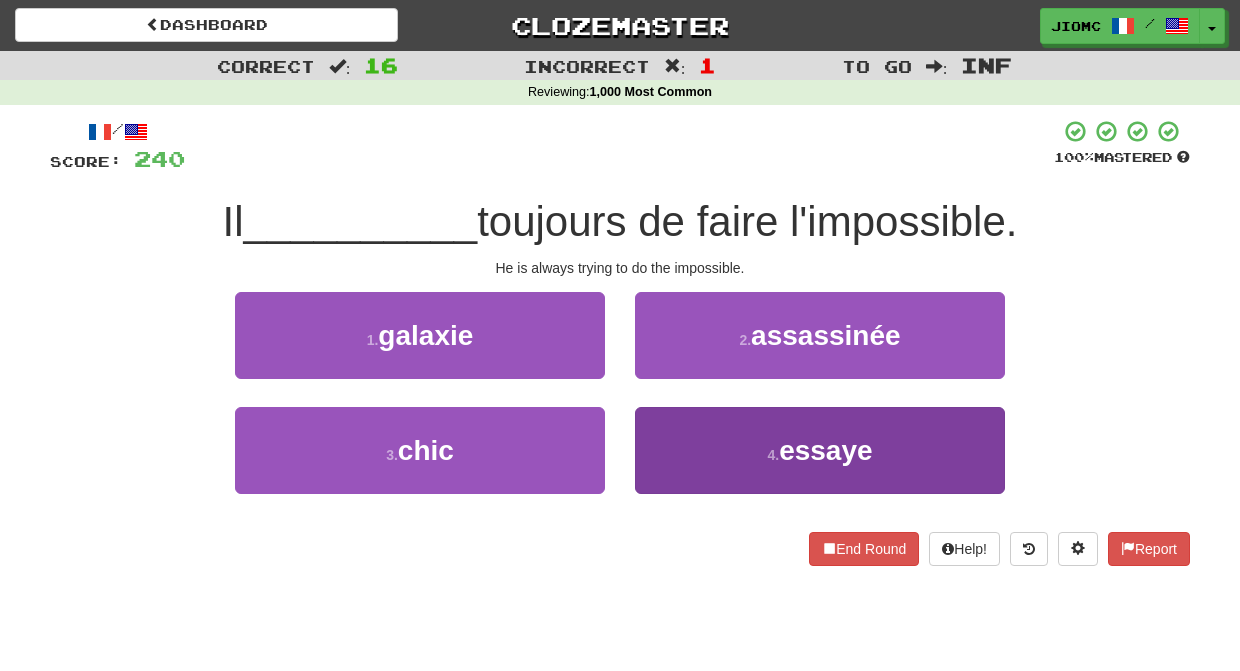 click on "4 .  essaye" at bounding box center (820, 450) 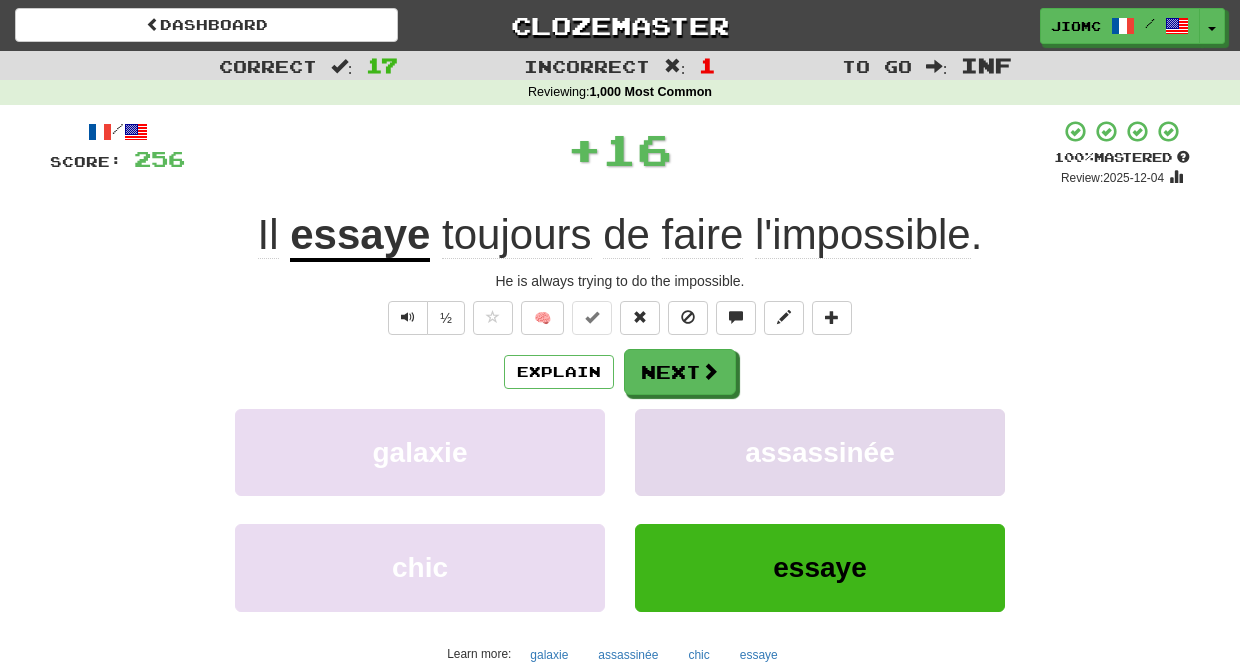 click on "assassinée" at bounding box center (820, 452) 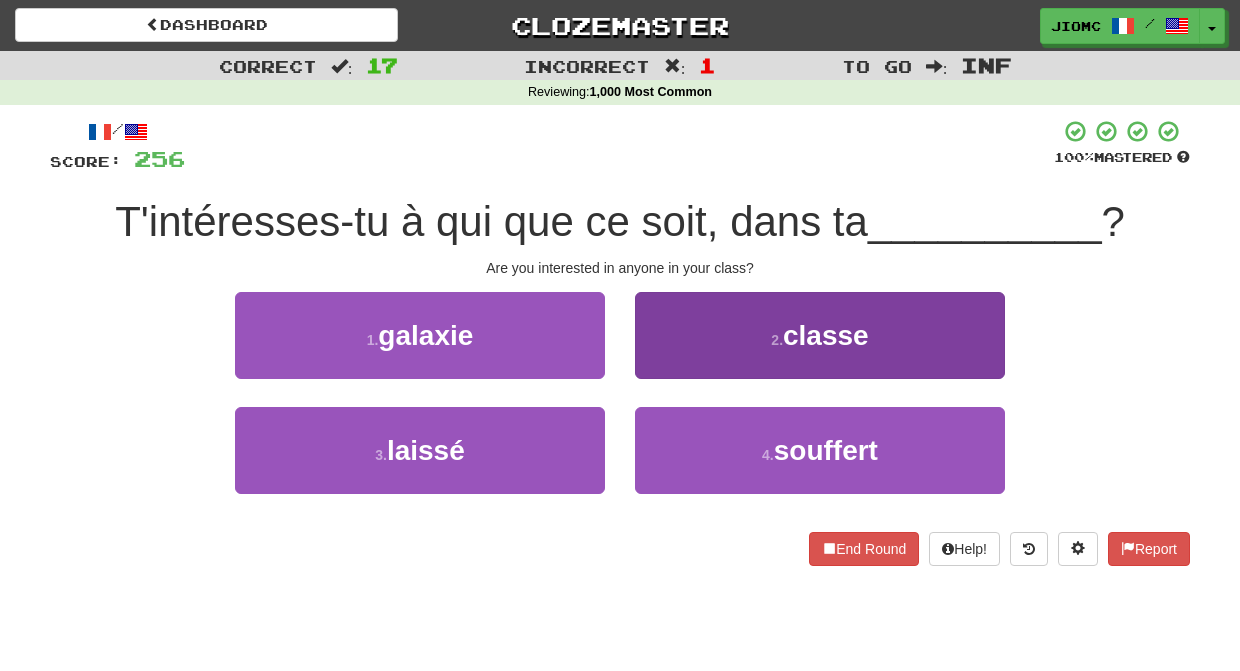 click on "2 .  classe" at bounding box center (820, 335) 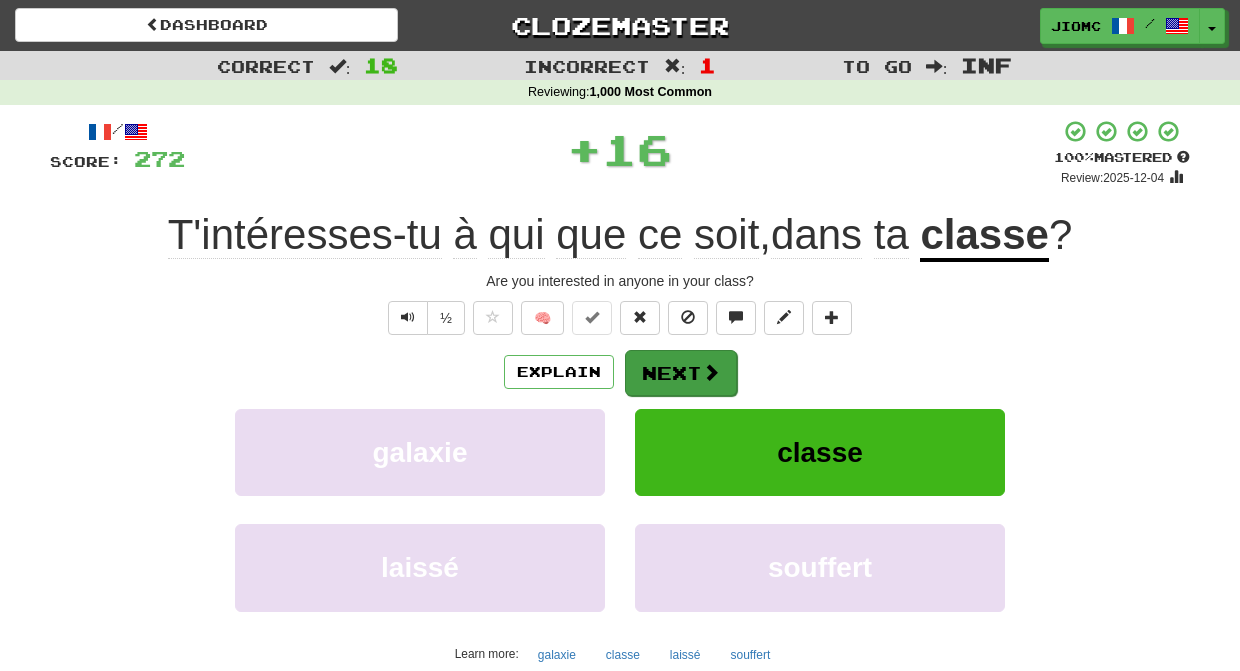 click on "Next" at bounding box center [681, 373] 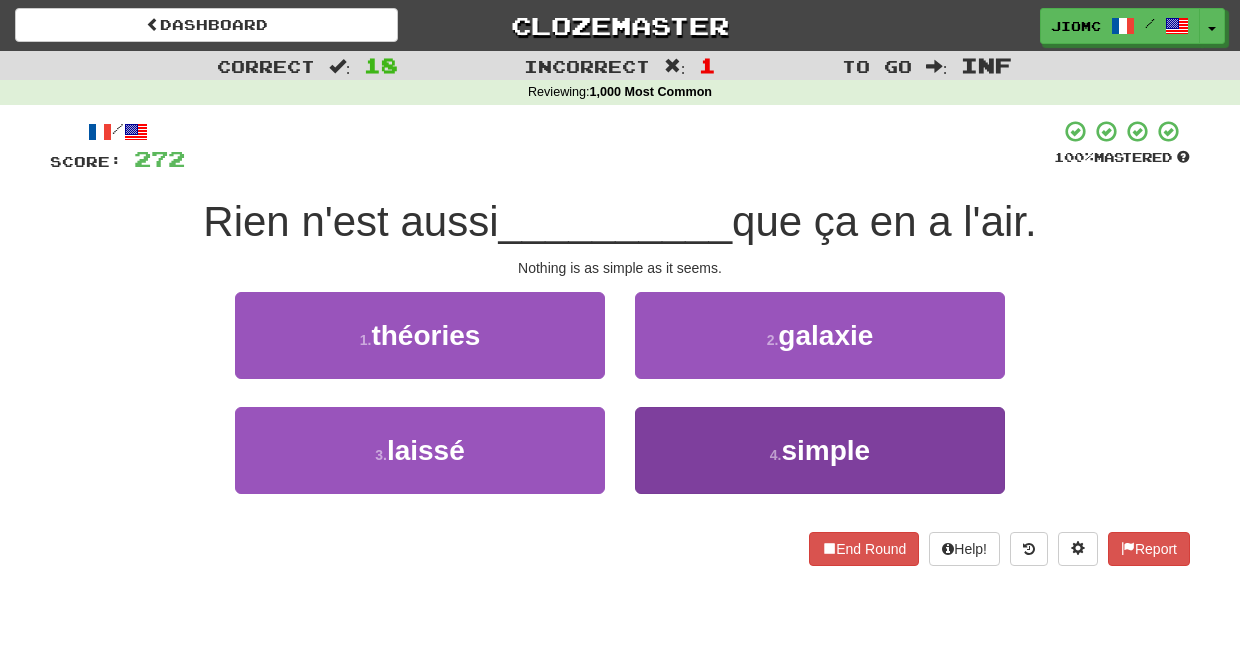 click on "4 .  simple" at bounding box center [820, 450] 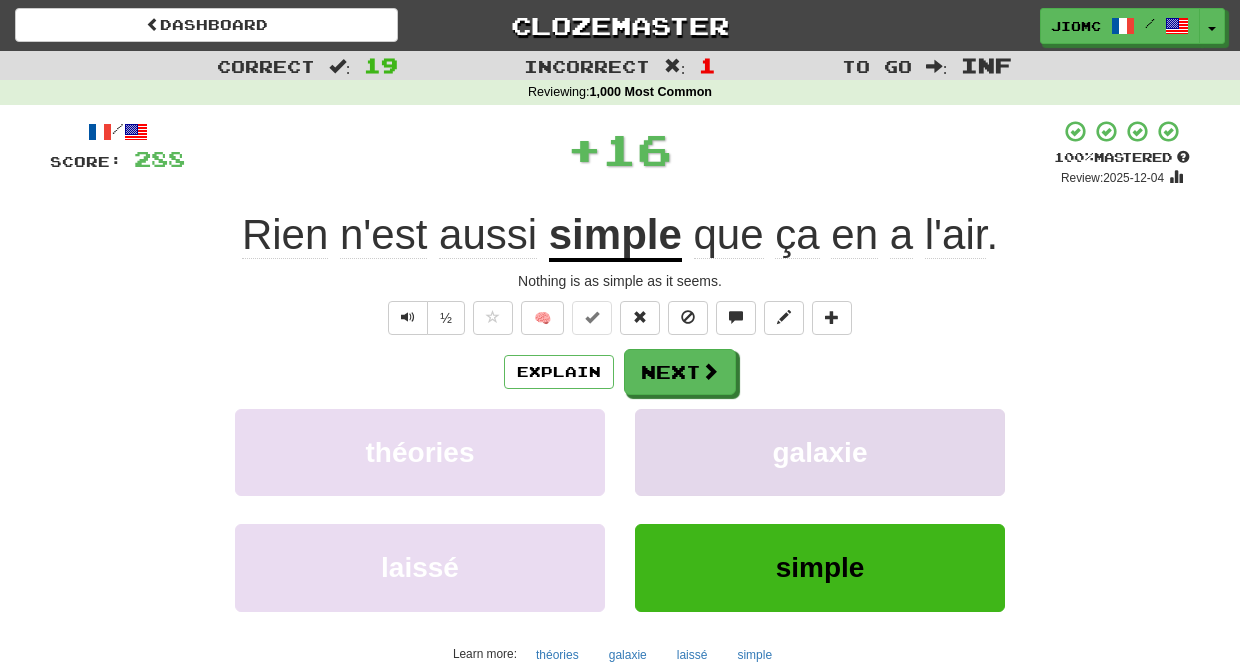 click on "galaxie" at bounding box center (820, 452) 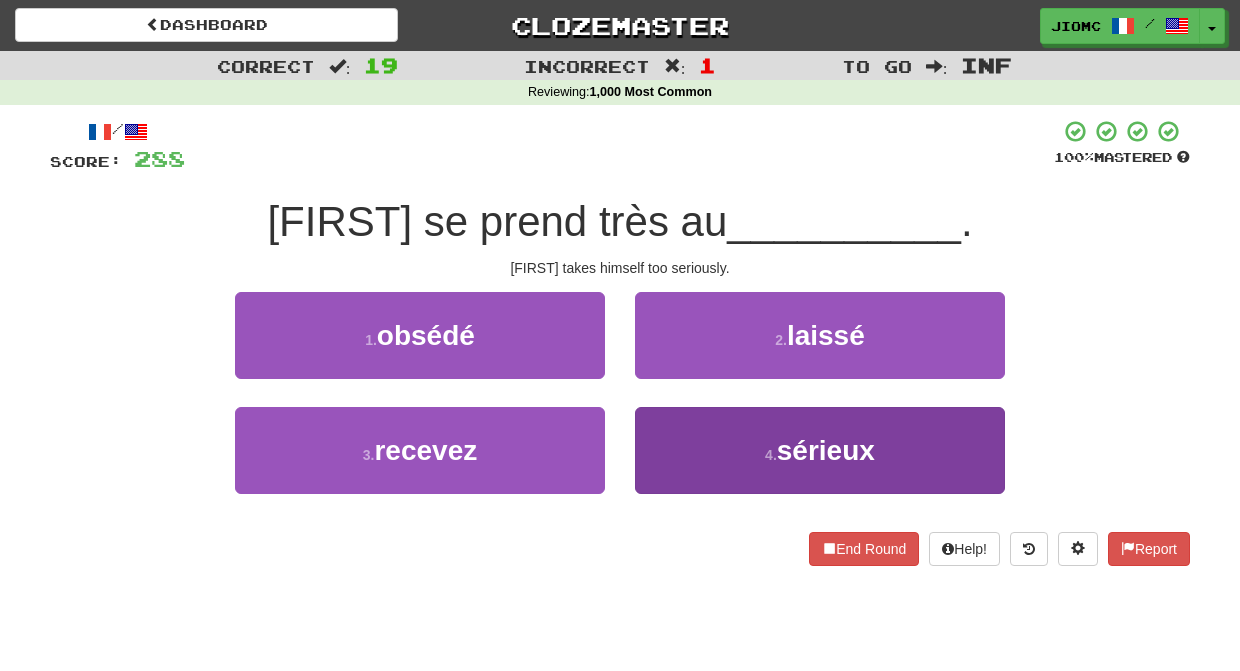click on "4 .  sérieux" at bounding box center [820, 450] 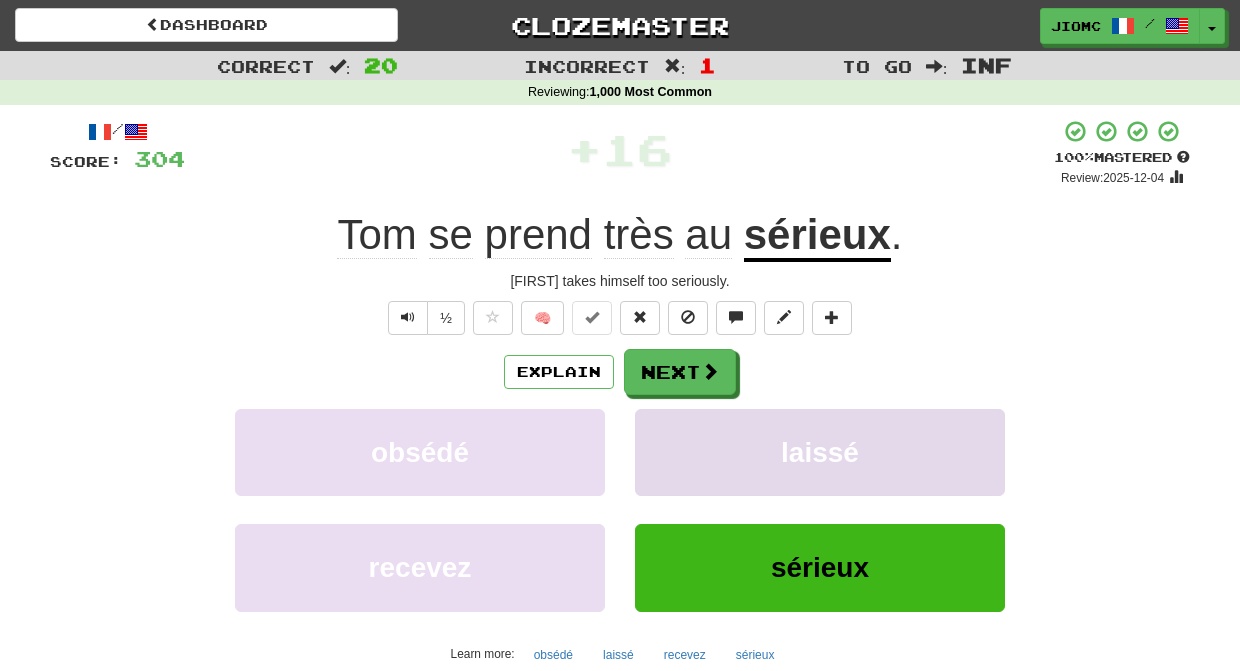 click on "laissé" at bounding box center (820, 452) 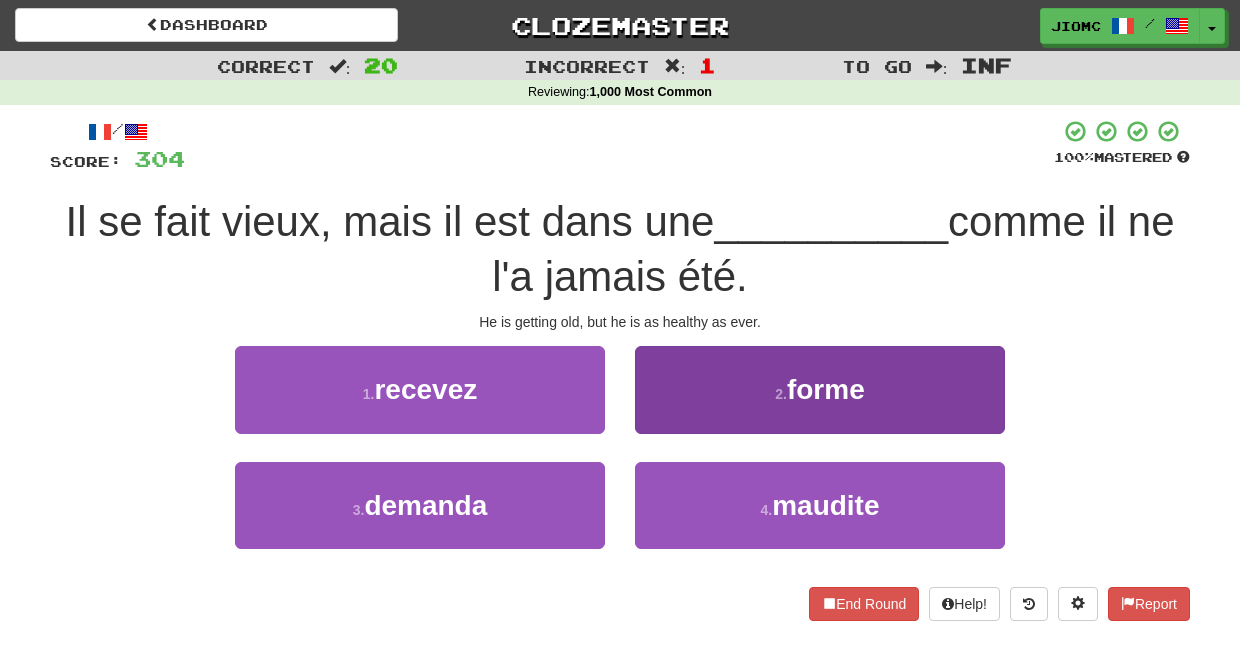 click on "2 .  forme" at bounding box center (820, 389) 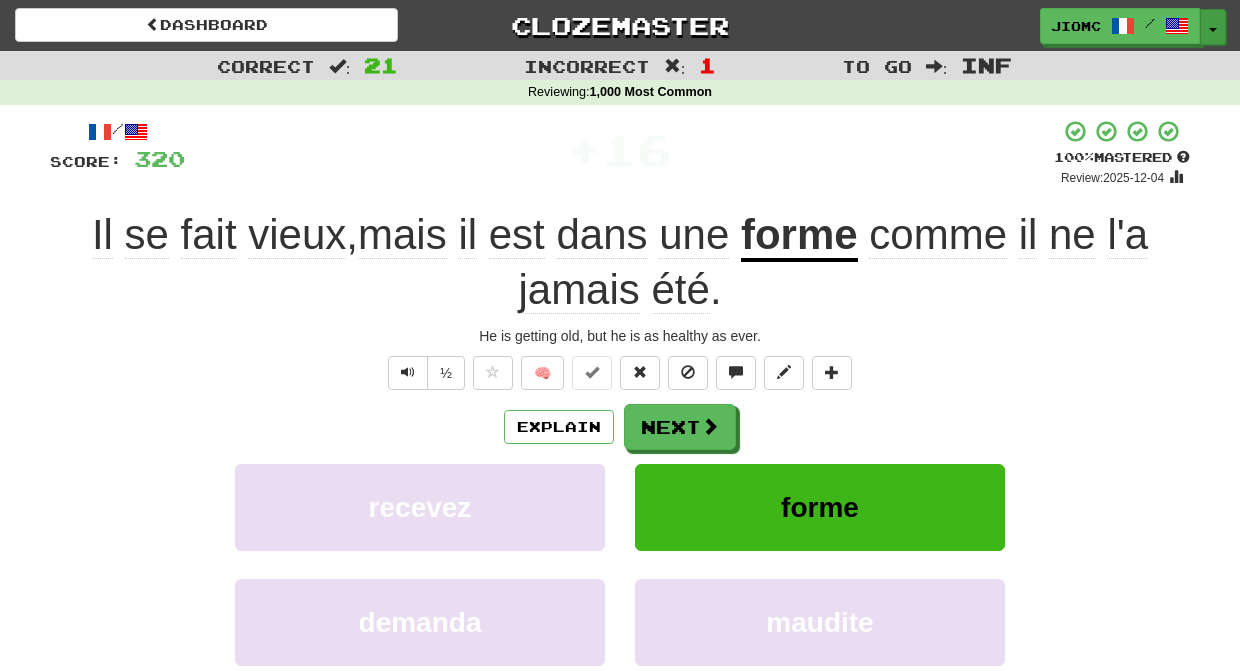 click at bounding box center (1213, 30) 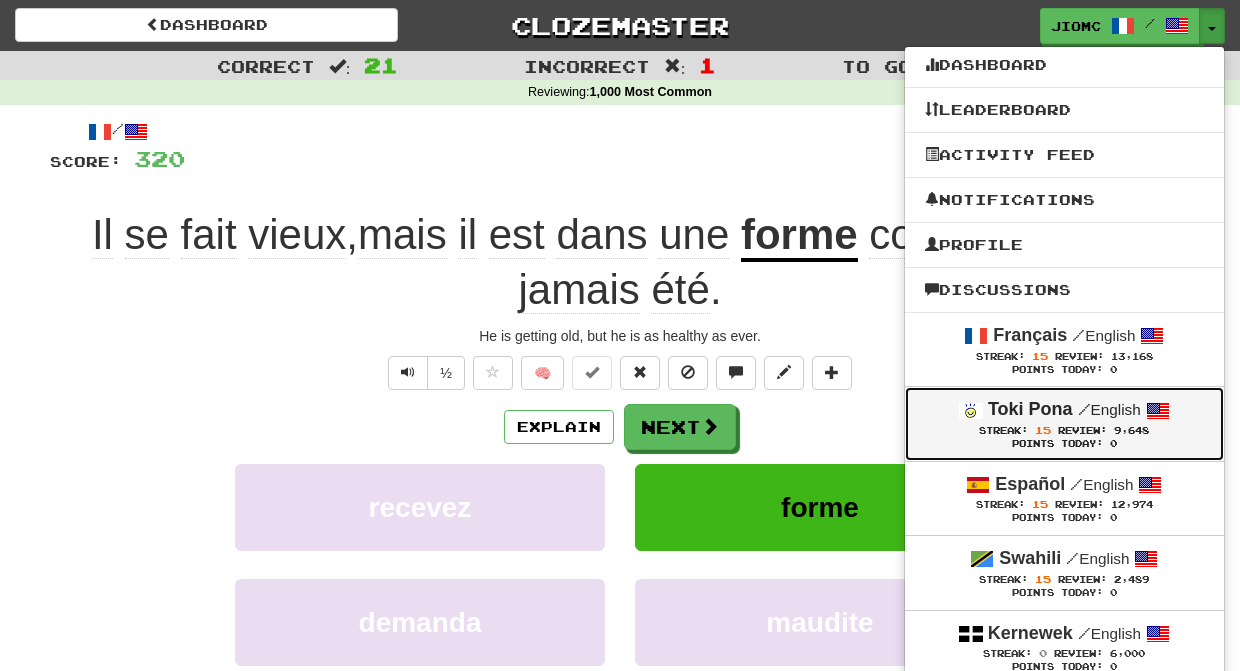 click on "Toki Pona" at bounding box center [1030, 409] 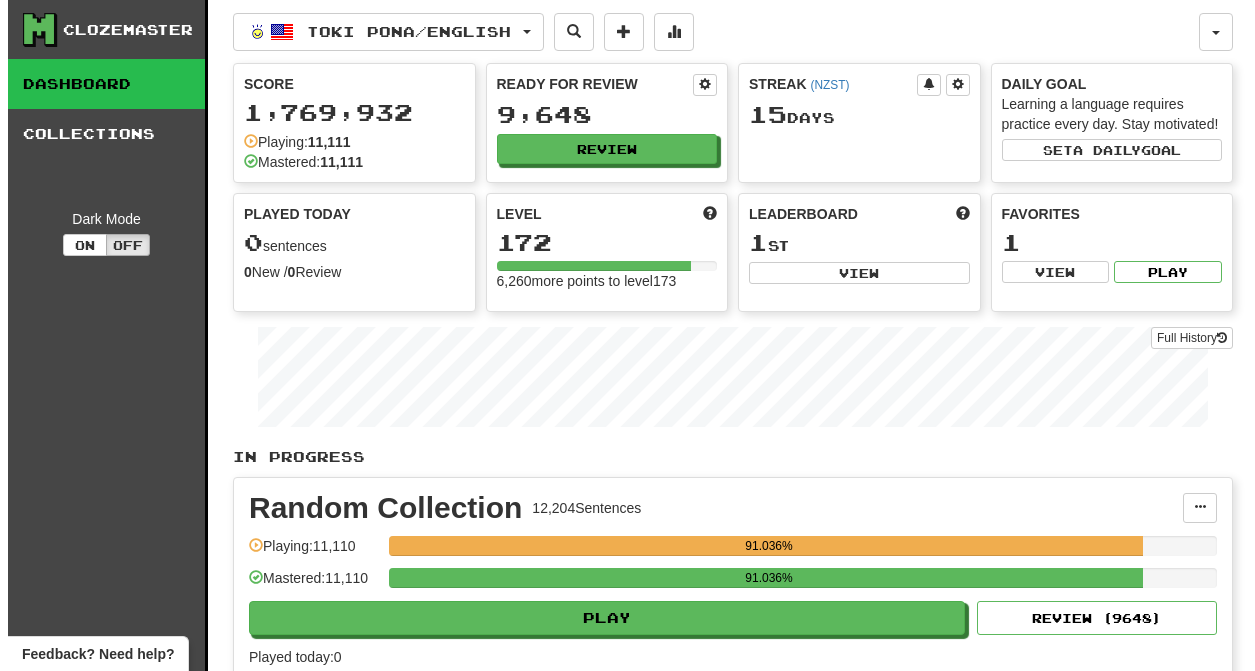 scroll, scrollTop: 0, scrollLeft: 0, axis: both 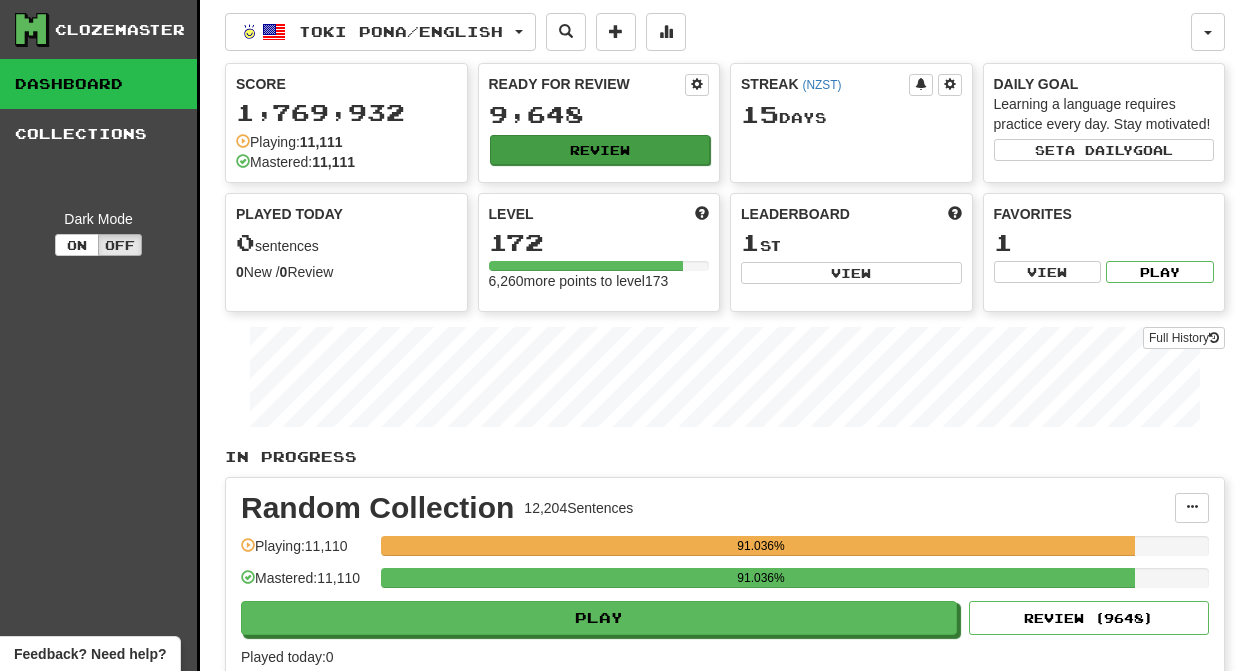 click on "Review" at bounding box center [600, 150] 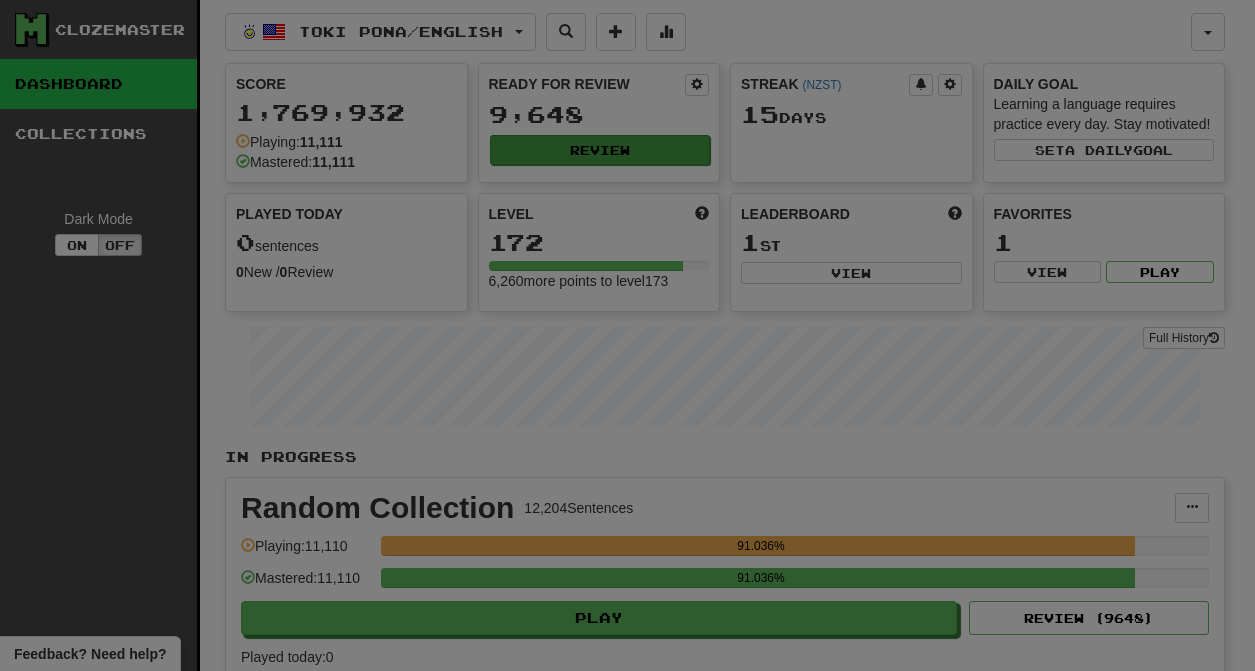 scroll, scrollTop: 0, scrollLeft: 0, axis: both 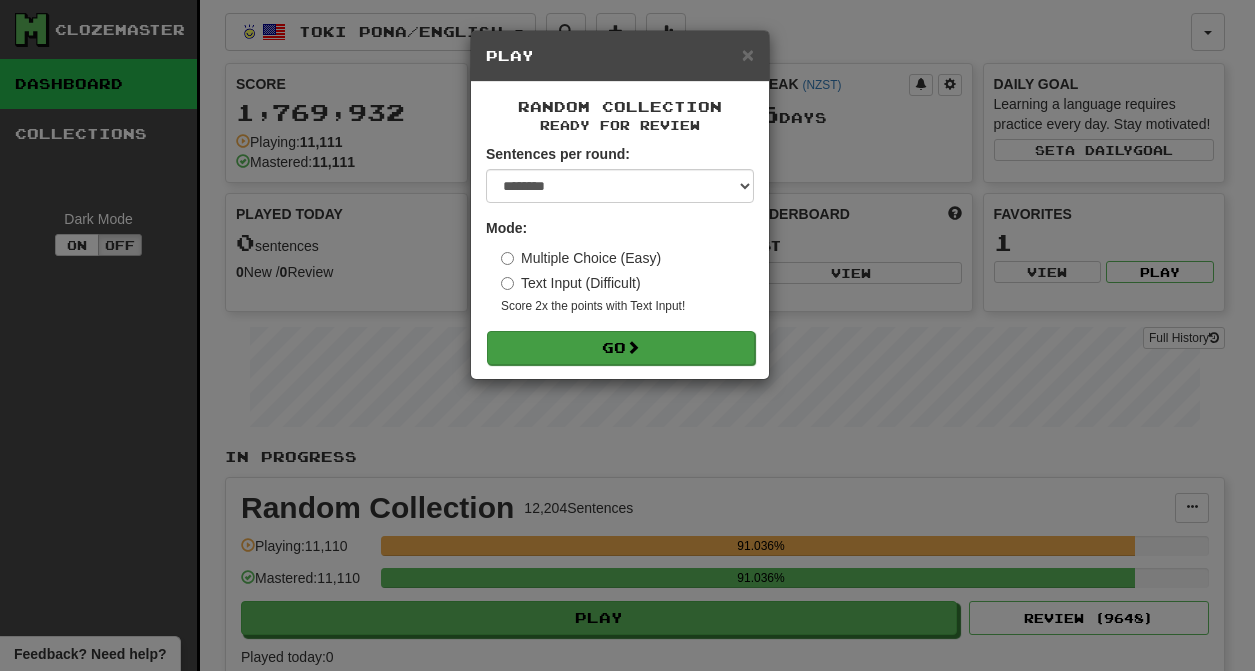 click at bounding box center (633, 347) 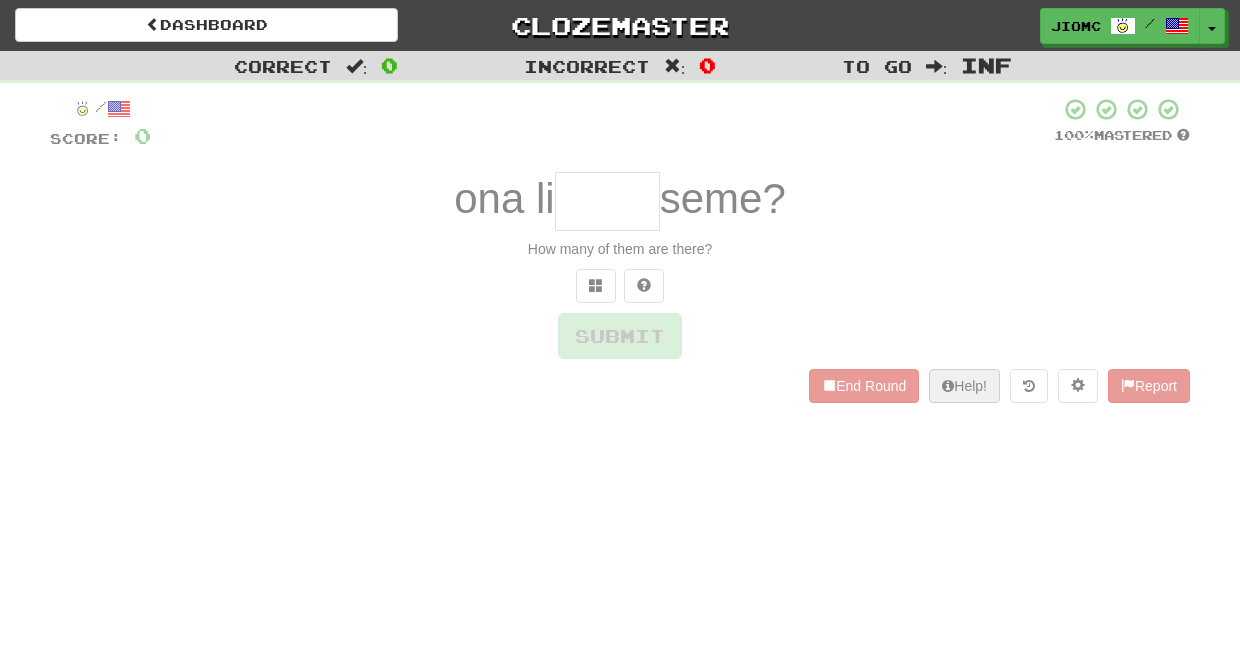 scroll, scrollTop: 0, scrollLeft: 0, axis: both 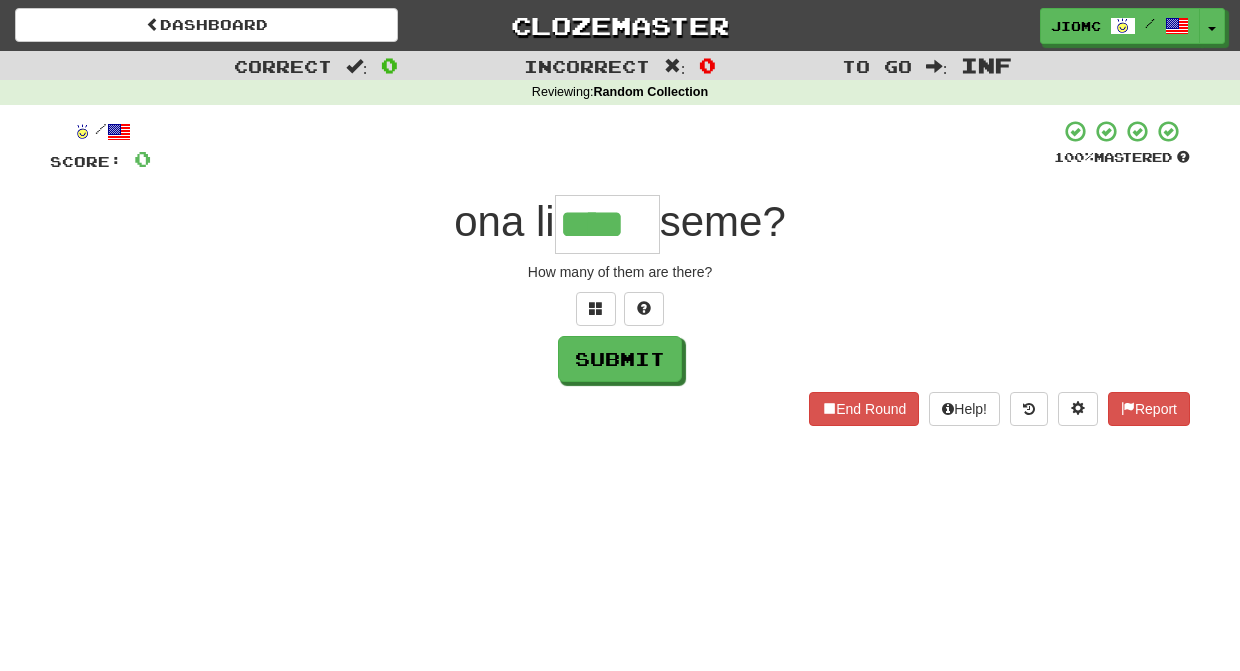 type on "****" 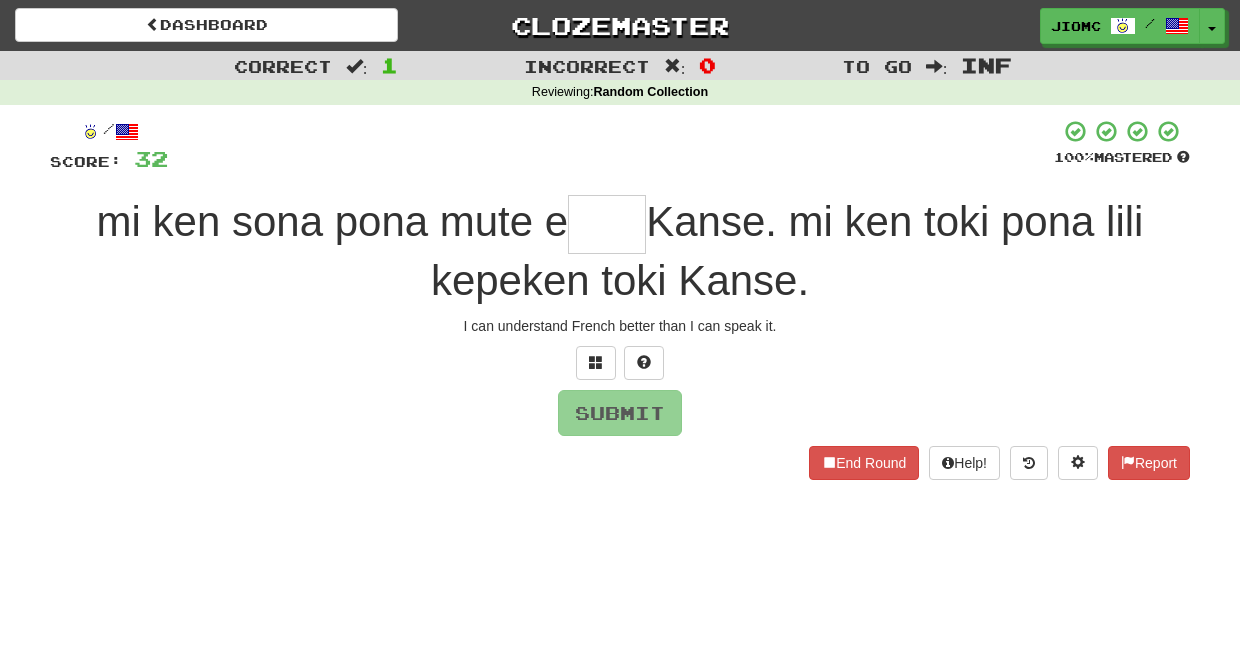 type on "*" 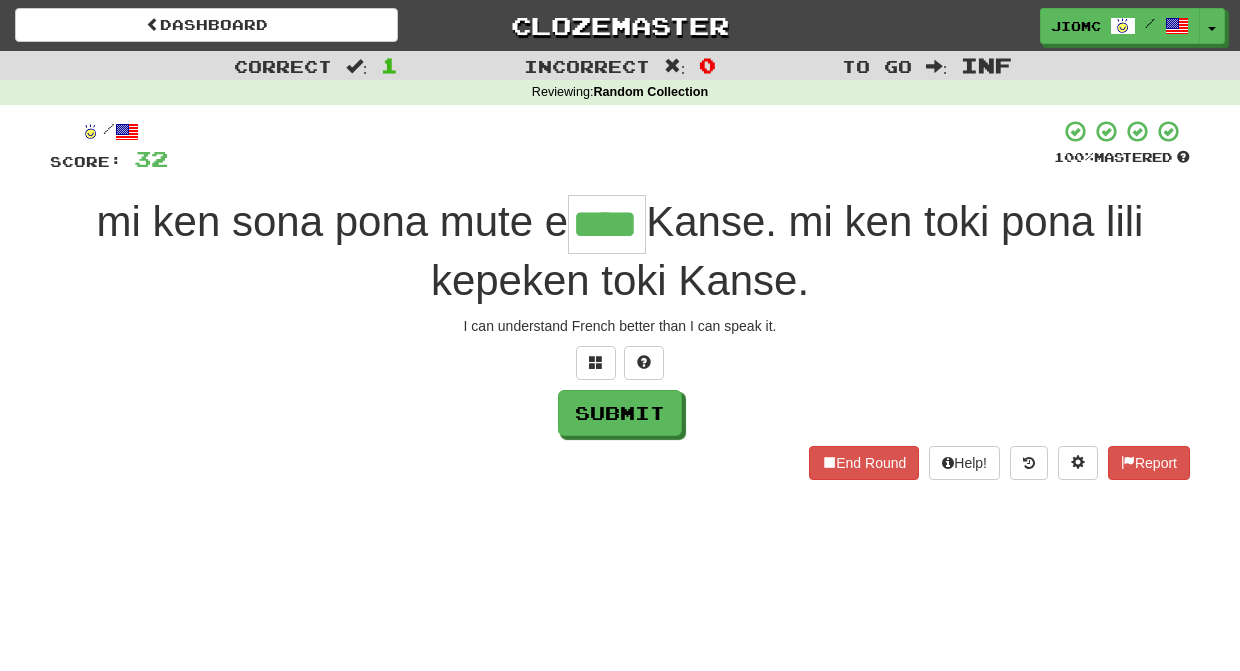 type on "****" 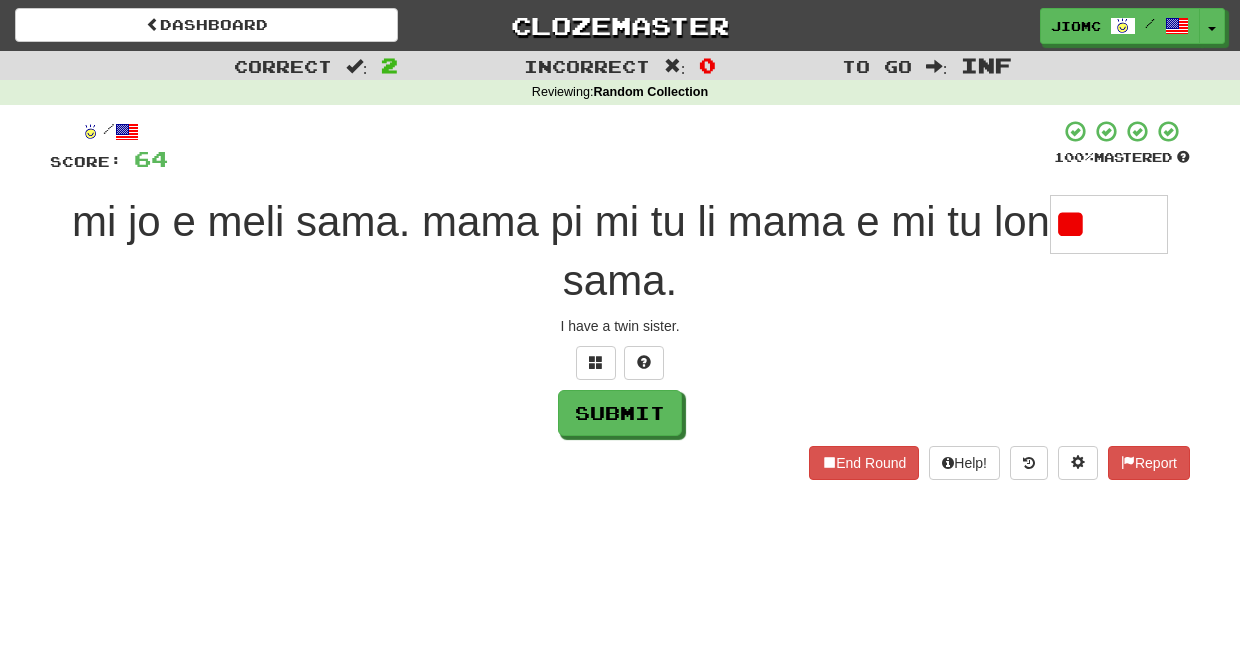 type on "*" 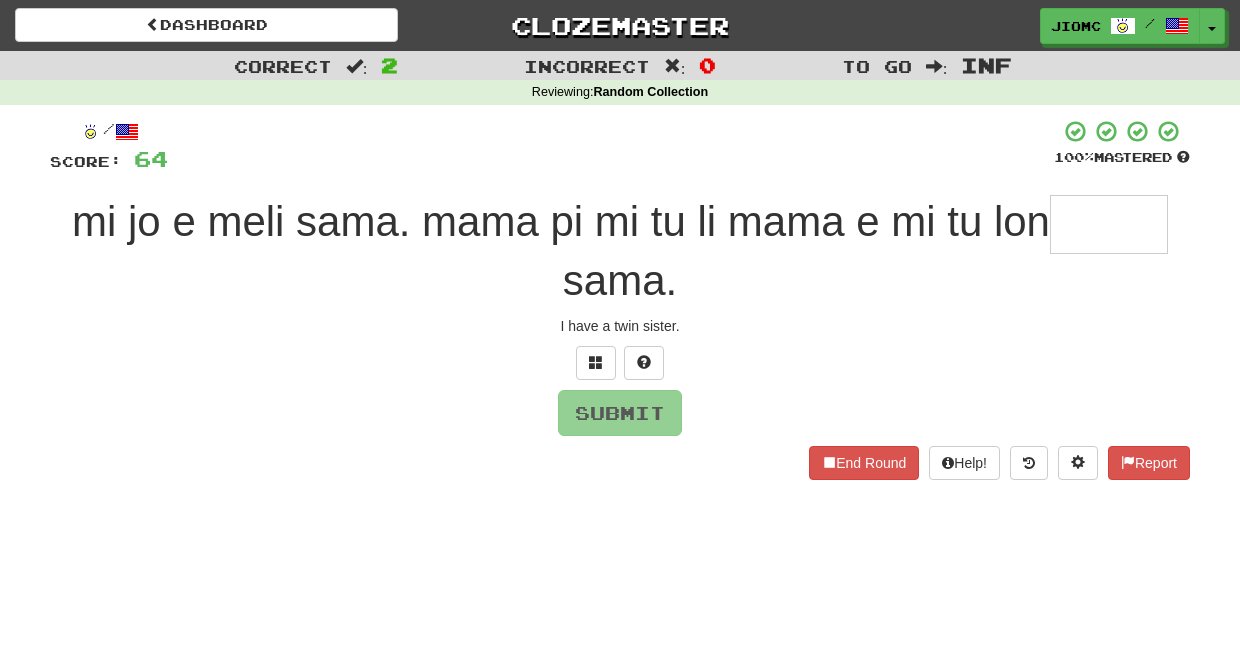 type on "*" 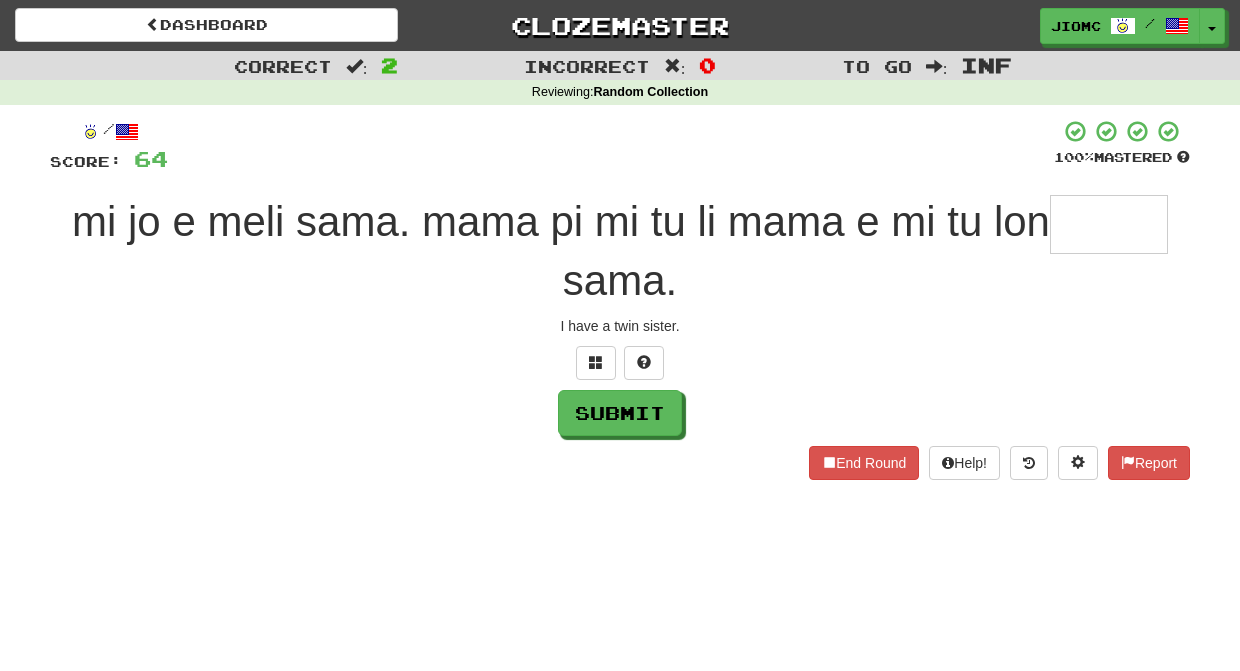 type on "*" 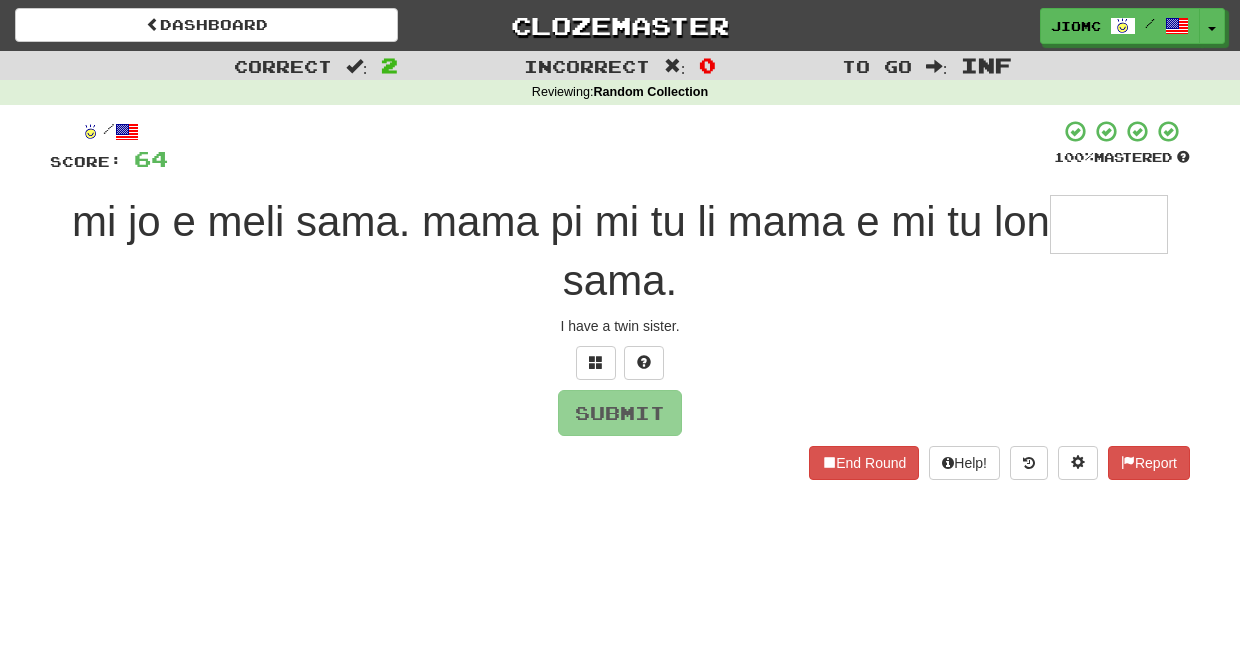 type on "*" 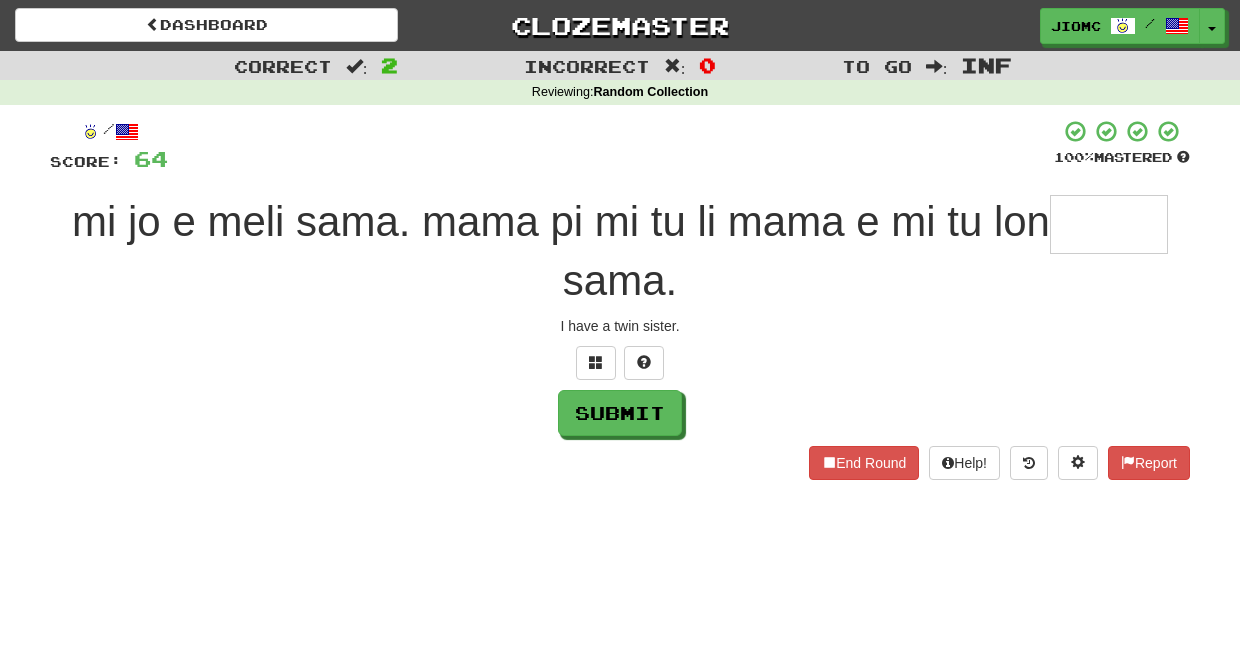 type on "*" 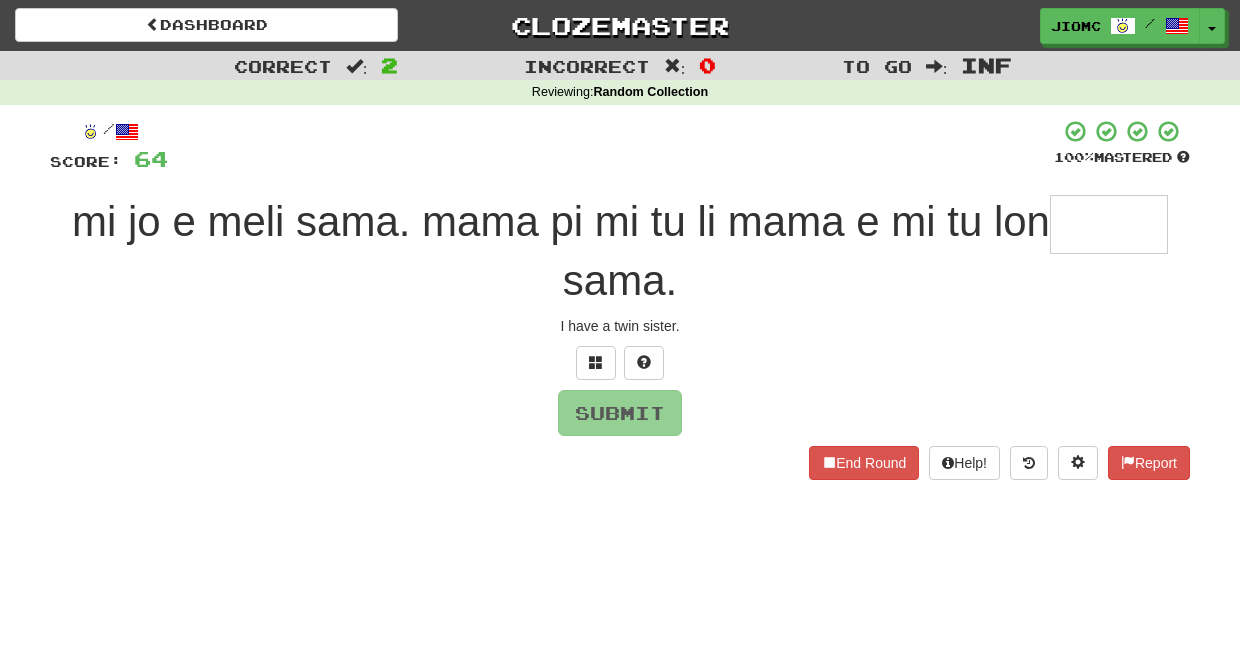 type on "*" 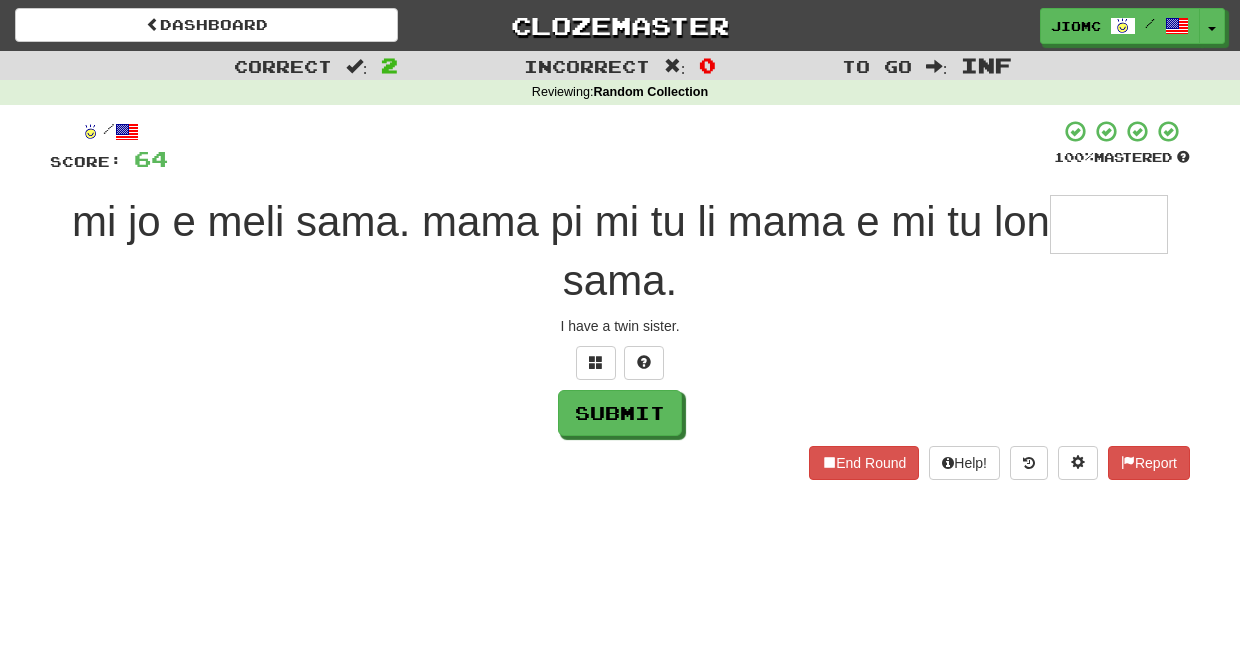 type on "*" 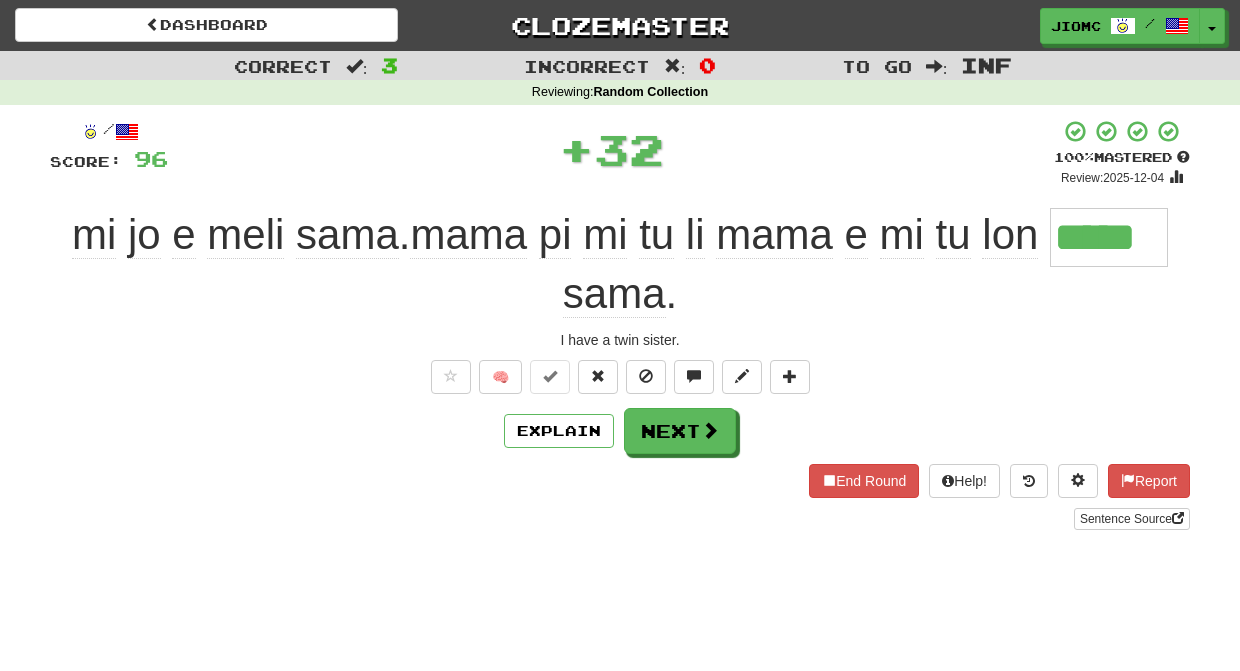 type on "*****" 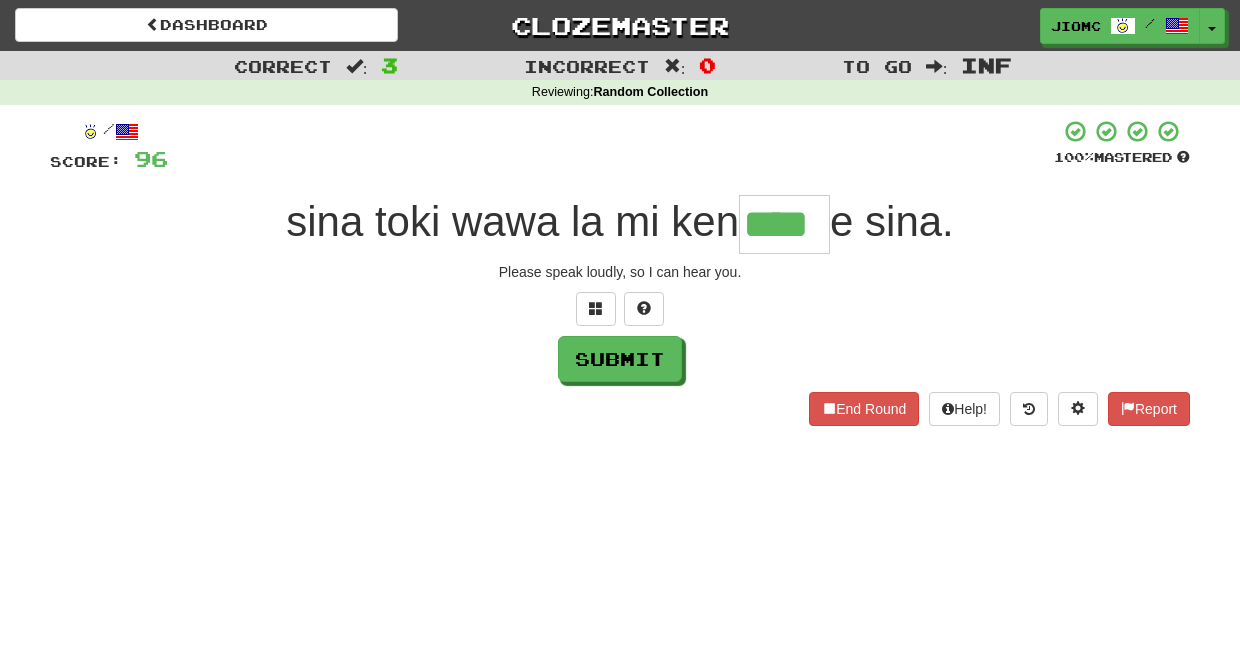 type on "****" 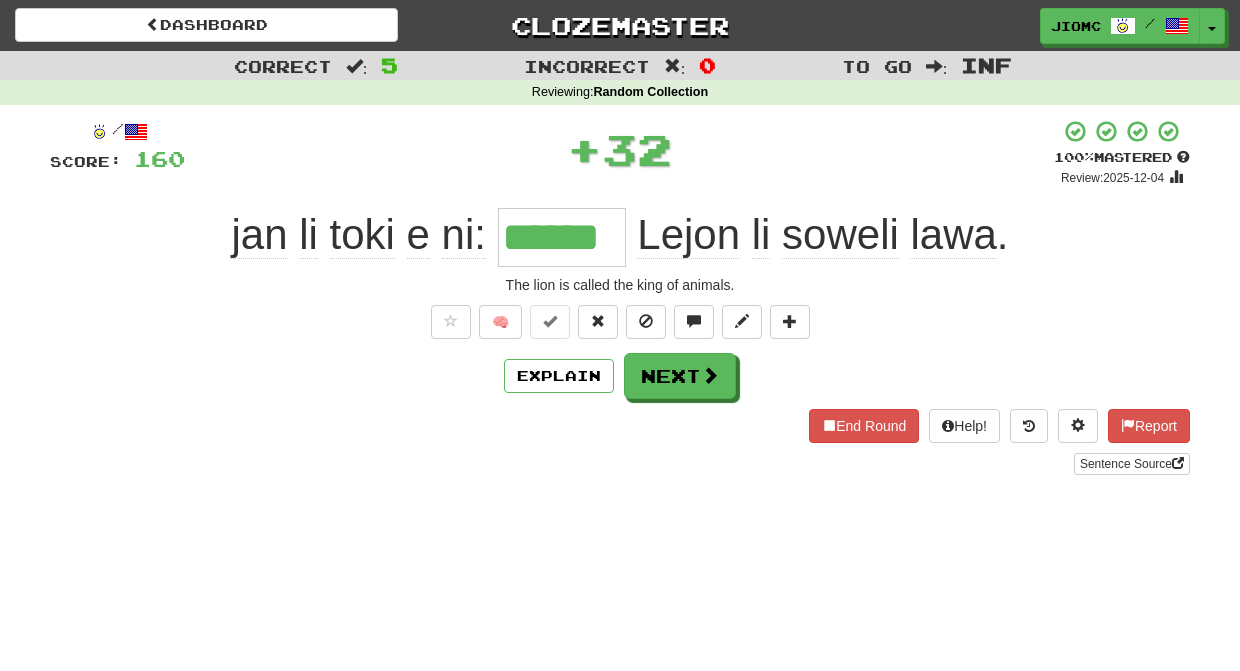 type on "******" 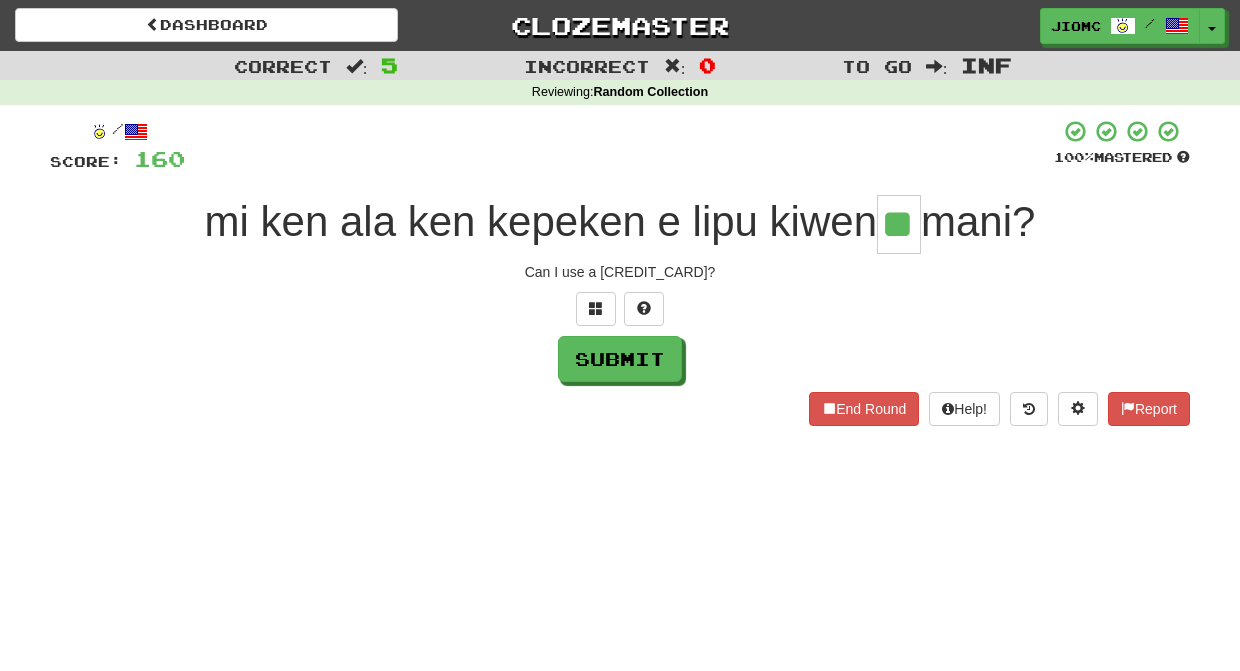 type on "**" 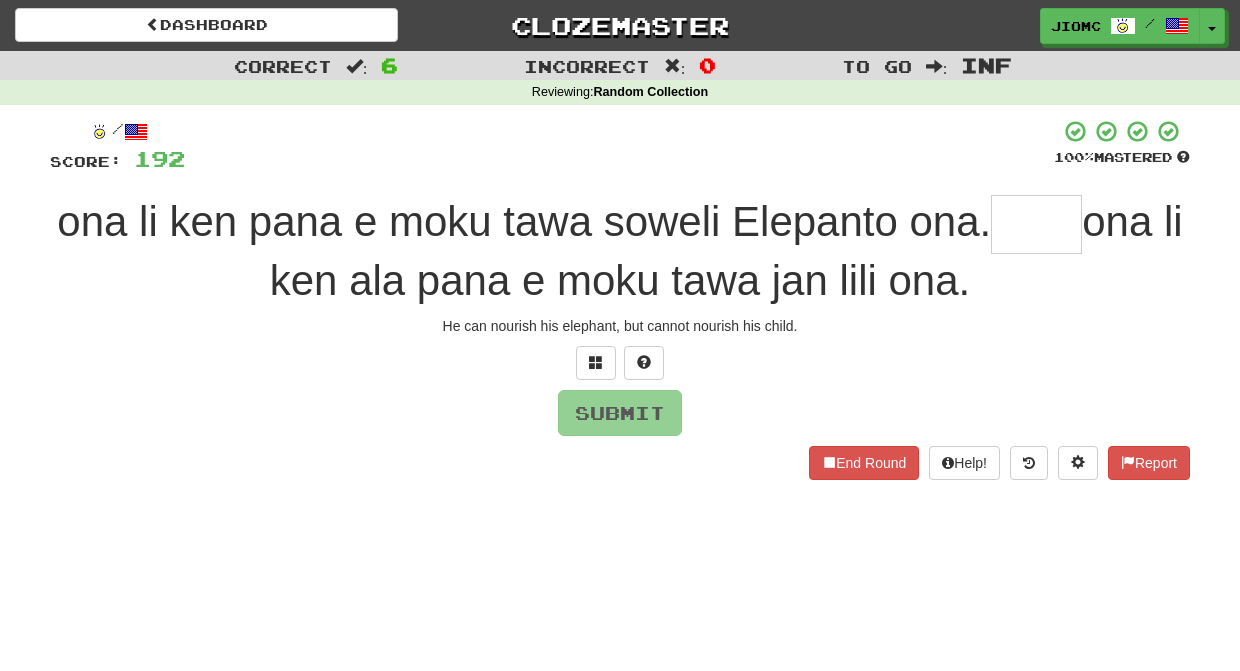 type on "*" 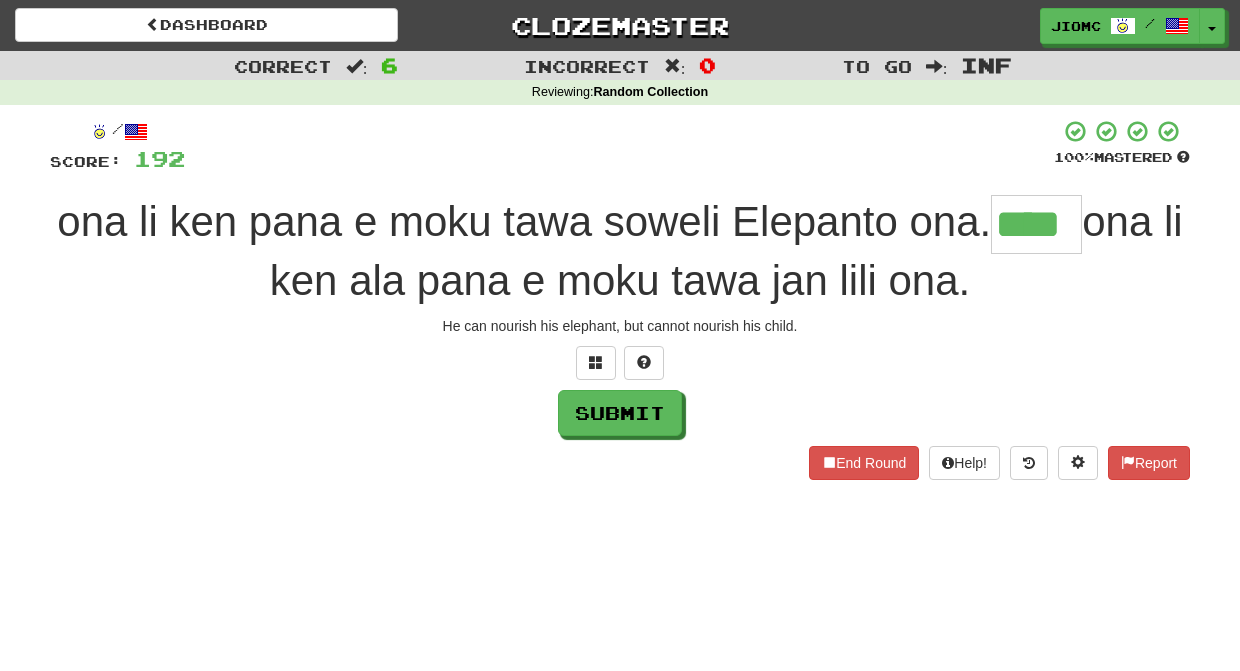 type on "****" 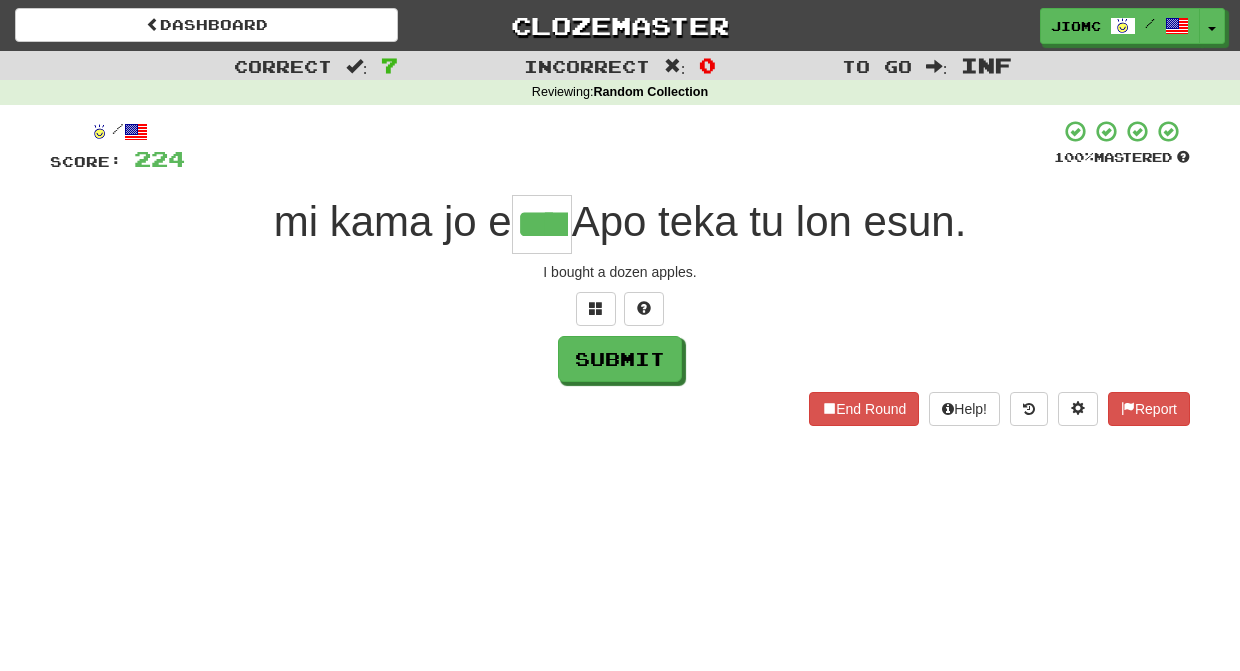 type on "****" 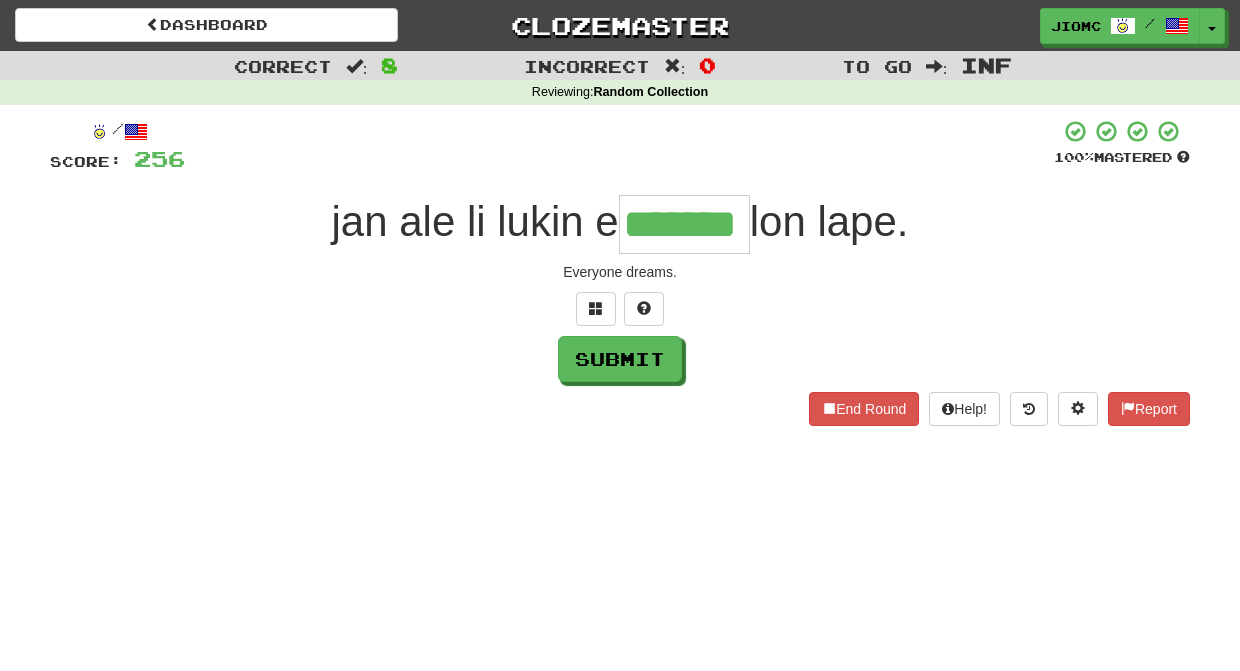 type on "*******" 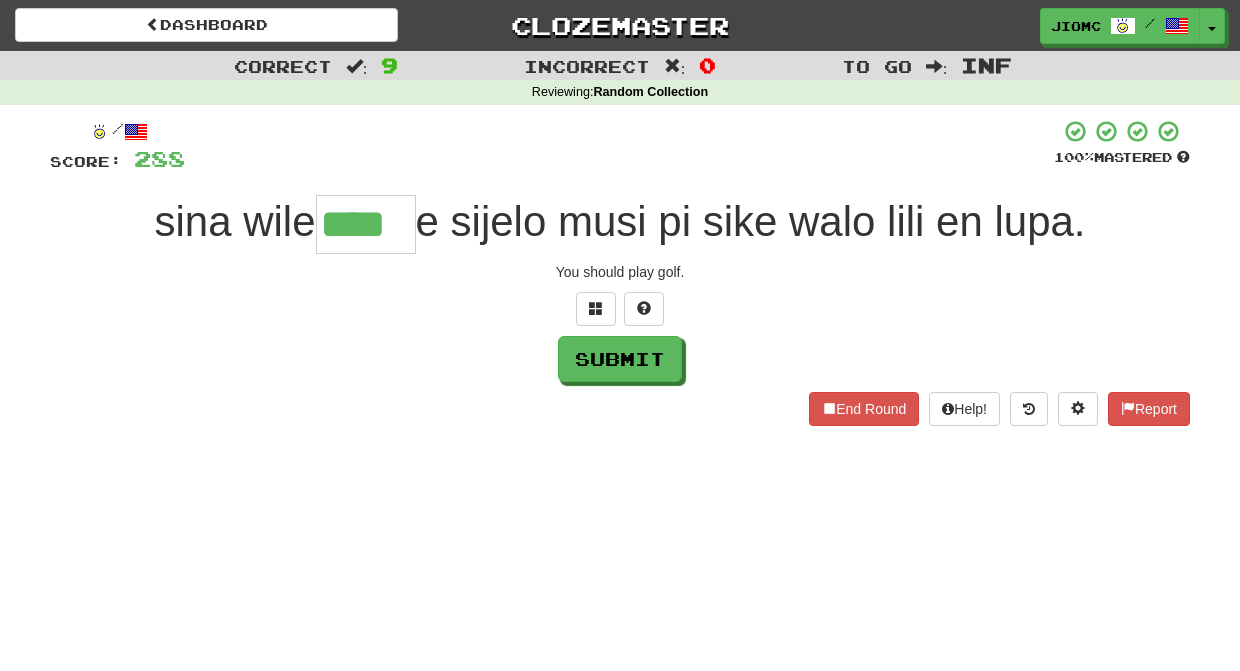 type on "****" 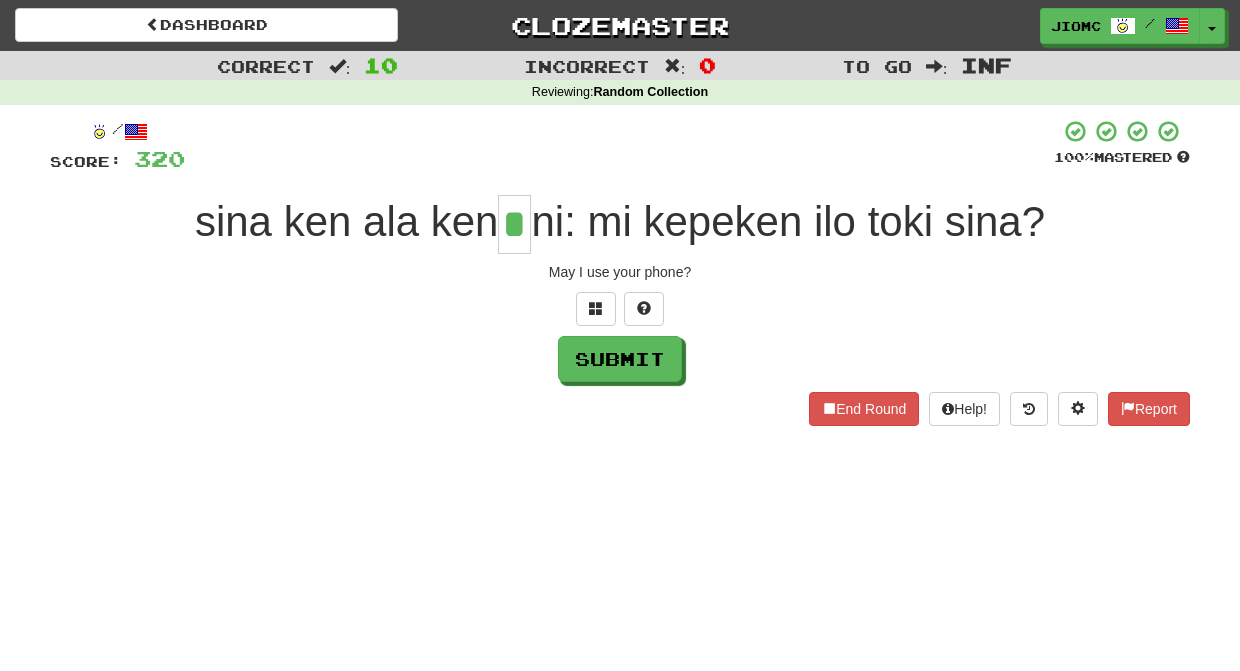type on "*" 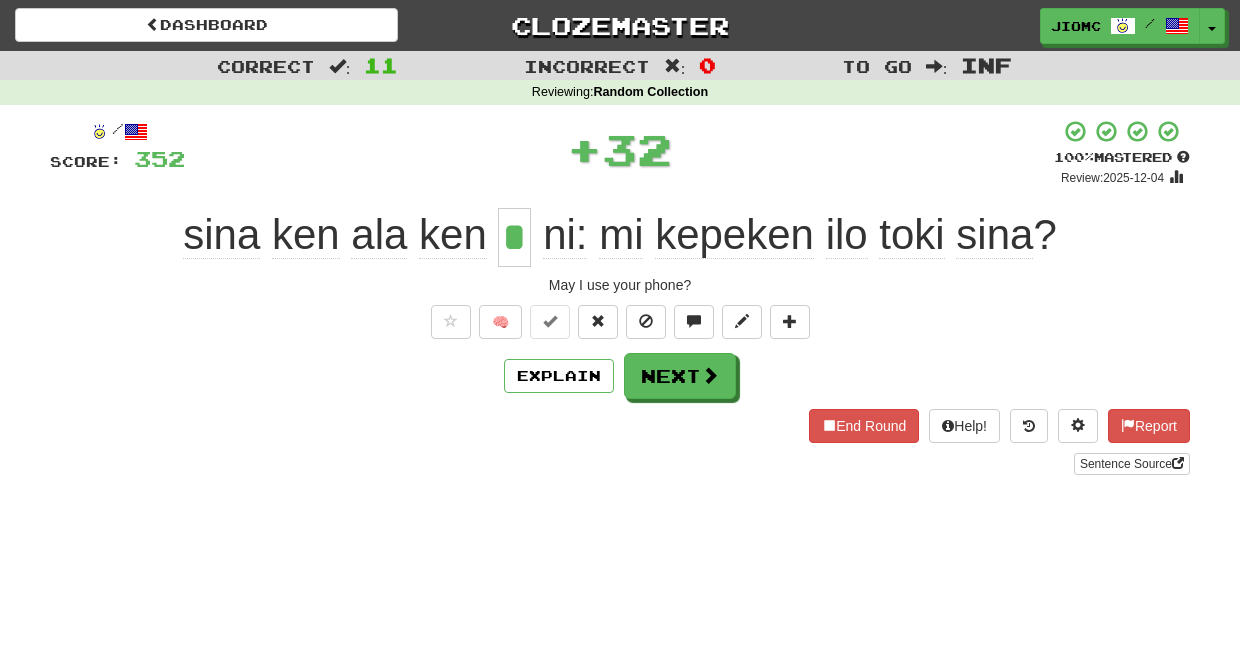 type 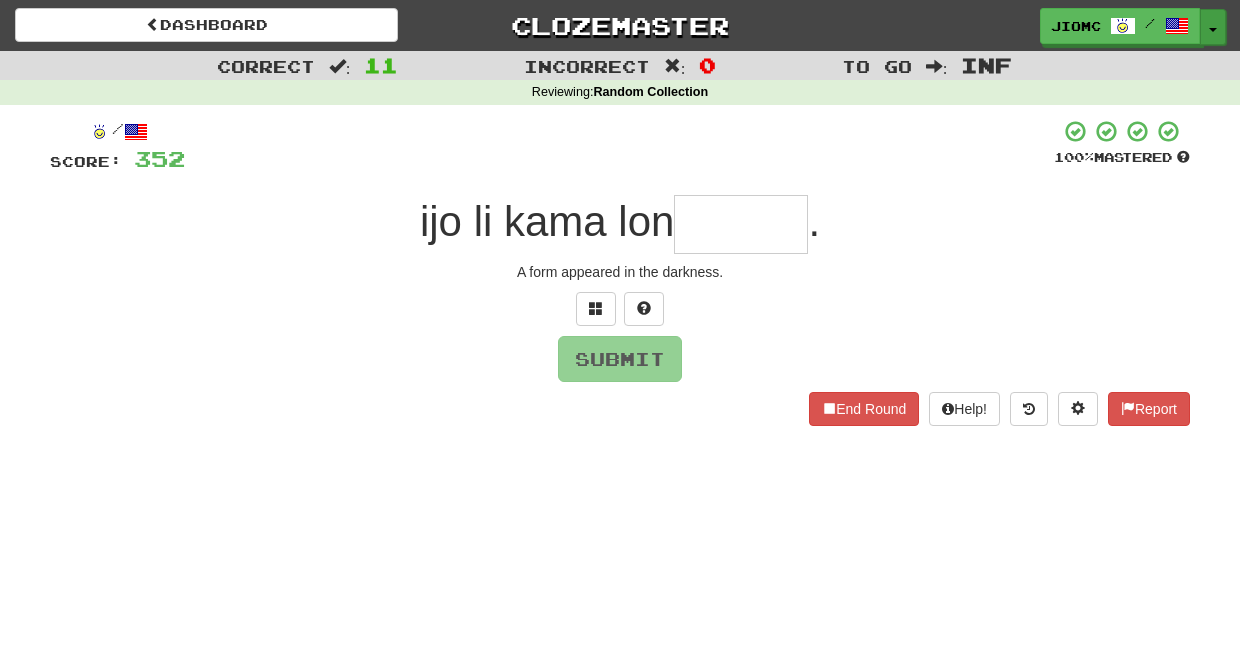 click at bounding box center (1213, 30) 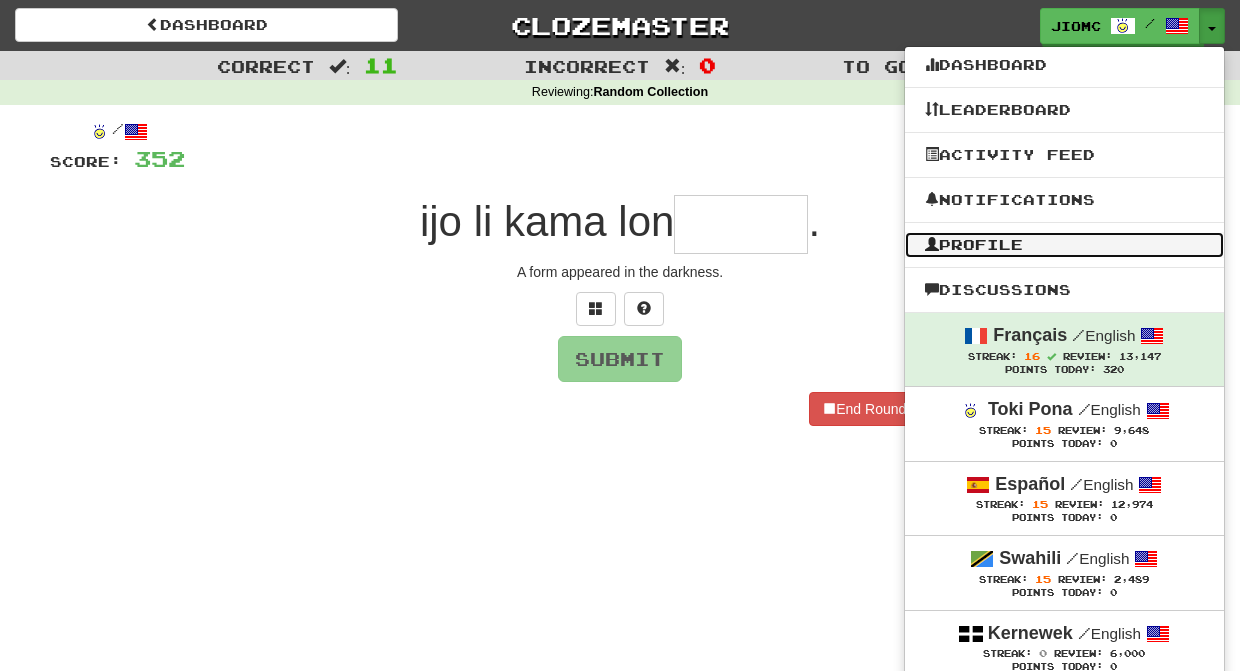 click on "Profile" at bounding box center (1064, 245) 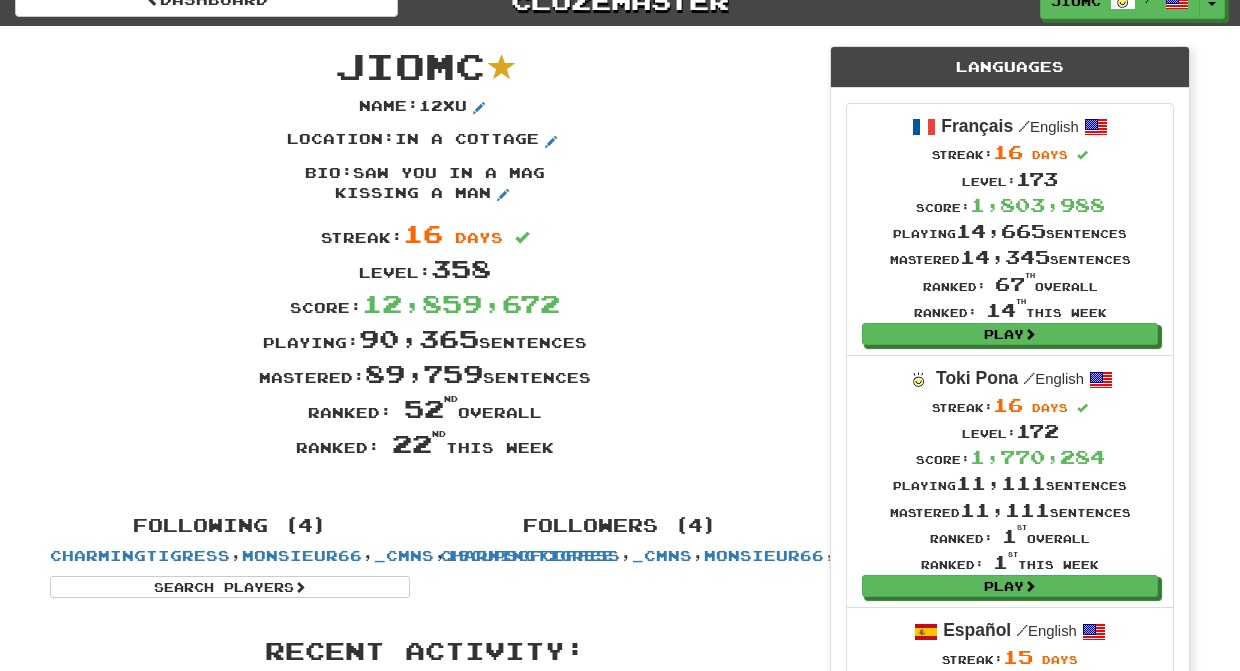 scroll, scrollTop: 0, scrollLeft: 0, axis: both 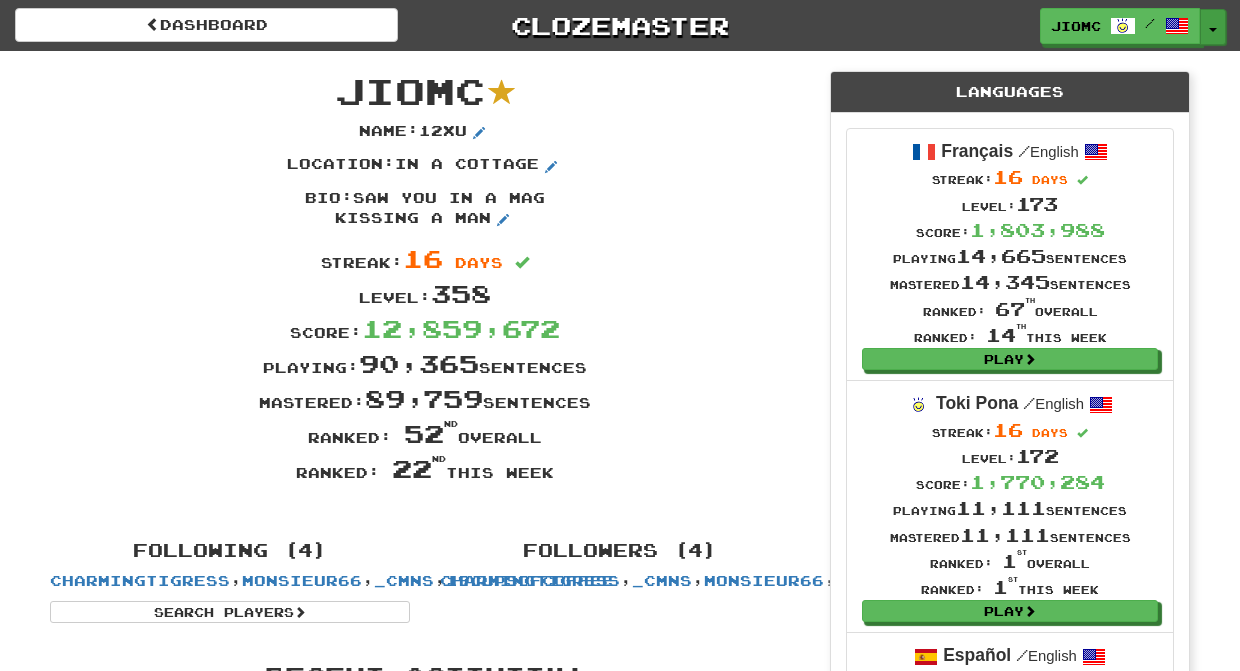 click at bounding box center (1213, 30) 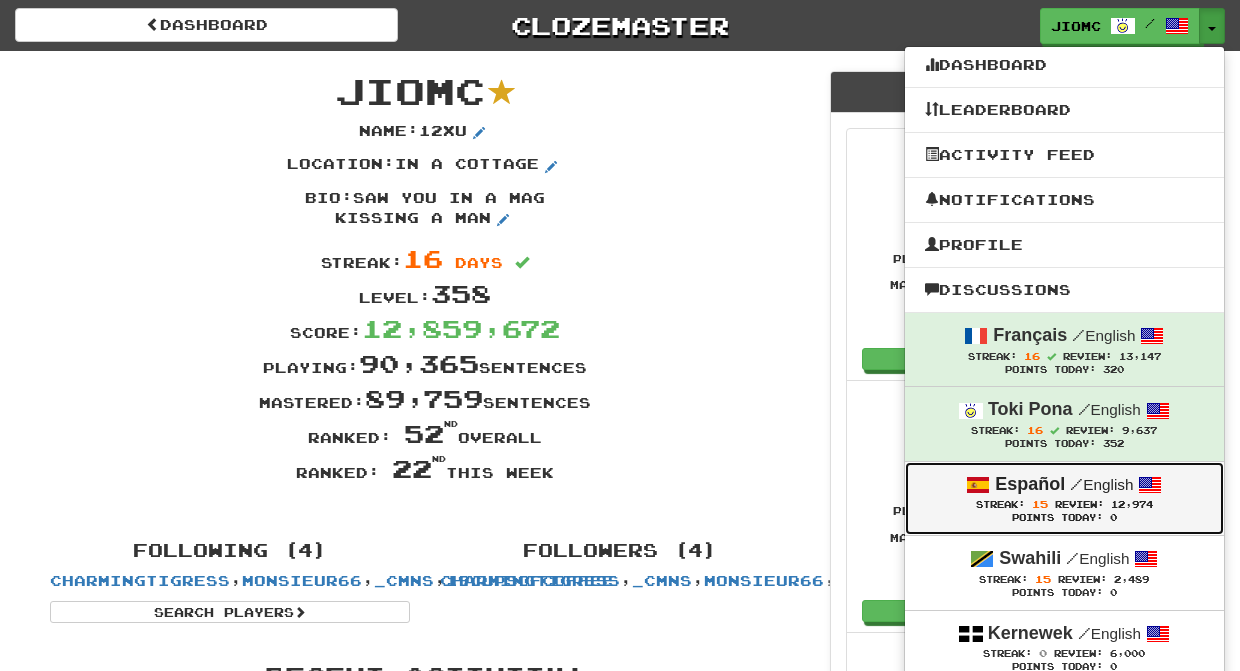click on "Español
/
English" at bounding box center [1064, 485] 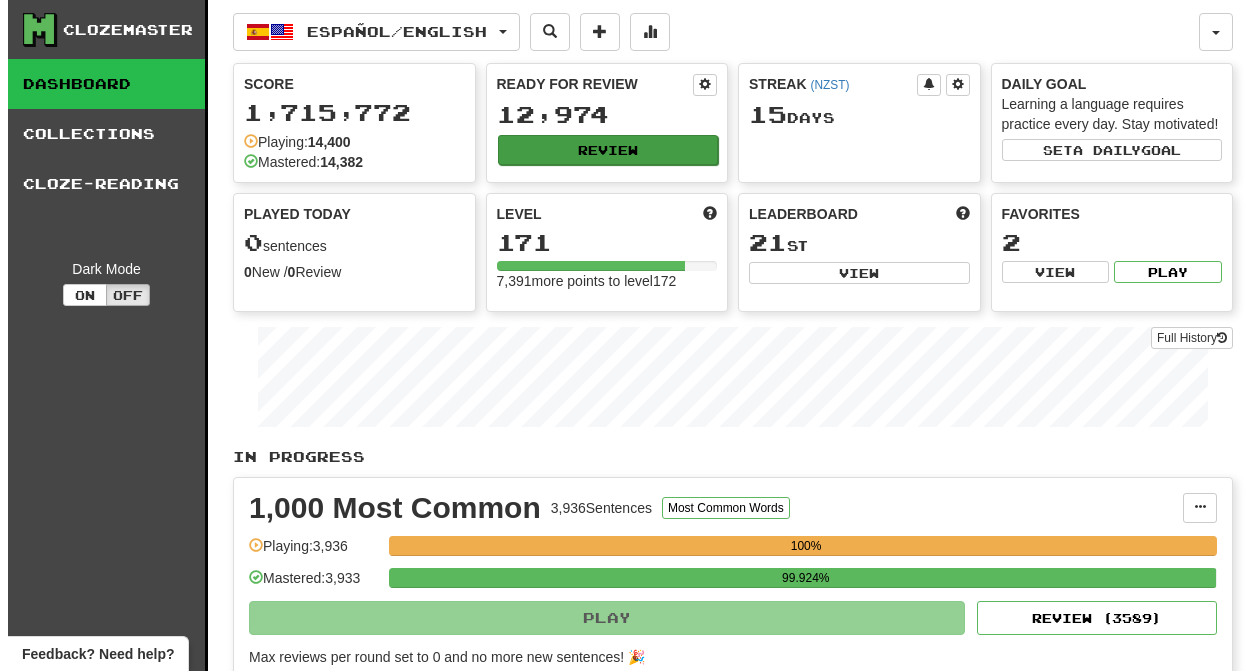 scroll, scrollTop: 0, scrollLeft: 0, axis: both 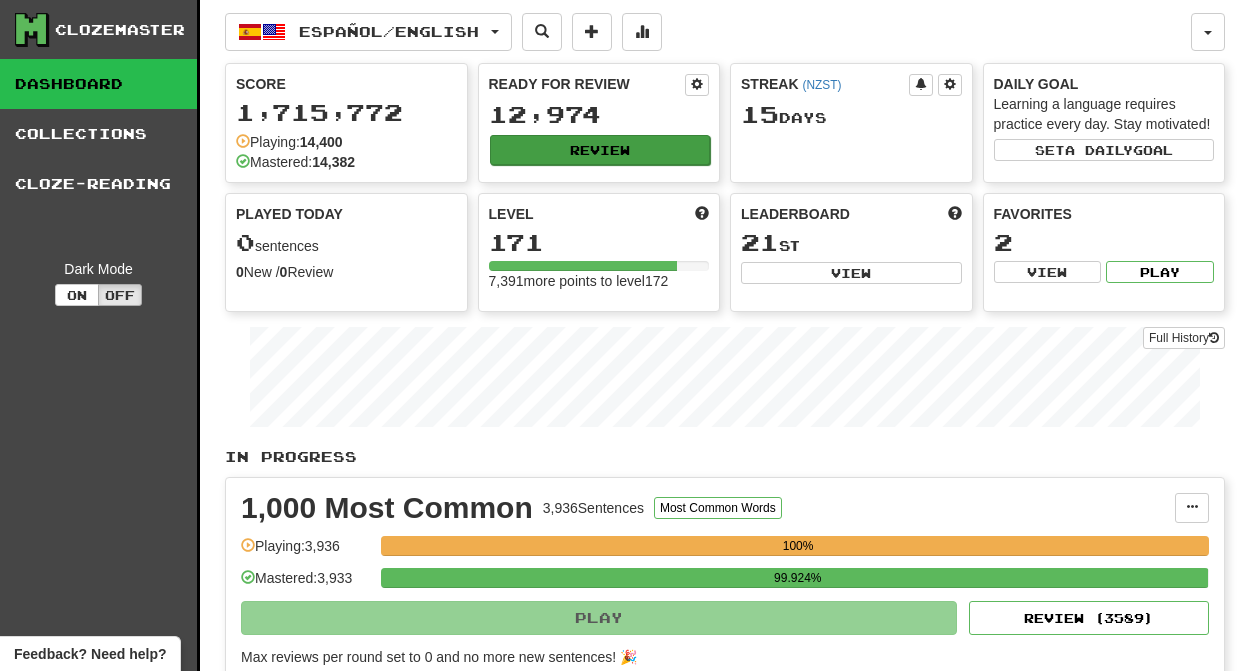 click on "Review" at bounding box center [600, 150] 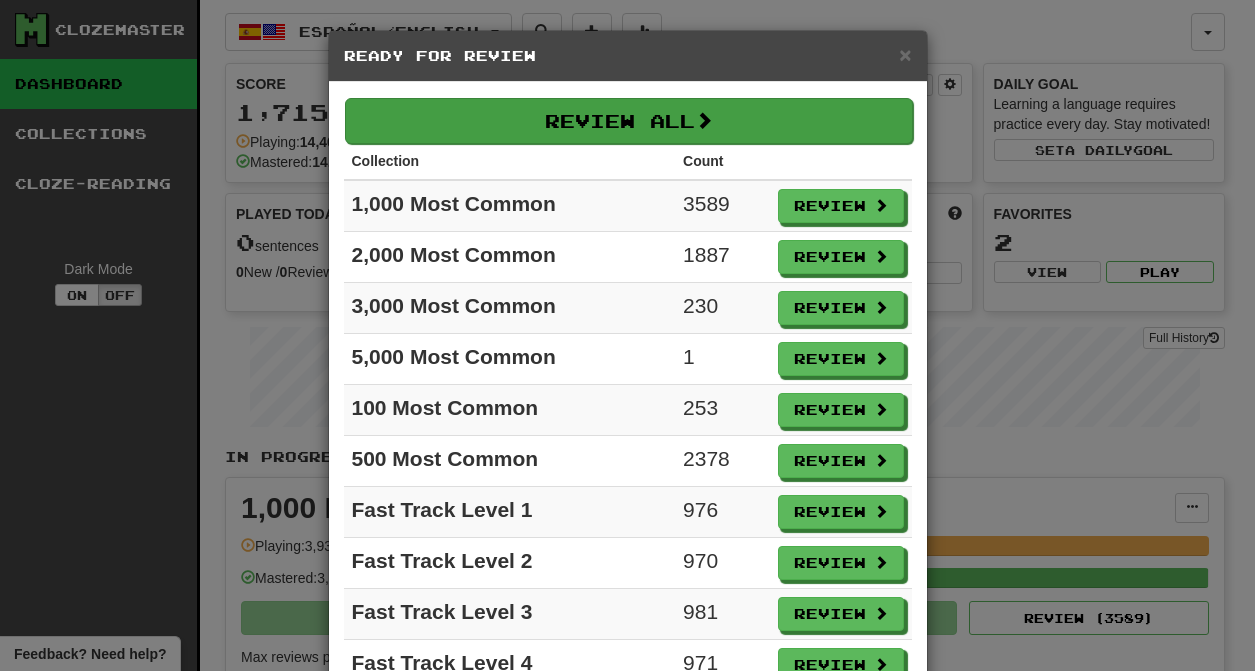 click on "Review All" at bounding box center [629, 121] 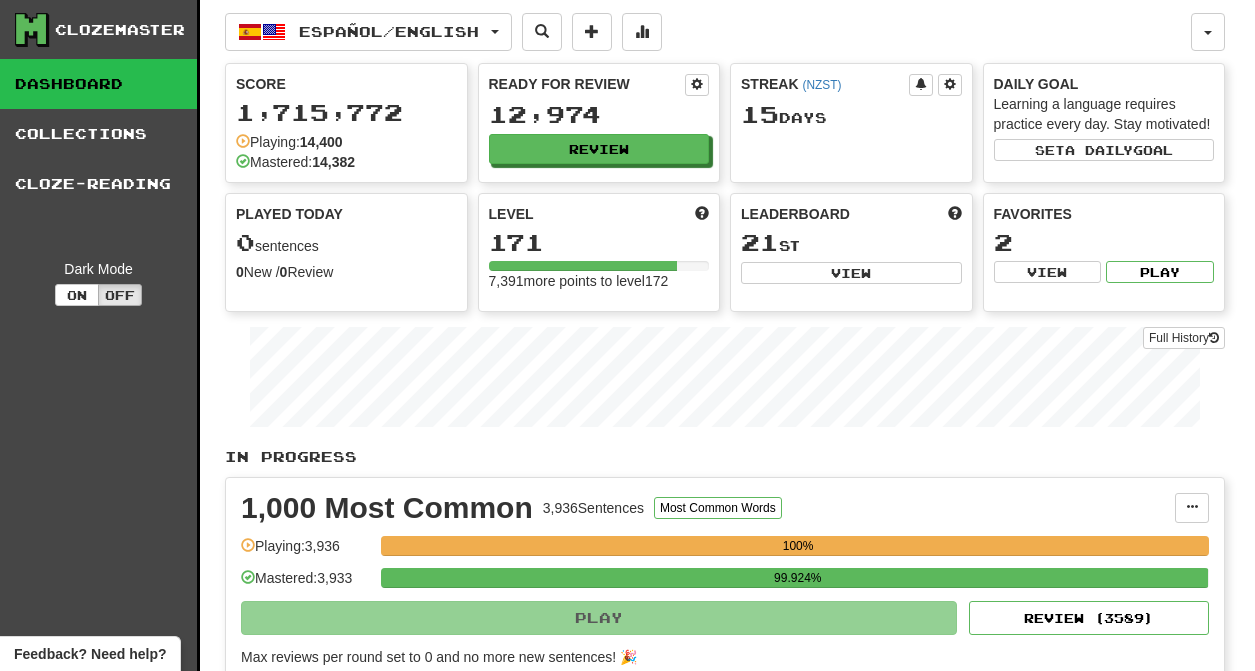 select on "********" 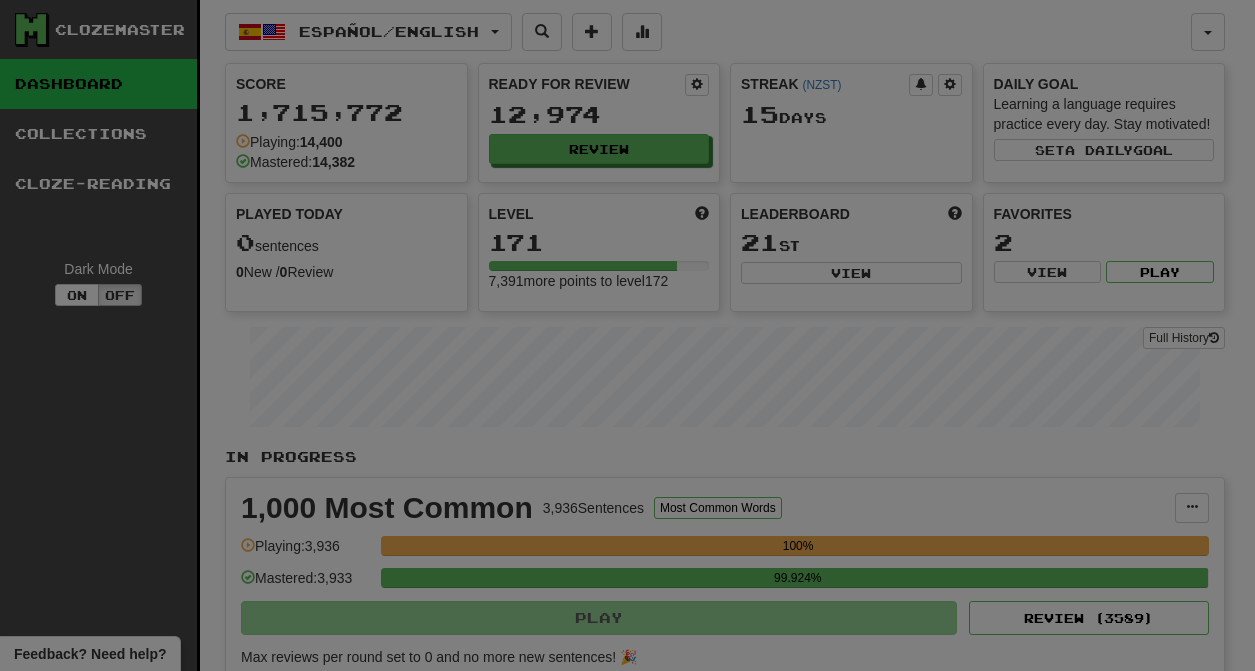 scroll, scrollTop: 0, scrollLeft: 0, axis: both 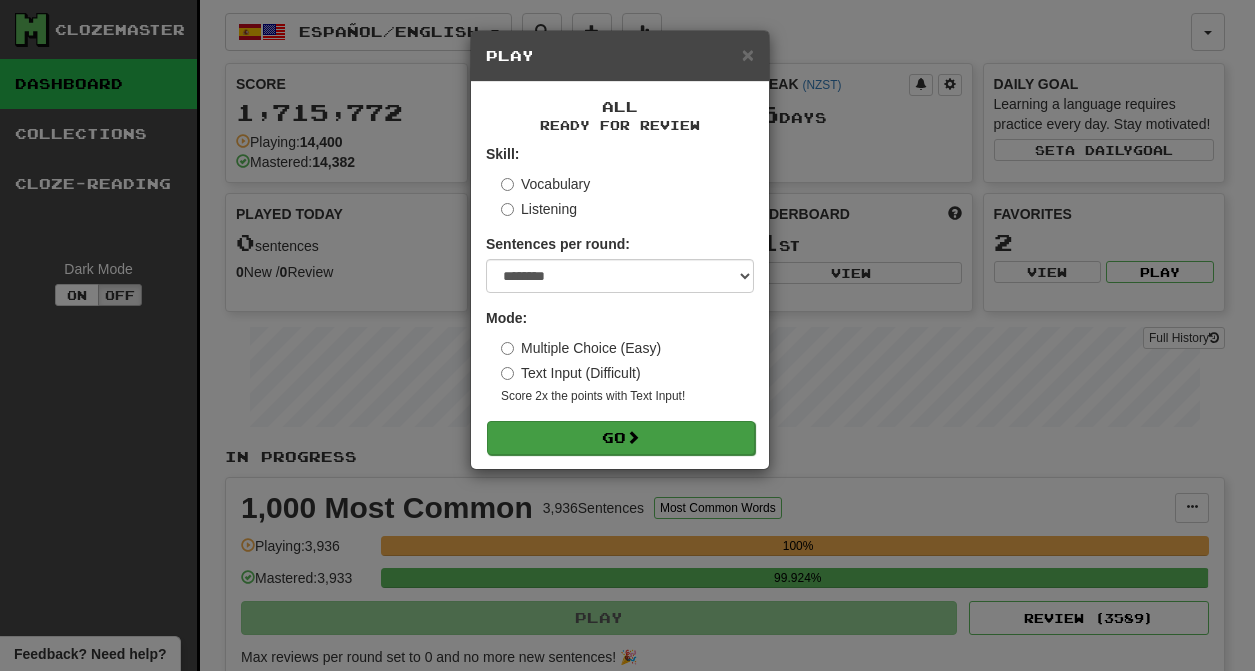 click at bounding box center [633, 437] 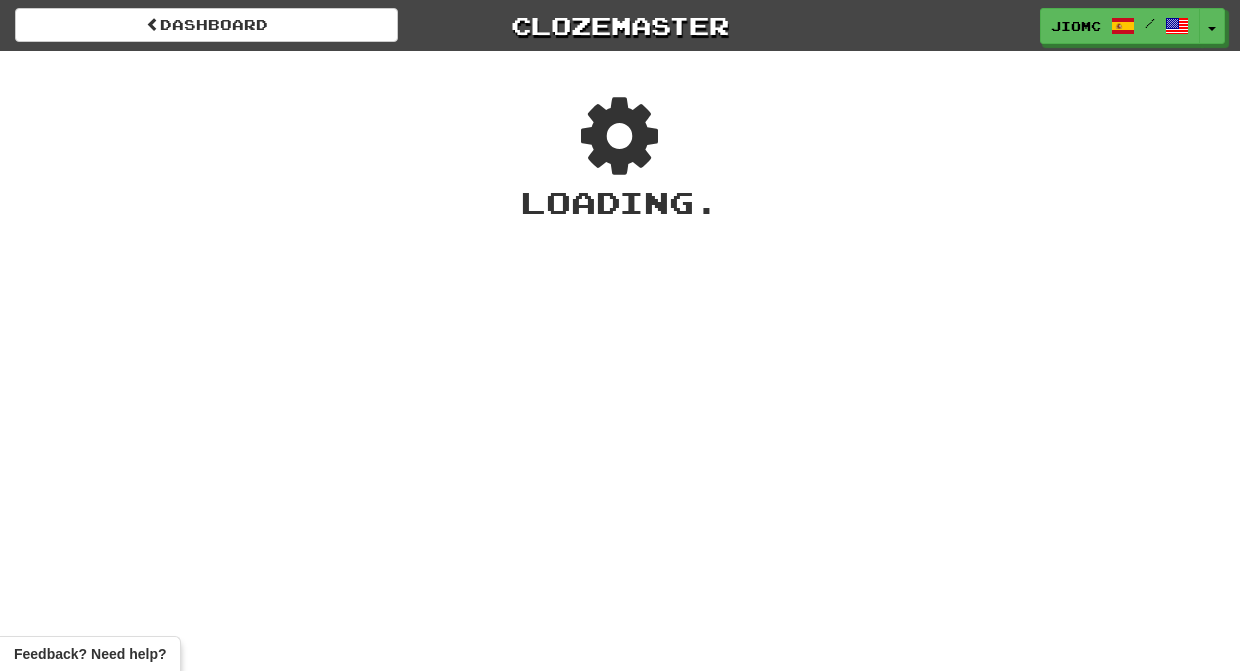 scroll, scrollTop: 0, scrollLeft: 0, axis: both 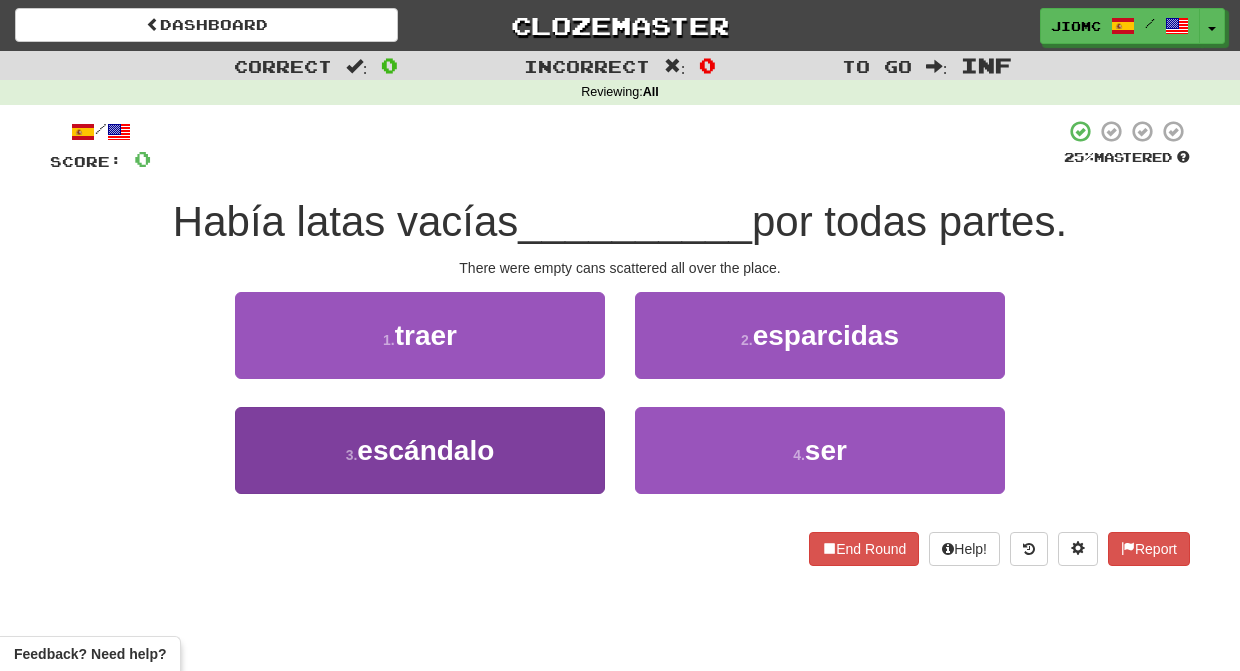 click on "3 .  escándalo" at bounding box center (420, 450) 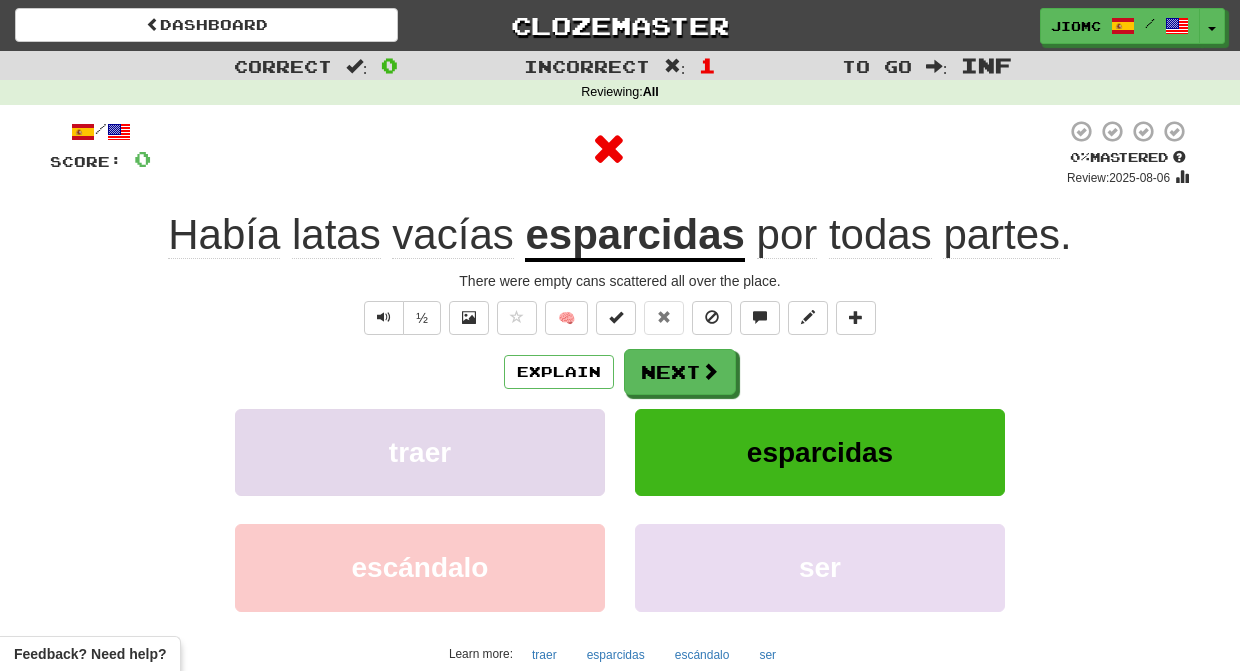 click on "traer" at bounding box center (420, 452) 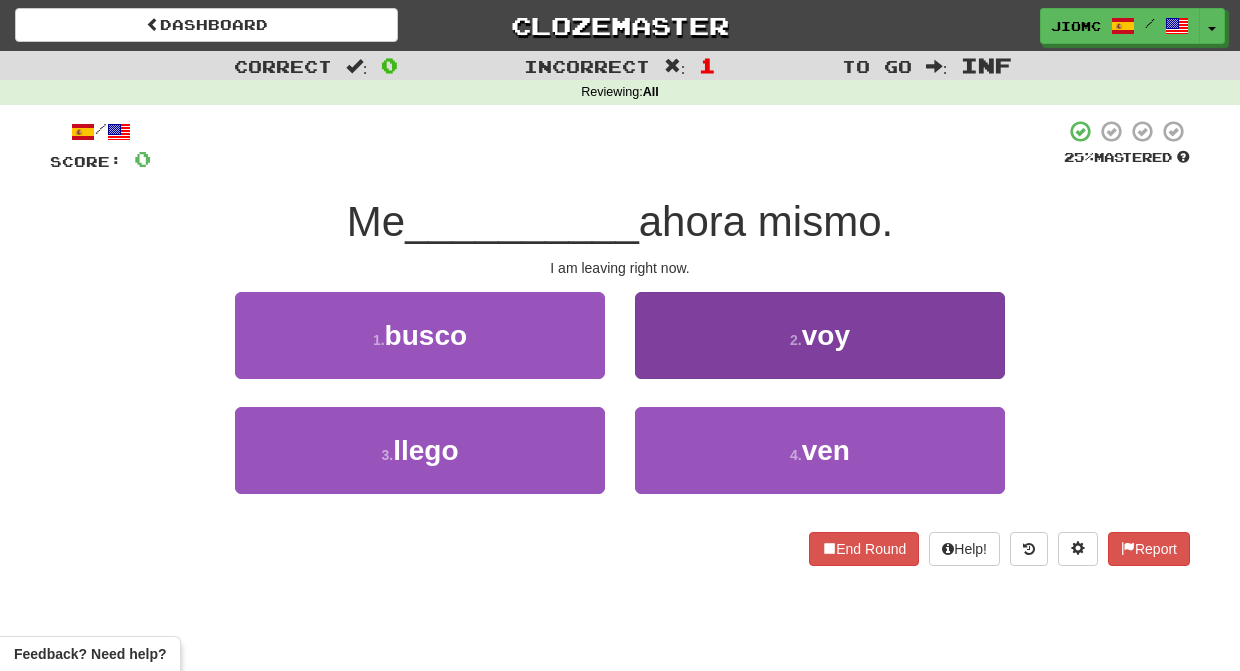 click on "2 .  voy" at bounding box center [820, 335] 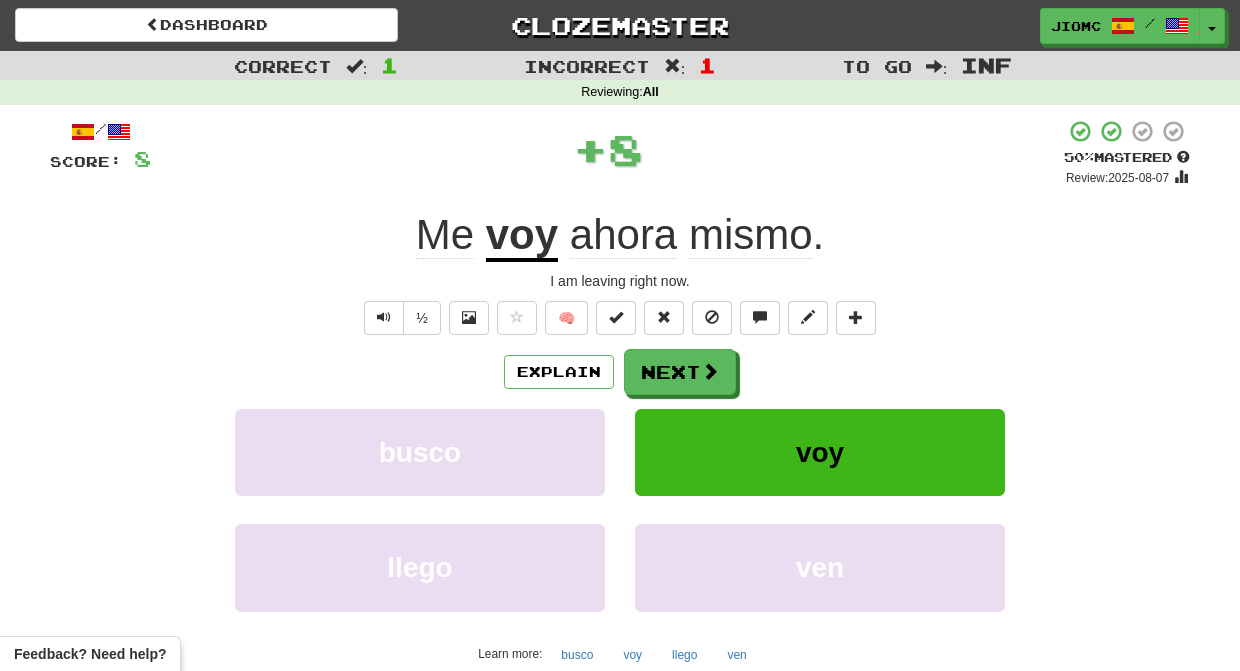 click on "Next" at bounding box center [680, 372] 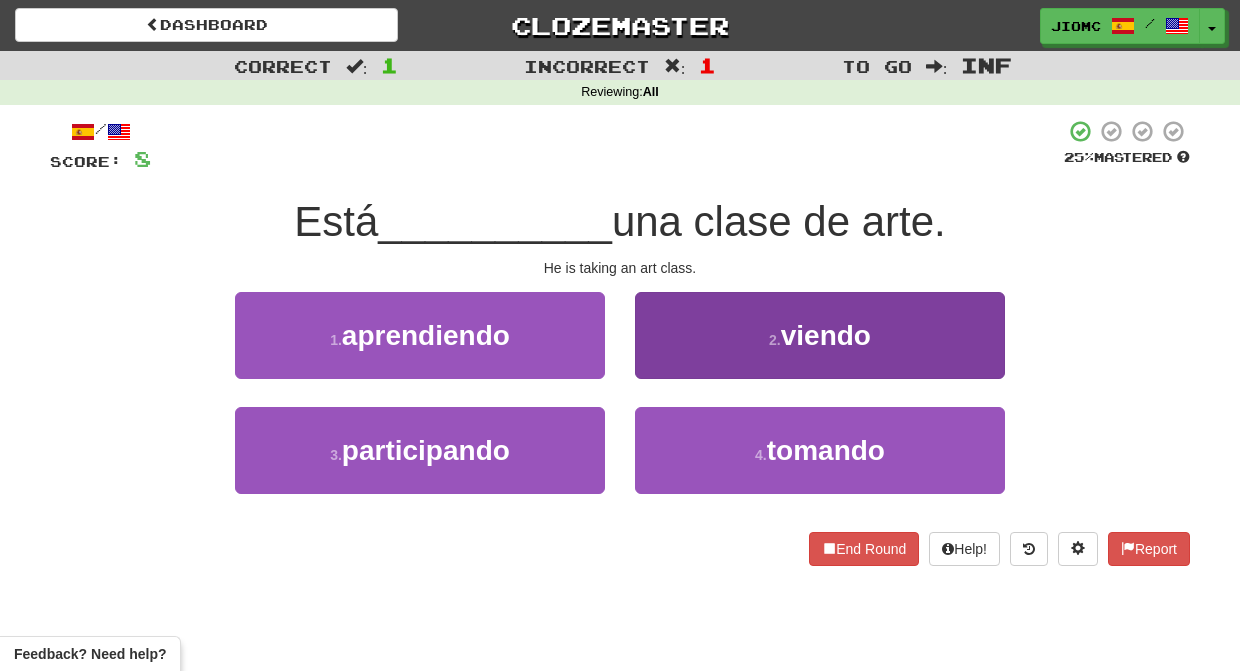 click on "2 .  viendo" at bounding box center (820, 335) 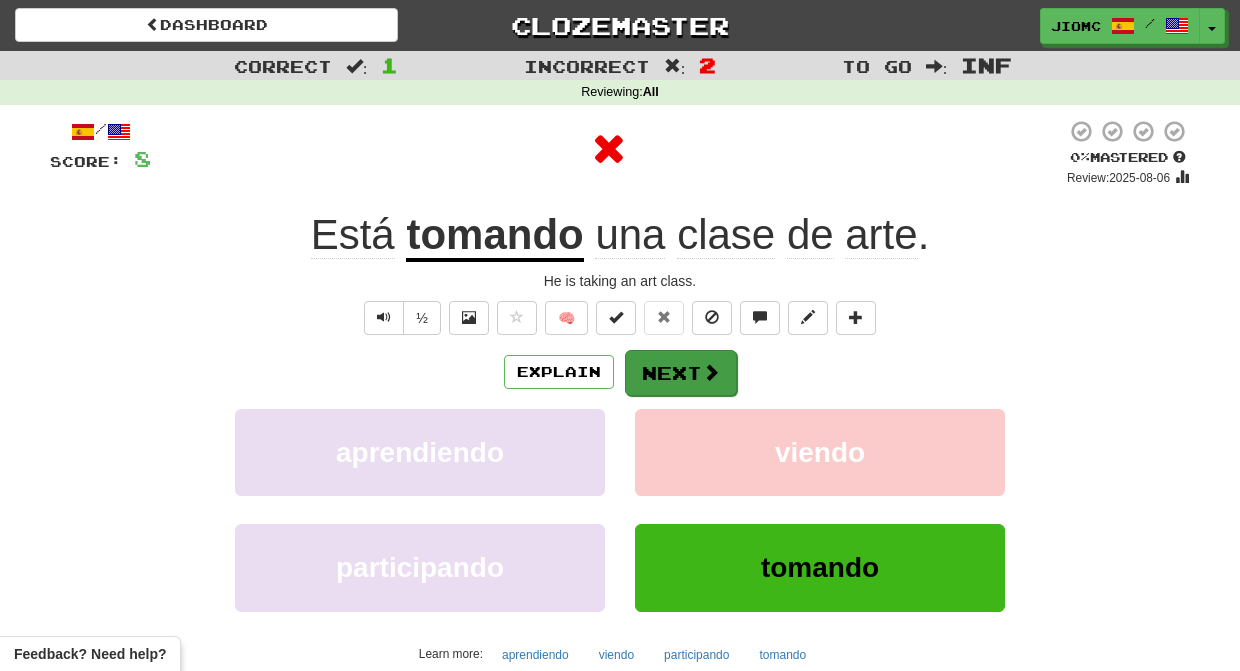 click on "Next" at bounding box center [681, 373] 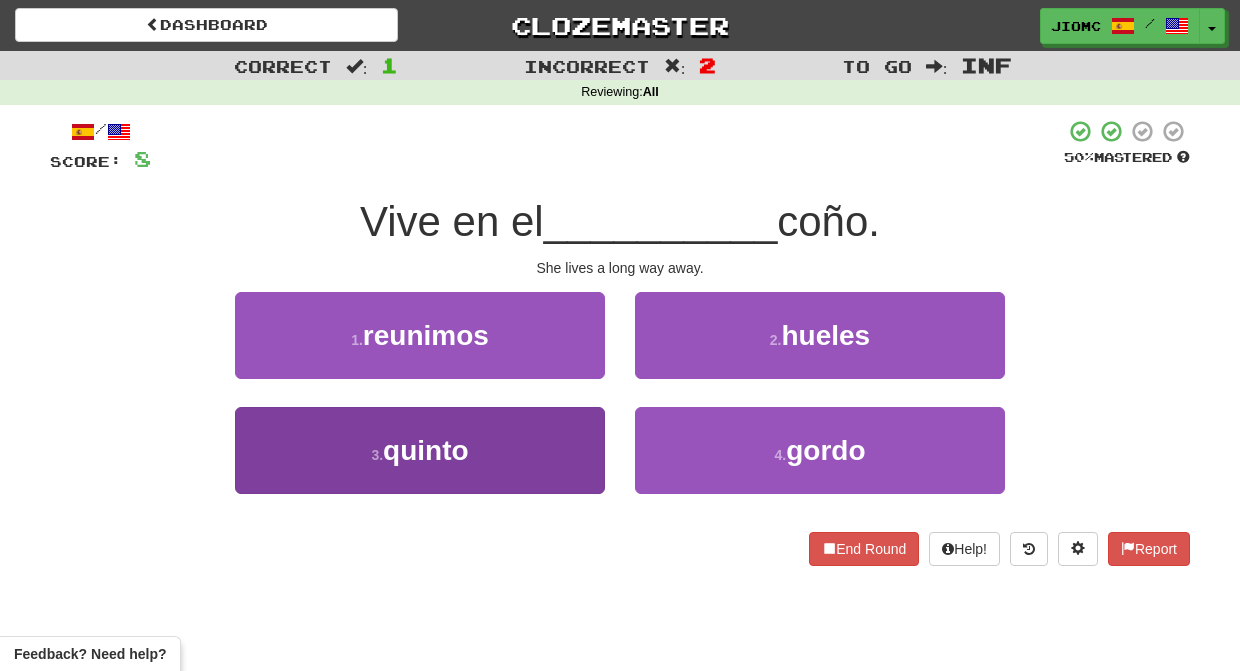 click on "3 .  quinto" at bounding box center (420, 450) 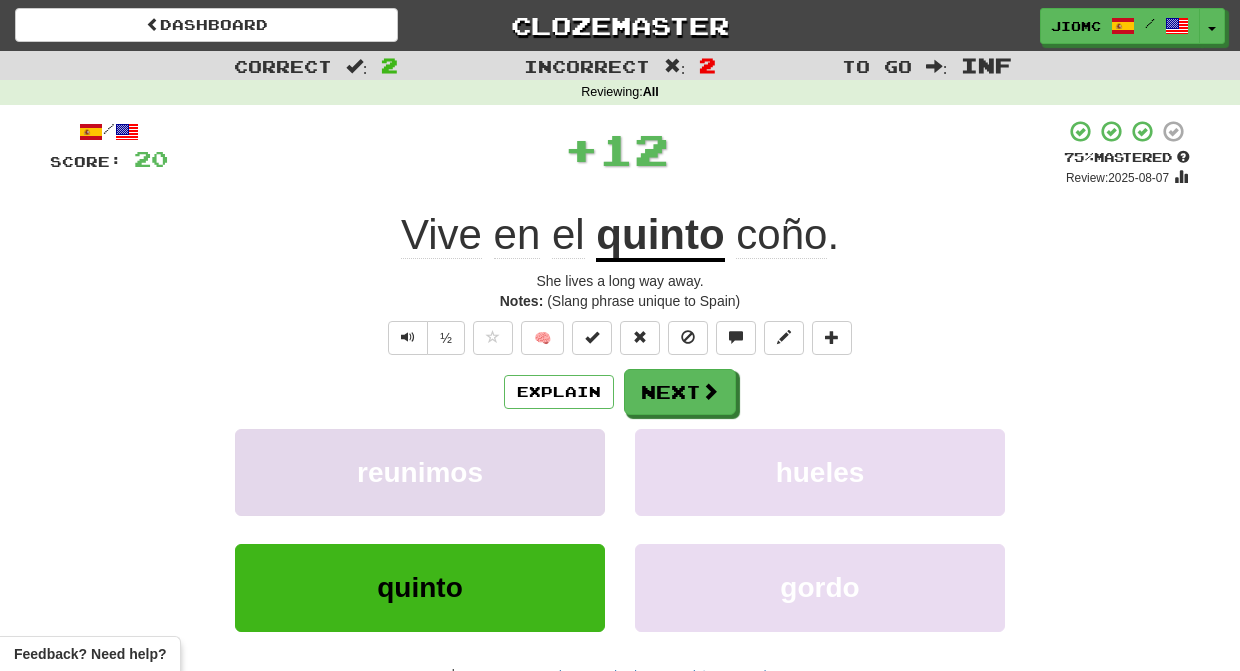 click on "reunimos" at bounding box center (420, 472) 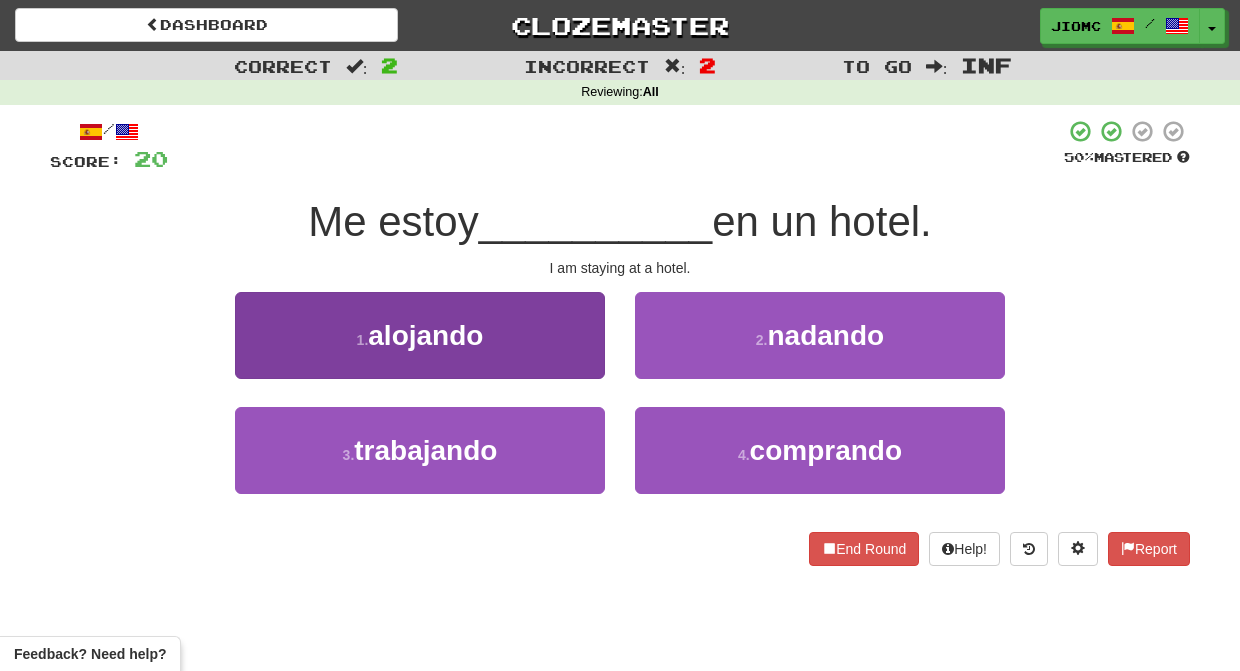 click on "1 .  alojando" at bounding box center (420, 335) 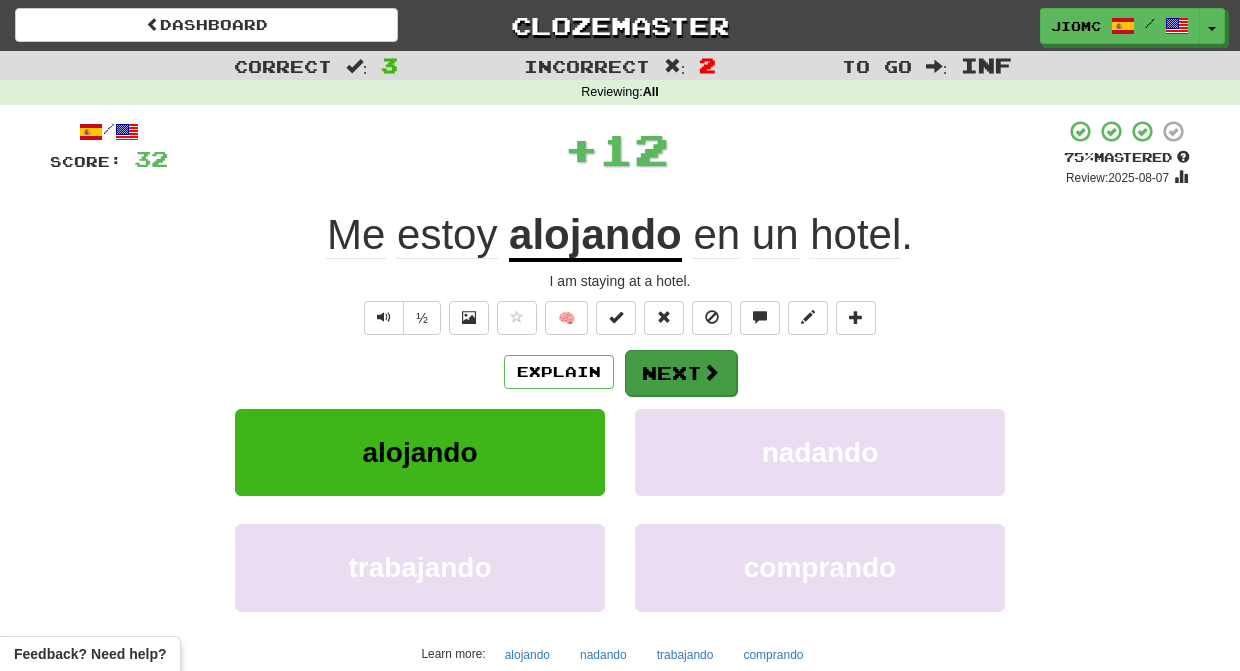 click on "Next" at bounding box center (681, 373) 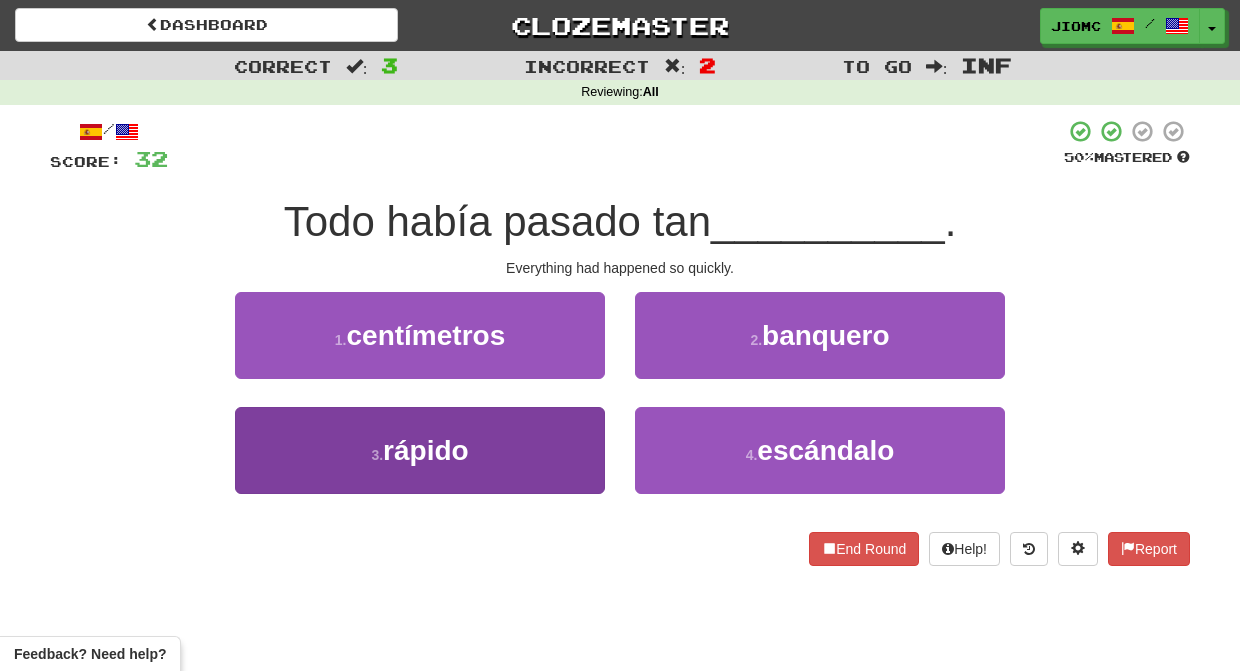 click on "3 .  rápido" at bounding box center (420, 450) 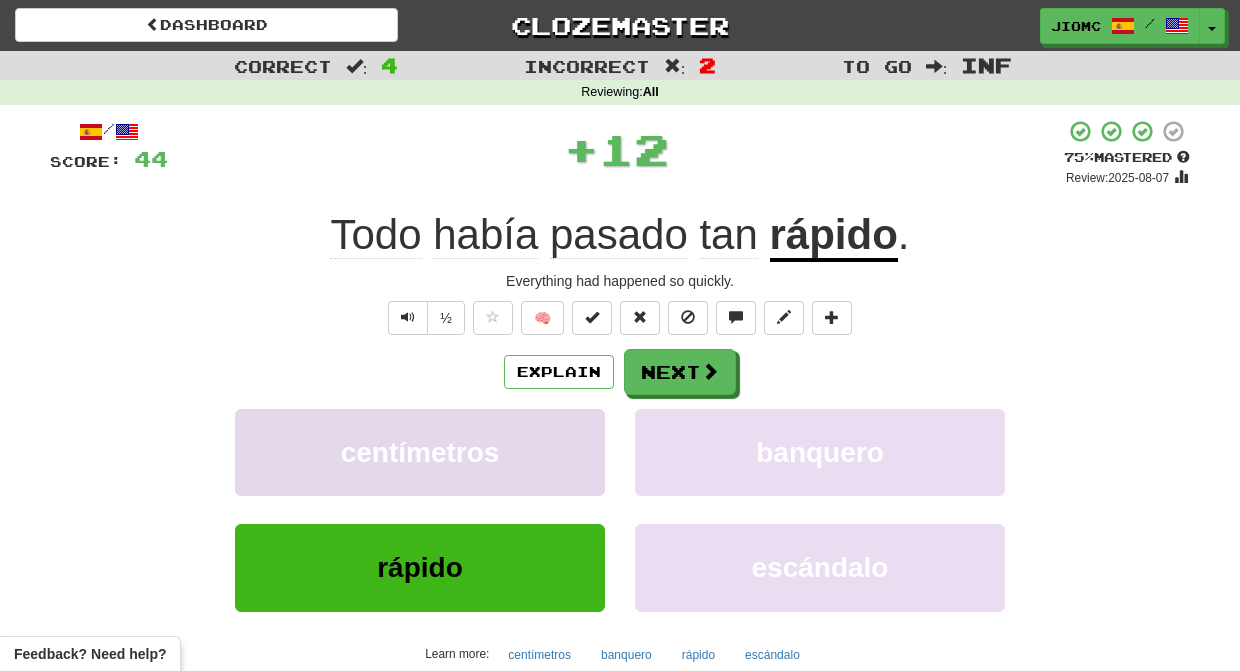 click on "centímetros" at bounding box center (420, 452) 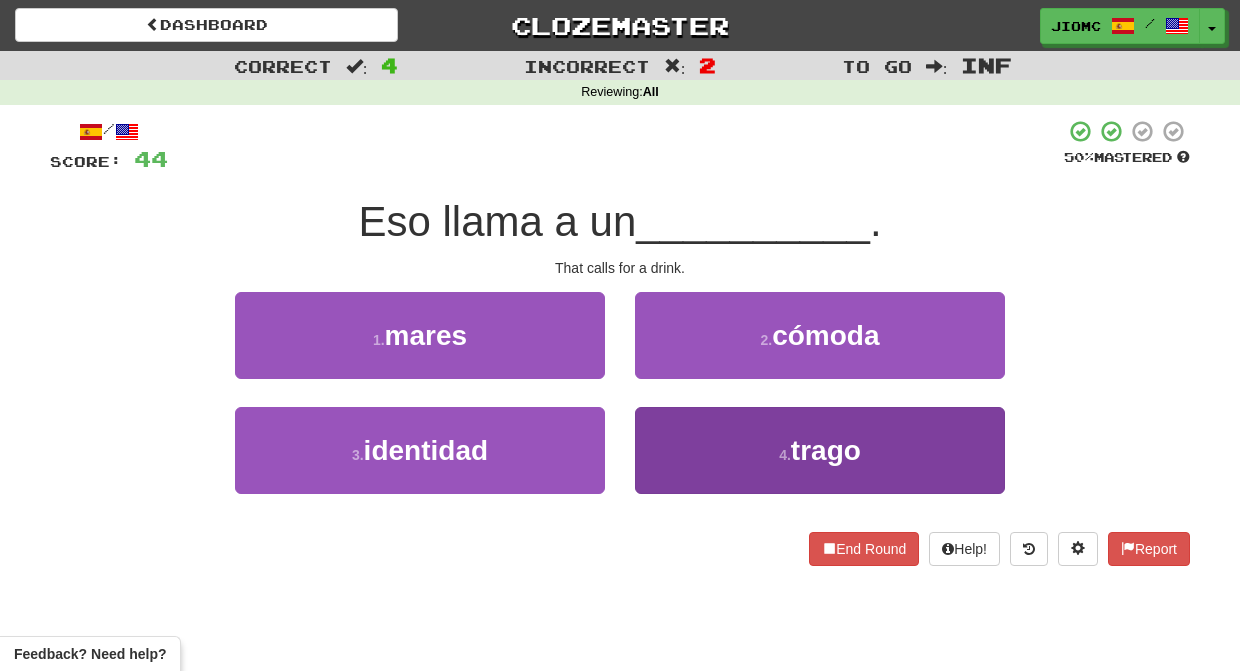 click on "4 .  trago" at bounding box center [820, 450] 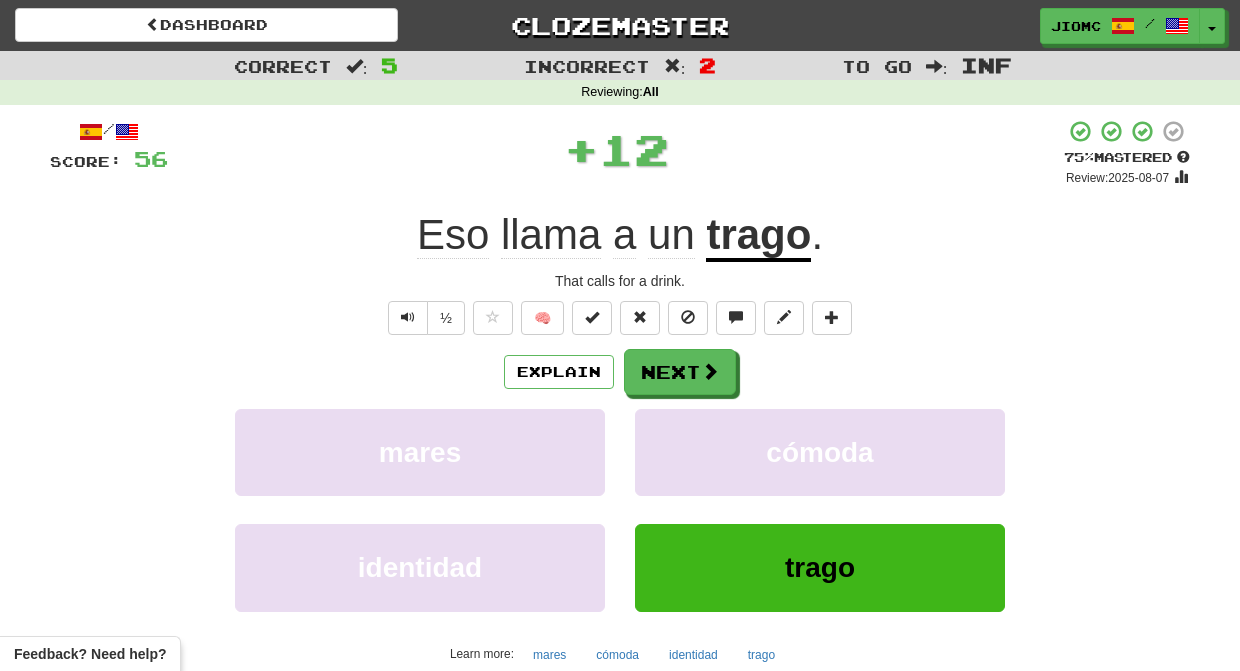 click on "cómoda" at bounding box center (820, 452) 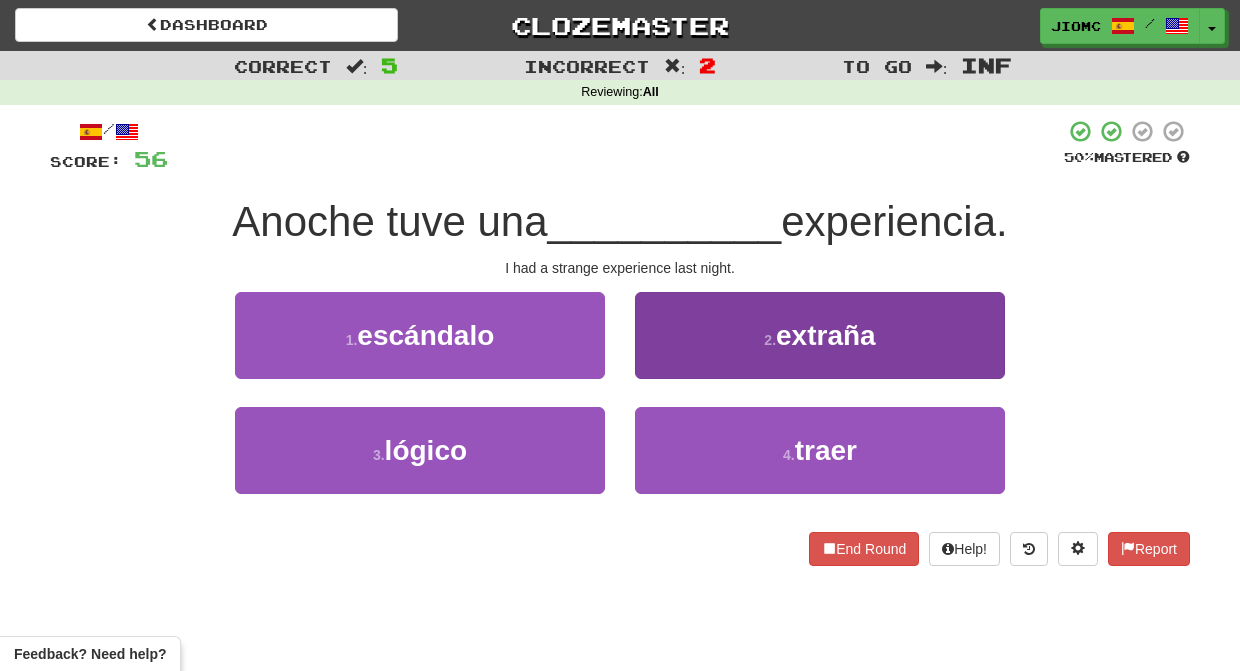 click on "2 .  extraña" at bounding box center (820, 335) 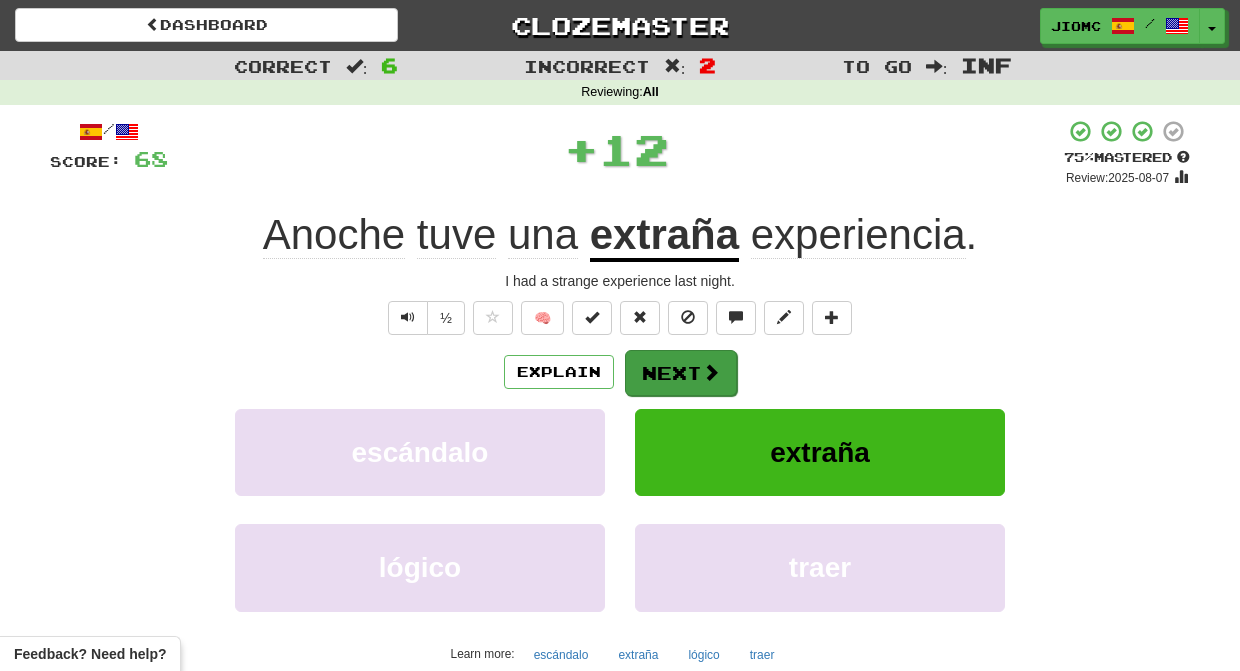click on "Next" at bounding box center (681, 373) 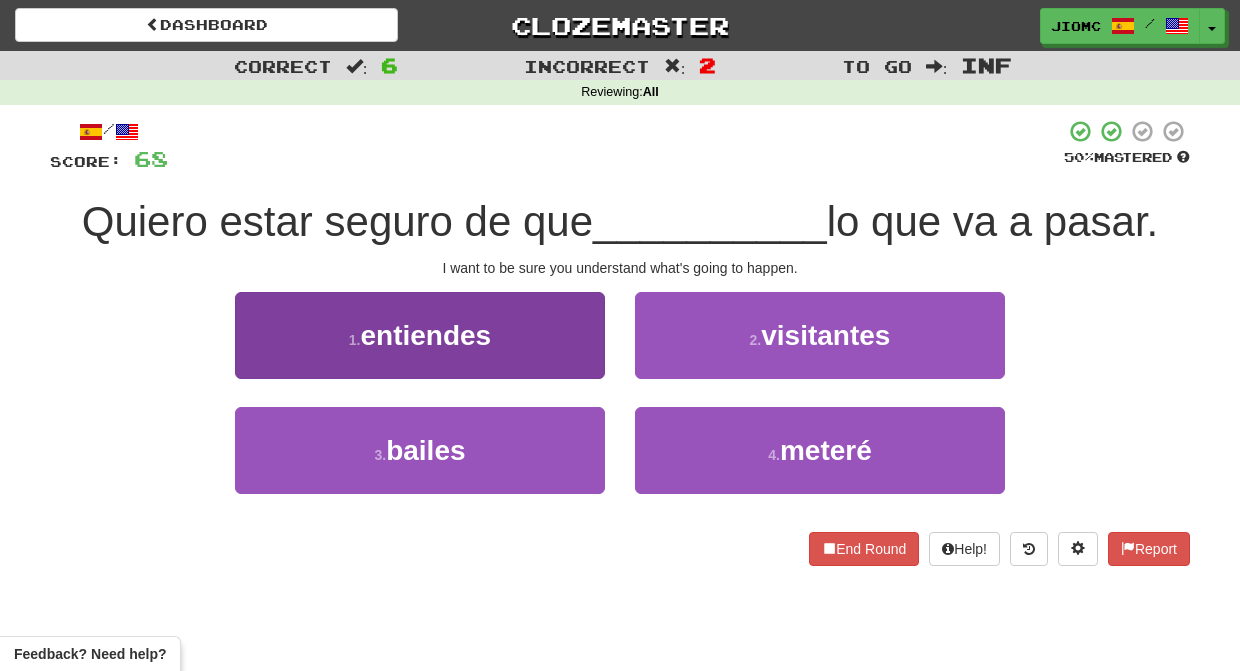 click on "1 .  entiendes" at bounding box center (420, 335) 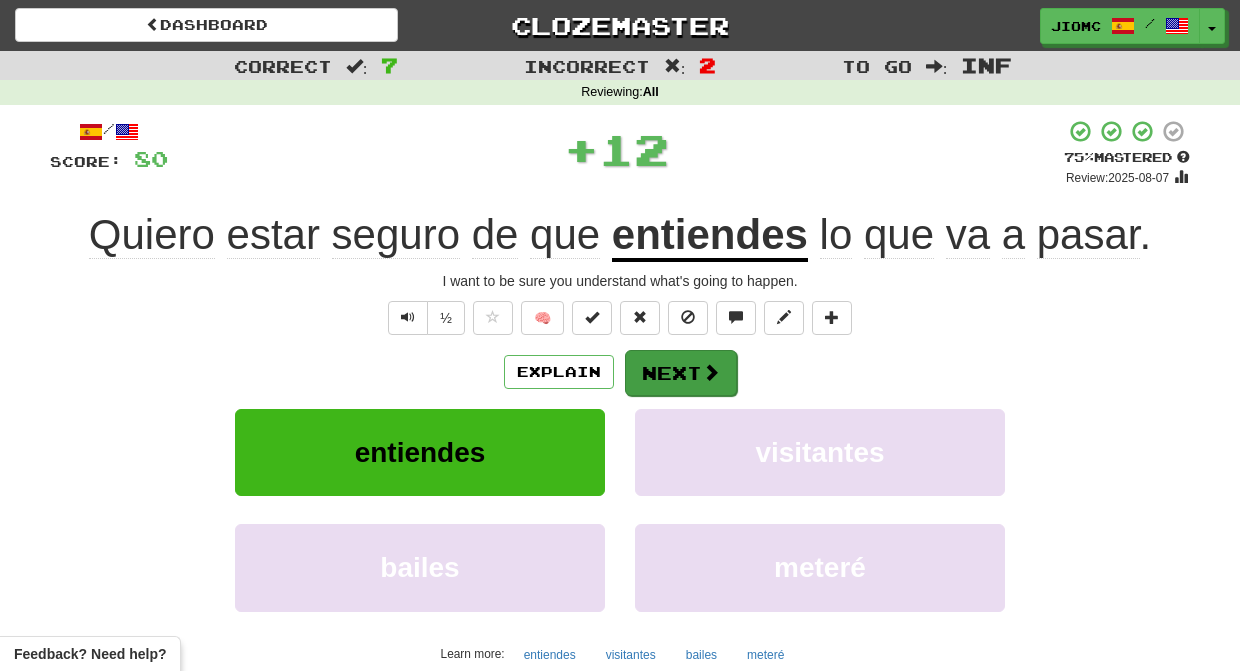 click on "Next" at bounding box center (681, 373) 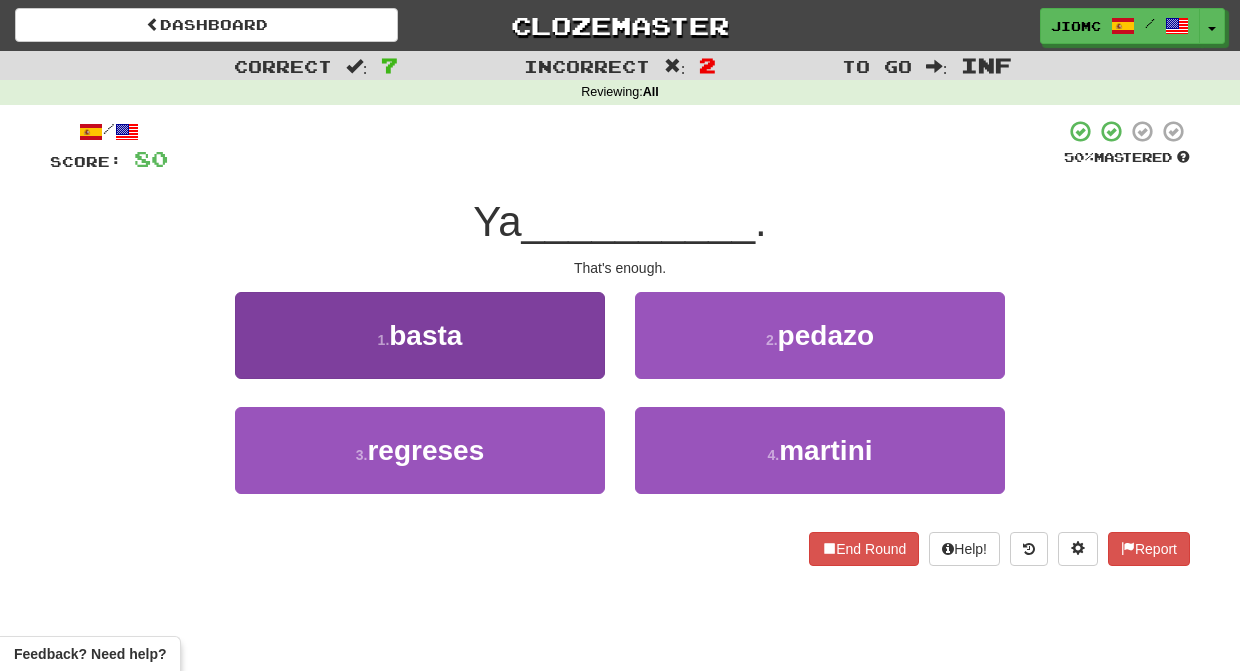 click on "1 .  basta" at bounding box center [420, 335] 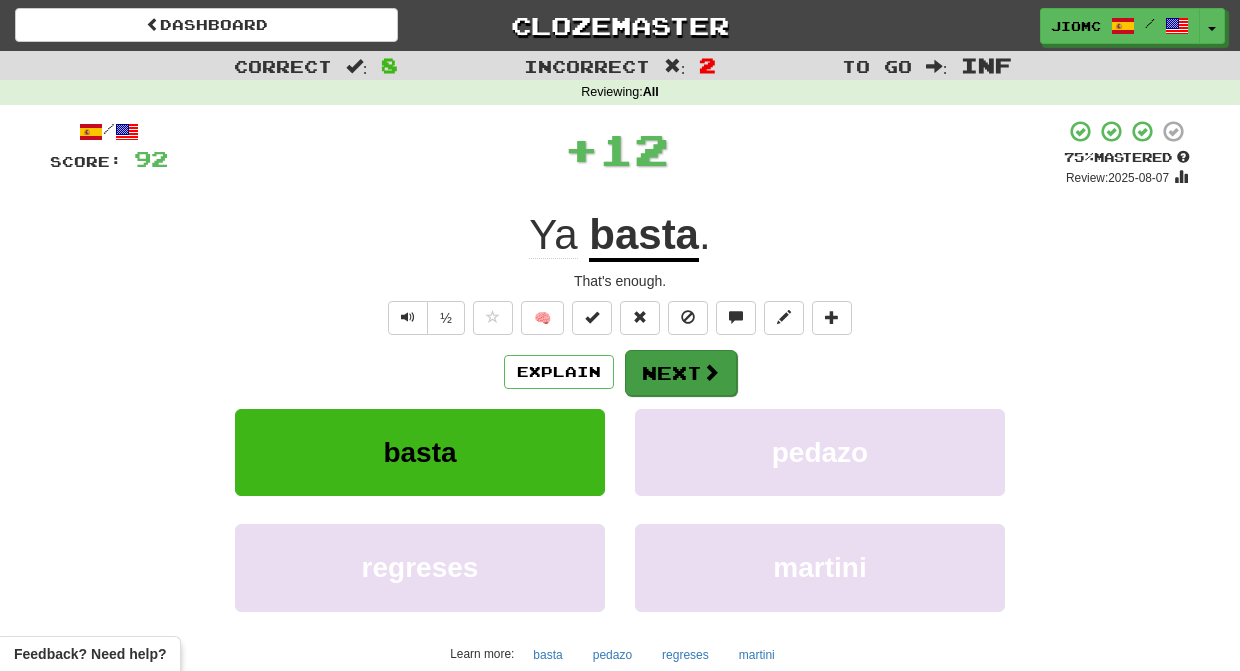 click on "Next" at bounding box center [681, 373] 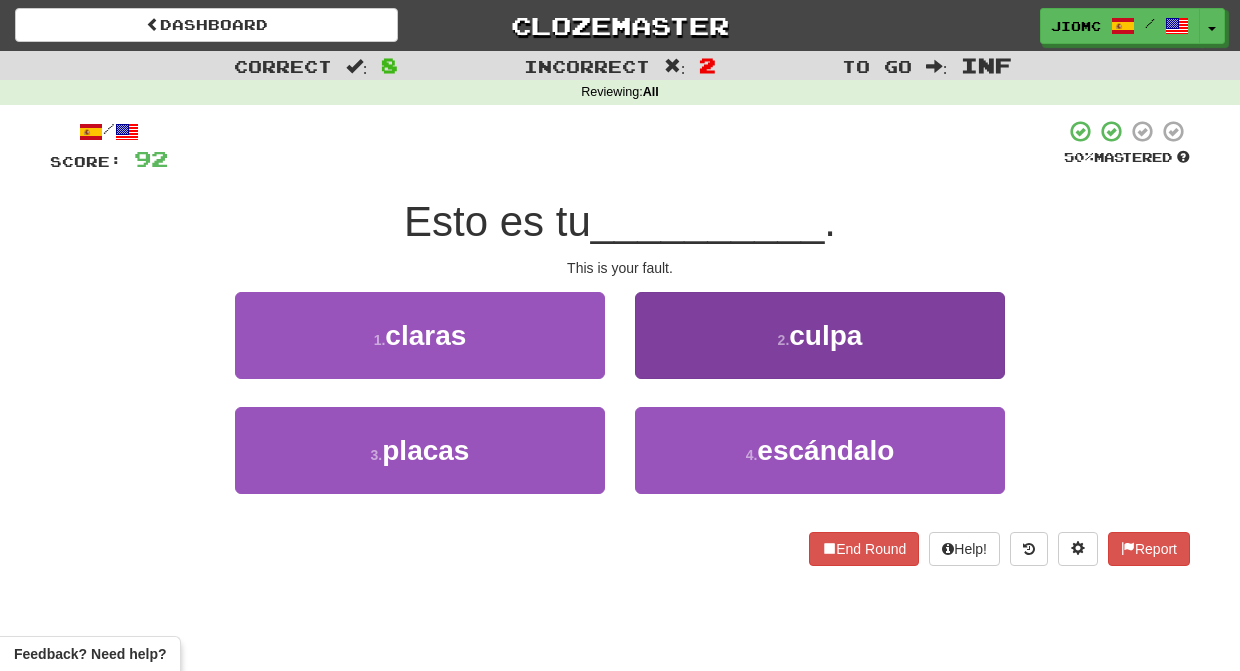 click on "2 .  culpa" at bounding box center (820, 335) 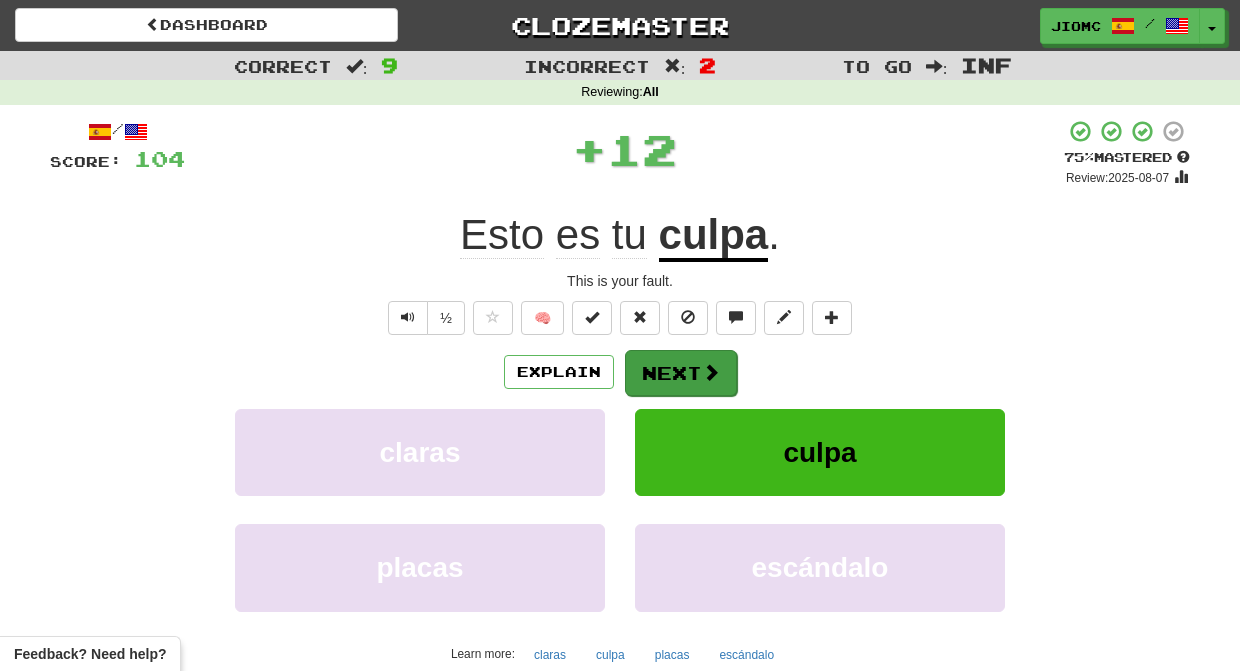 click on "Next" at bounding box center (681, 373) 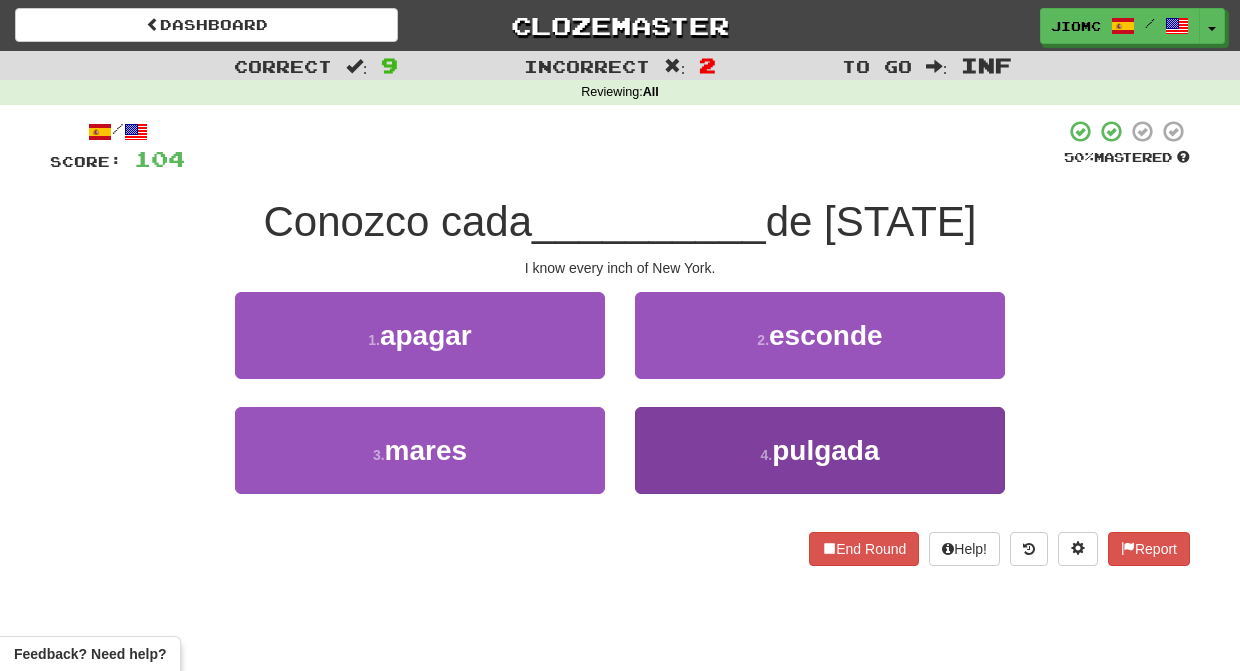 click on "4 .  pulgada" at bounding box center [820, 450] 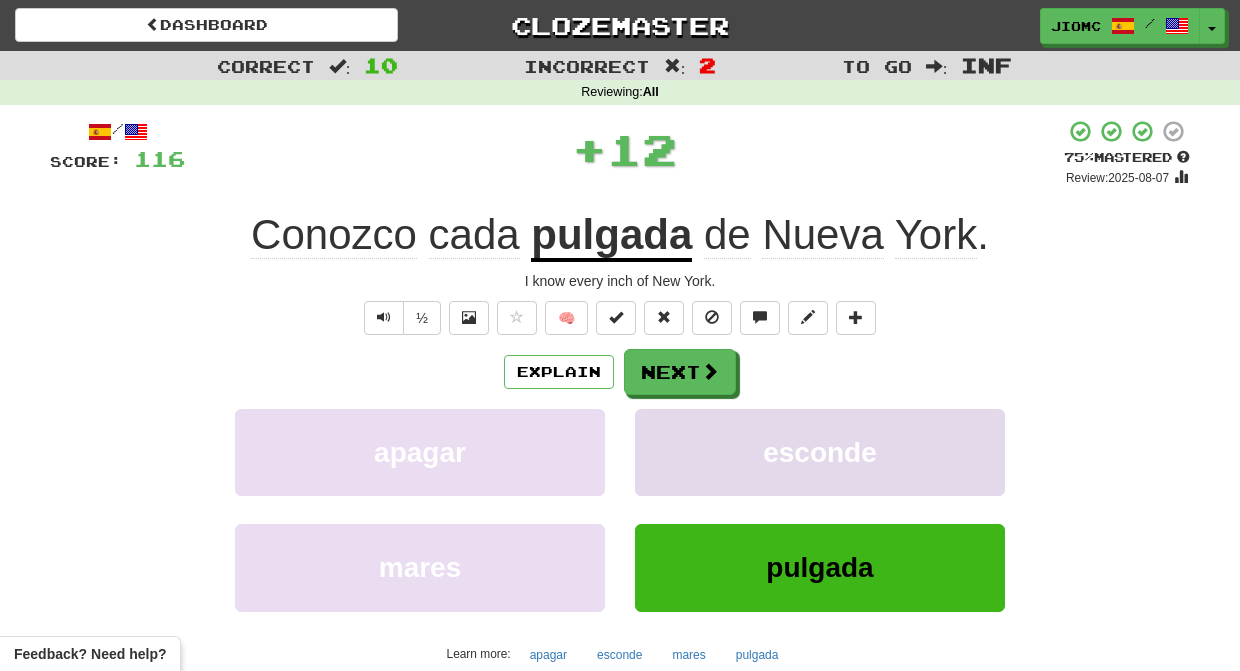 click on "esconde" at bounding box center (820, 452) 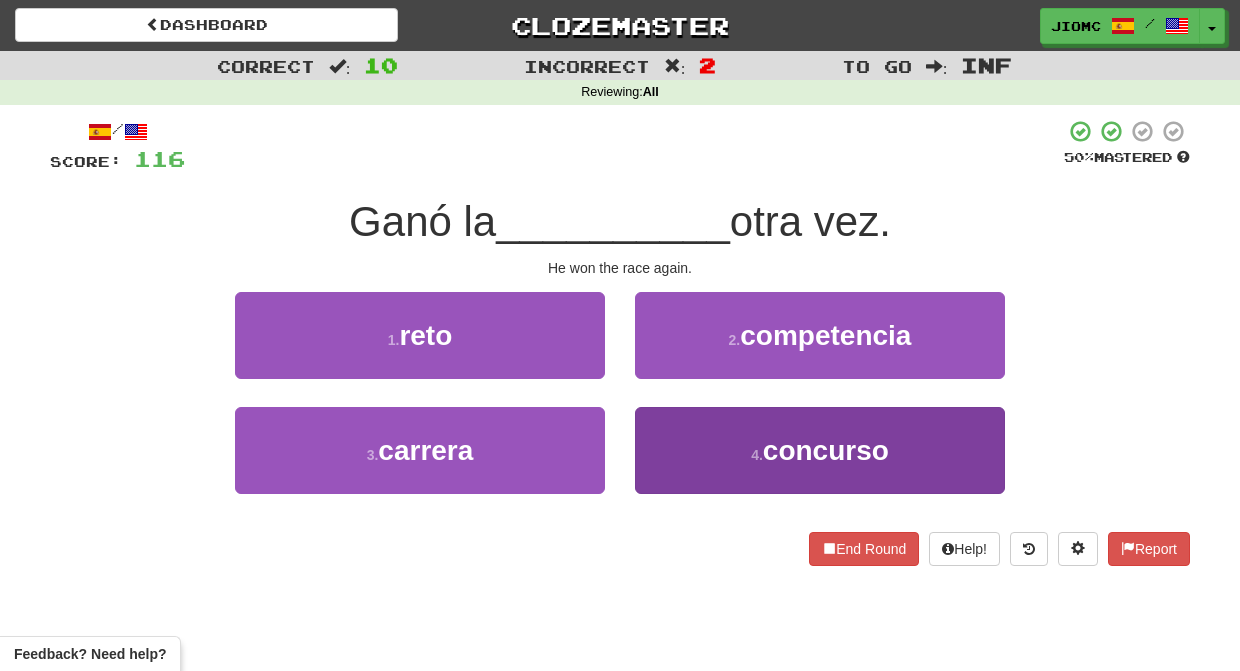 click on "4 .  concurso" at bounding box center [820, 450] 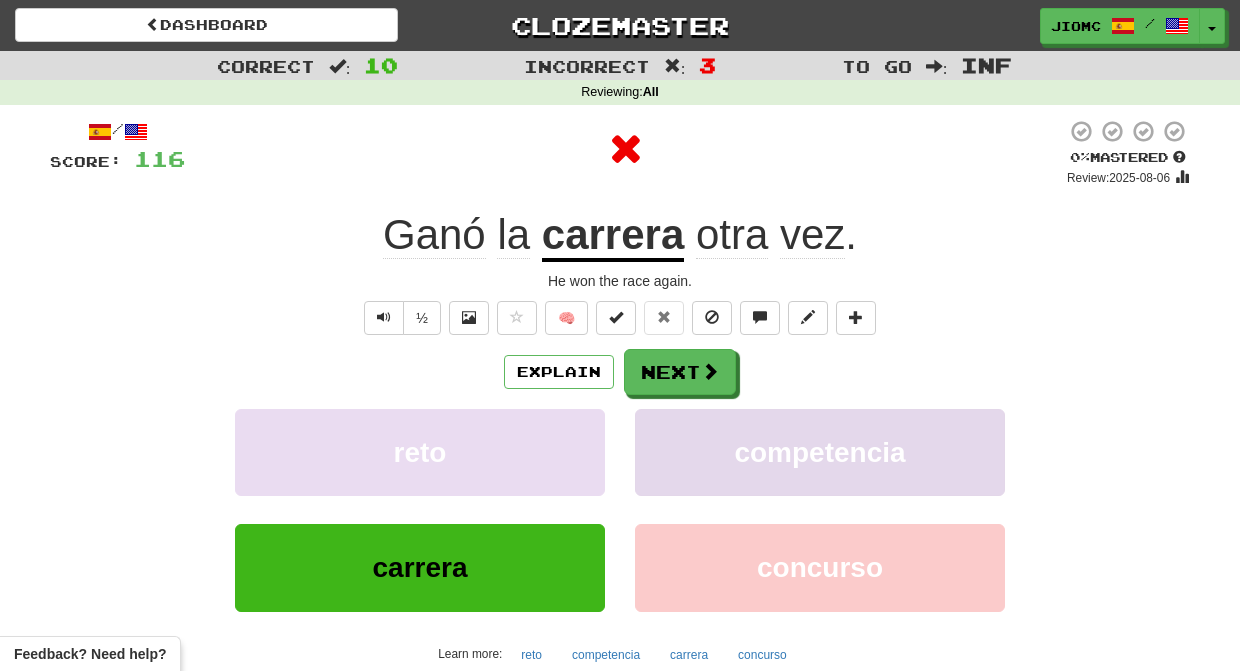 click on "competencia" at bounding box center [820, 452] 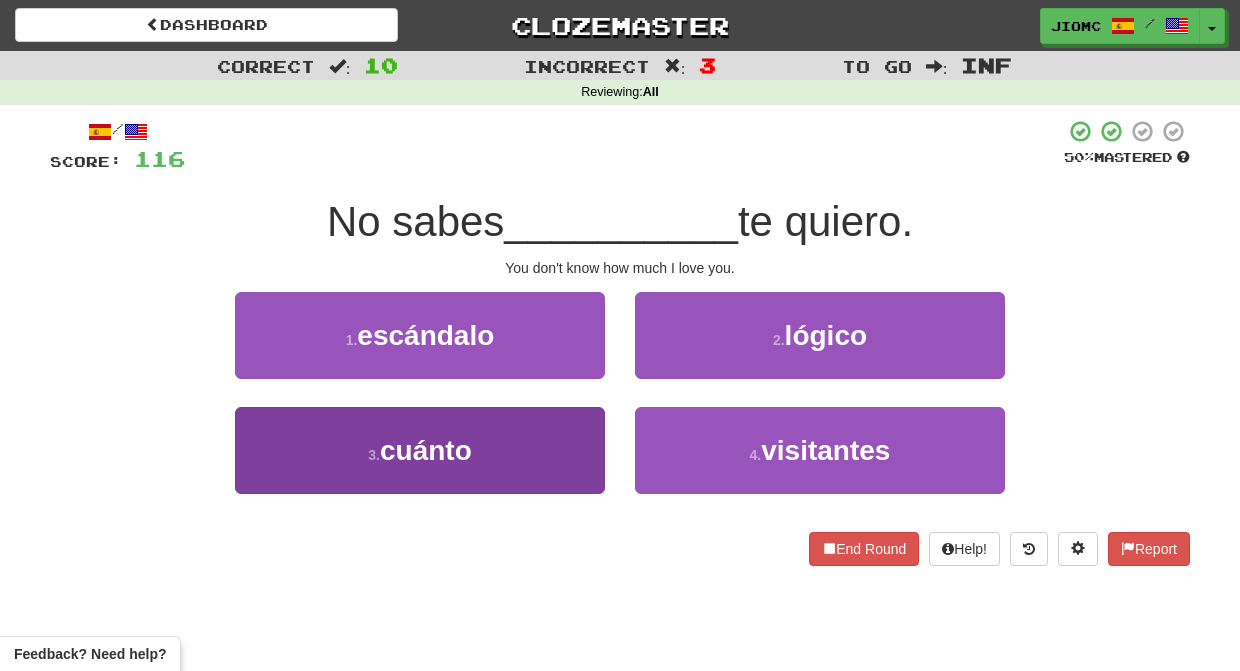 click on "3 .  cuánto" at bounding box center (420, 450) 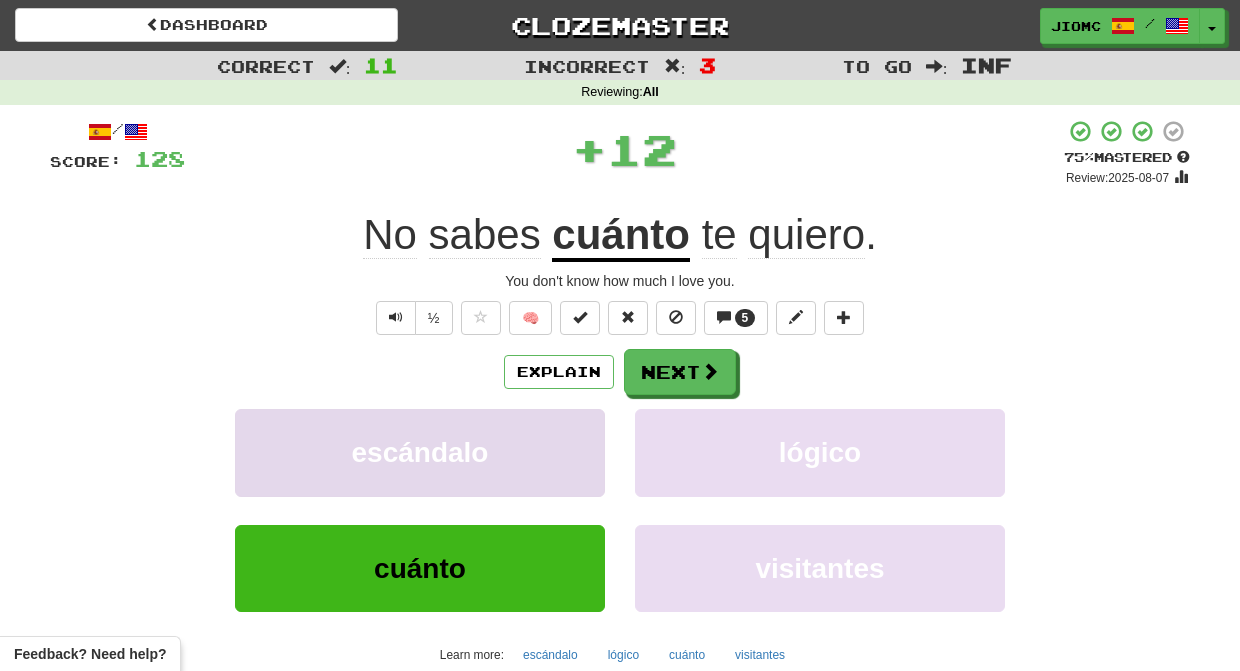 click on "escándalo" at bounding box center (420, 452) 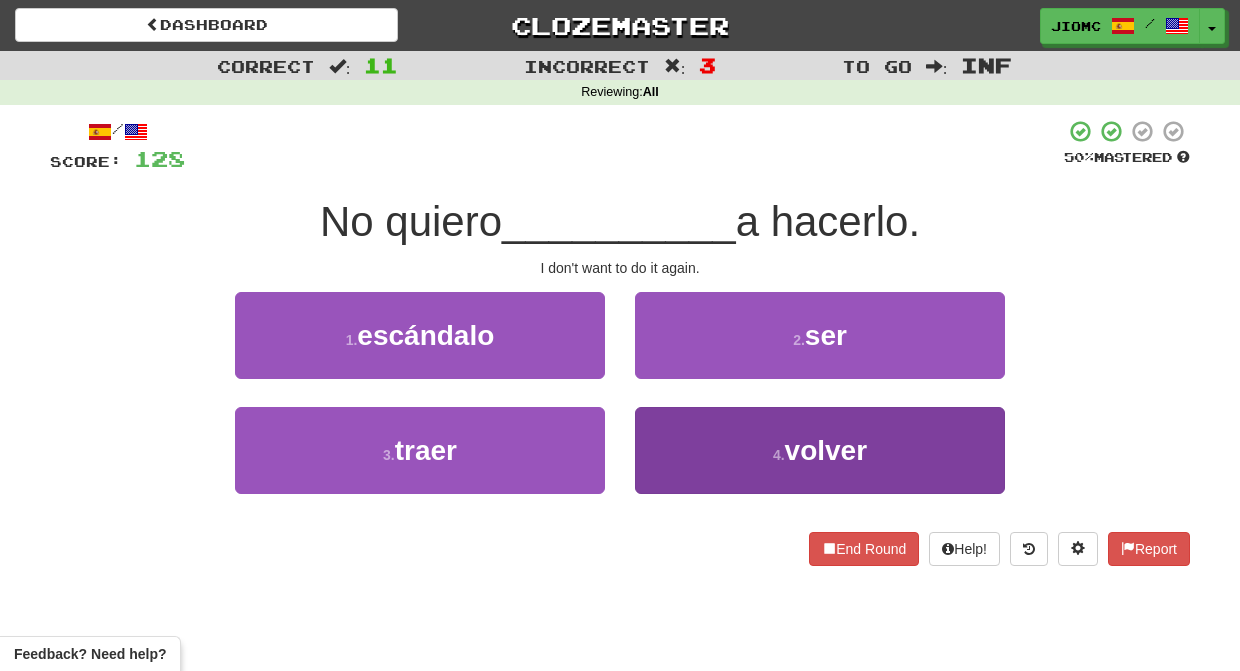click on "4 .  volver" at bounding box center [820, 450] 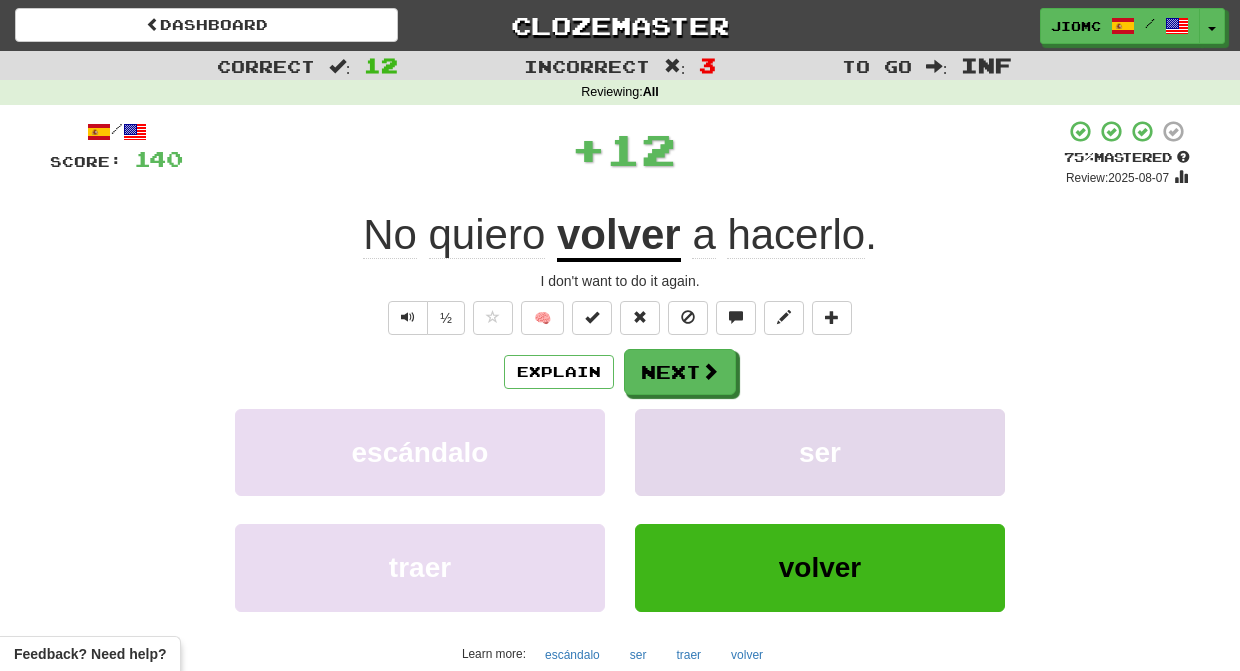 click on "ser" at bounding box center [820, 452] 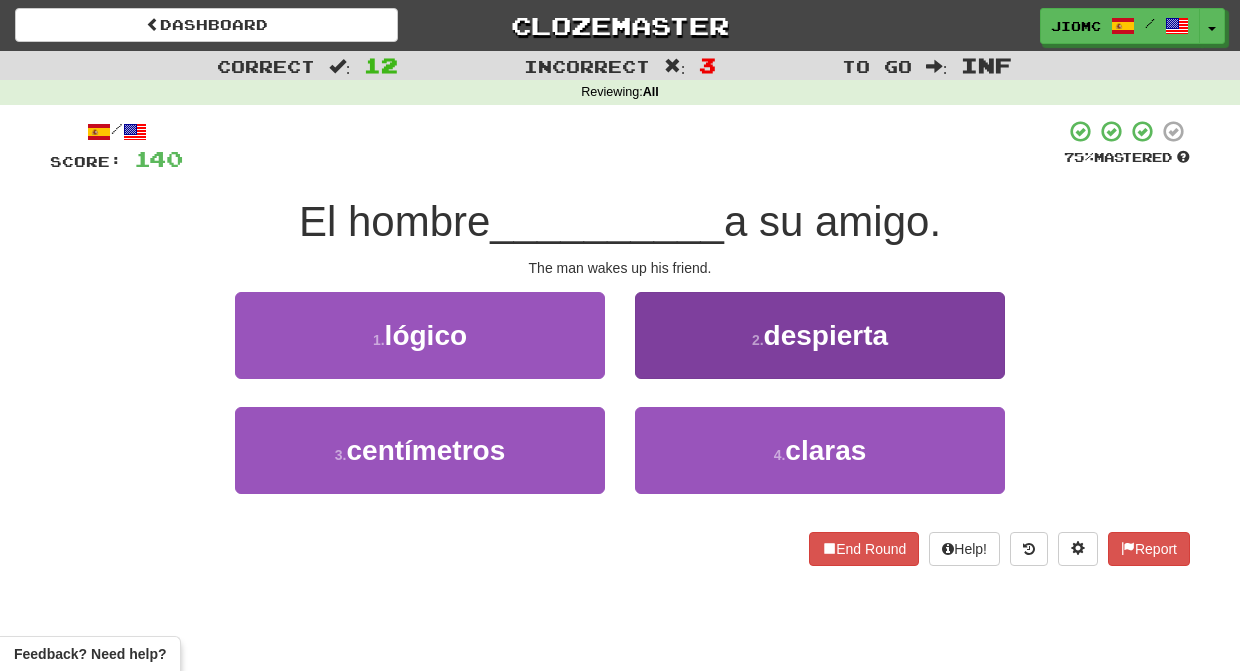 click on "2 .  despierta" at bounding box center [820, 335] 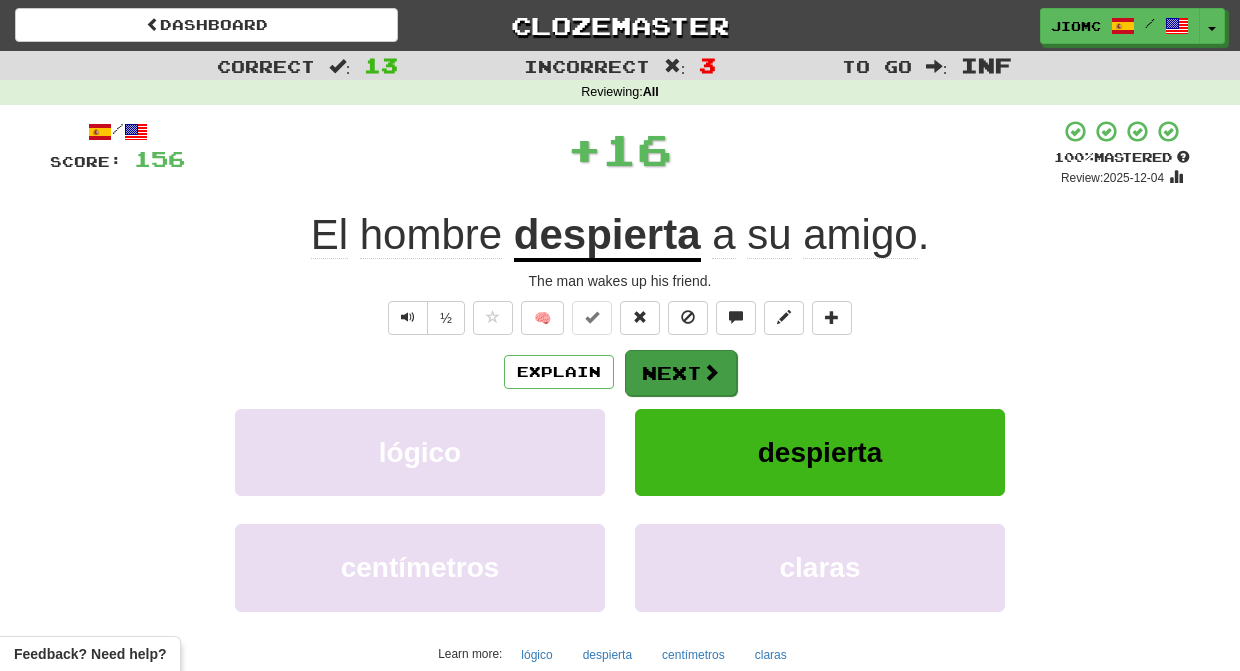 click on "Next" at bounding box center [681, 373] 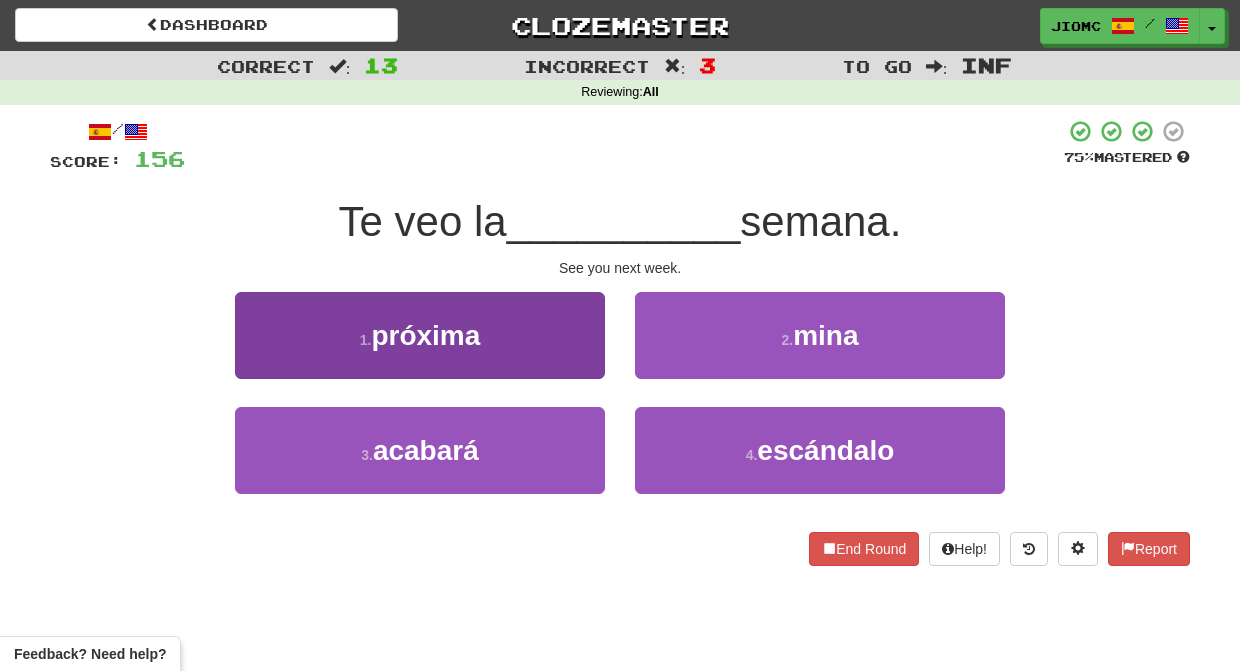 click on "1 .  próxima" at bounding box center (420, 335) 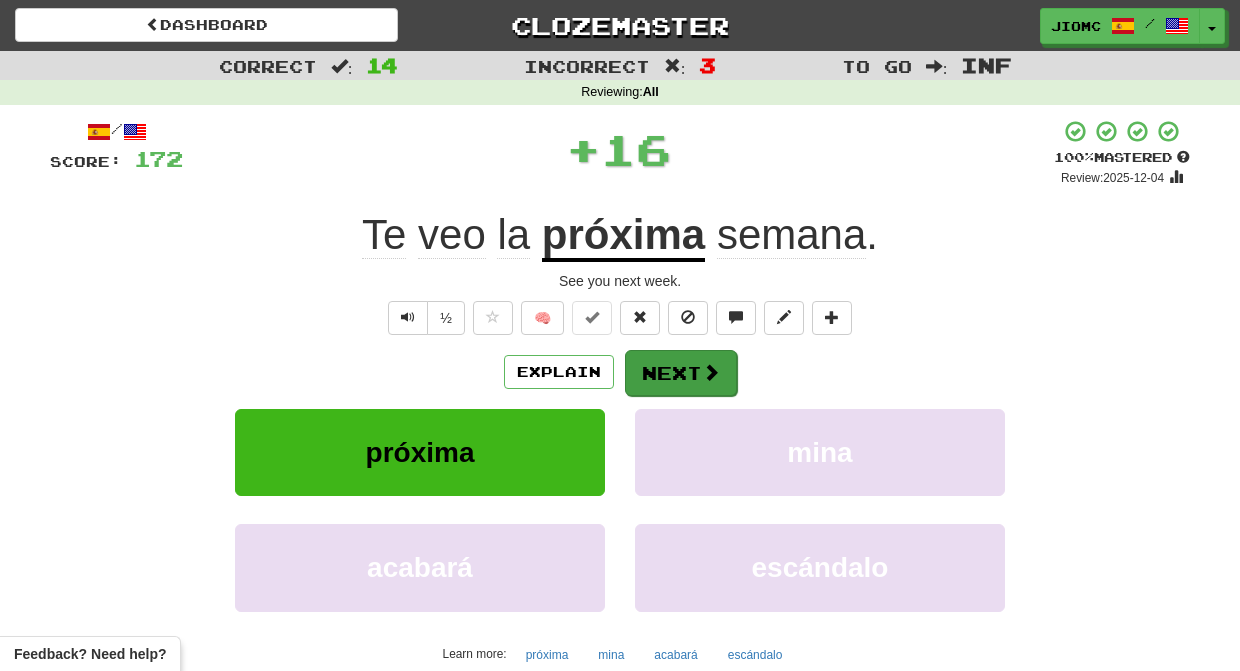 click on "Next" at bounding box center [681, 373] 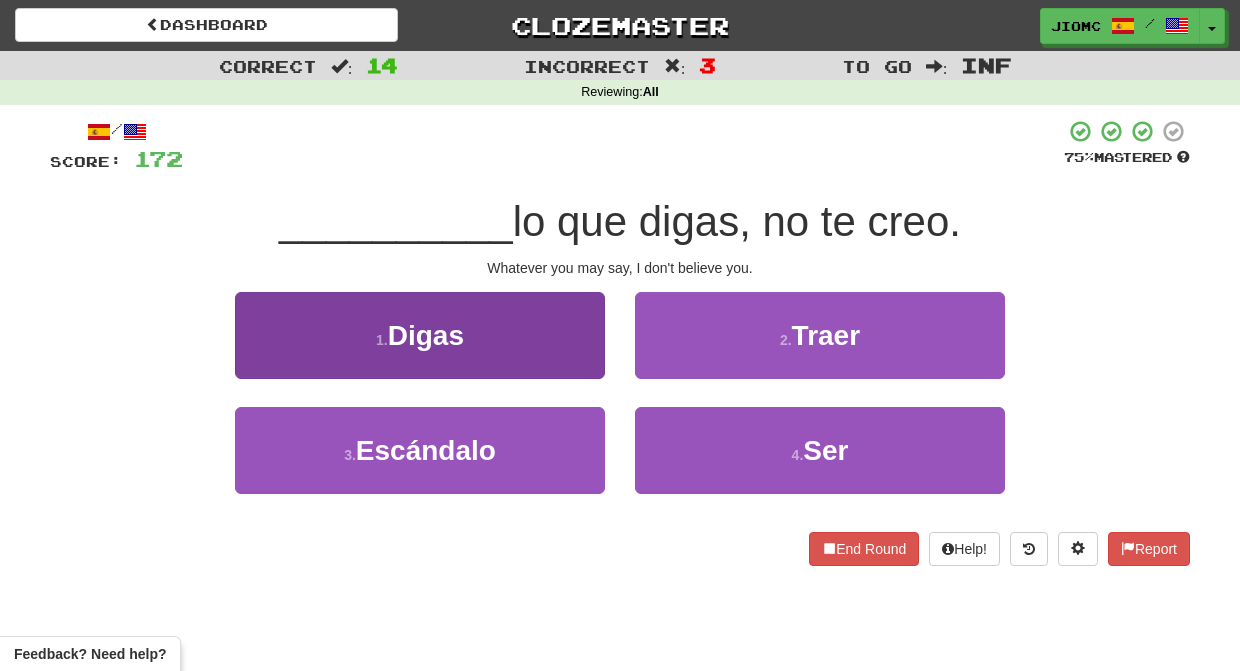 click on "1 .  Digas" at bounding box center [420, 335] 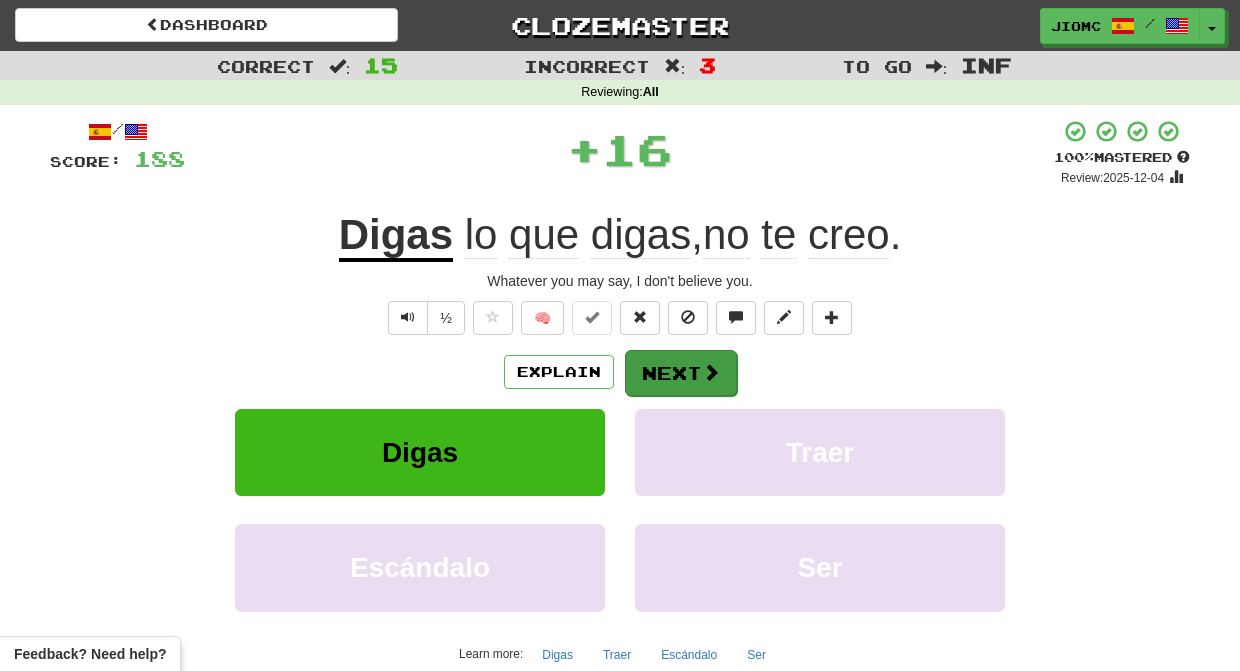 click on "Next" at bounding box center [681, 373] 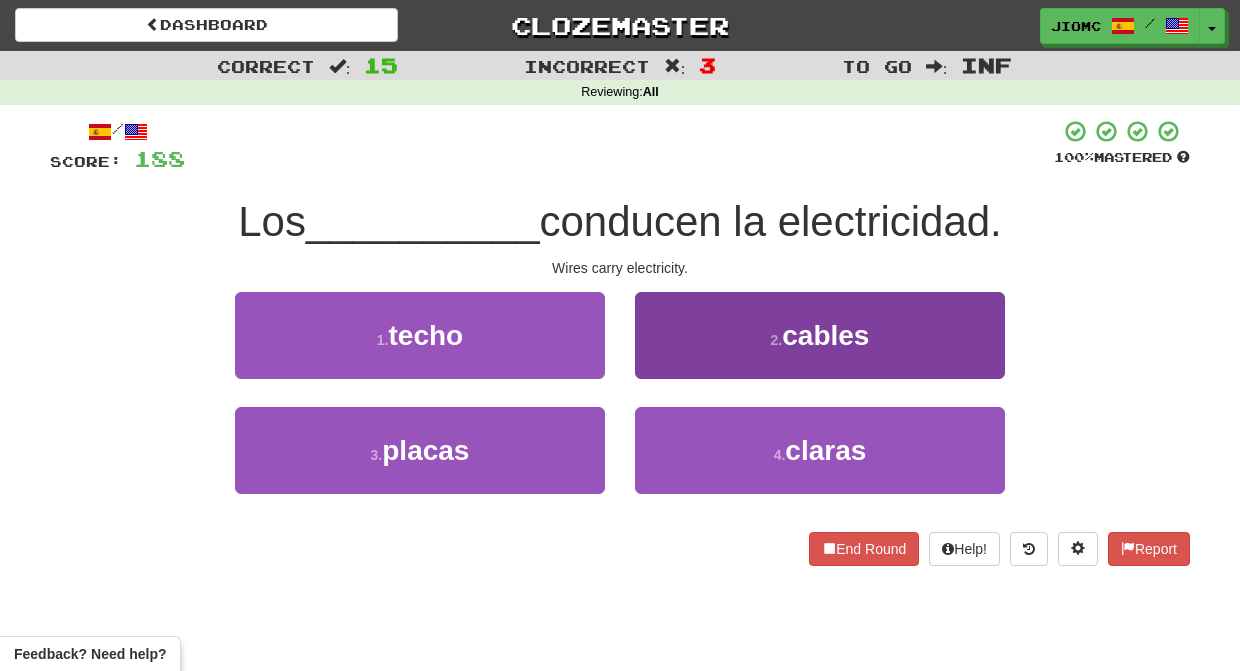 click on "2 .  cables" at bounding box center [820, 335] 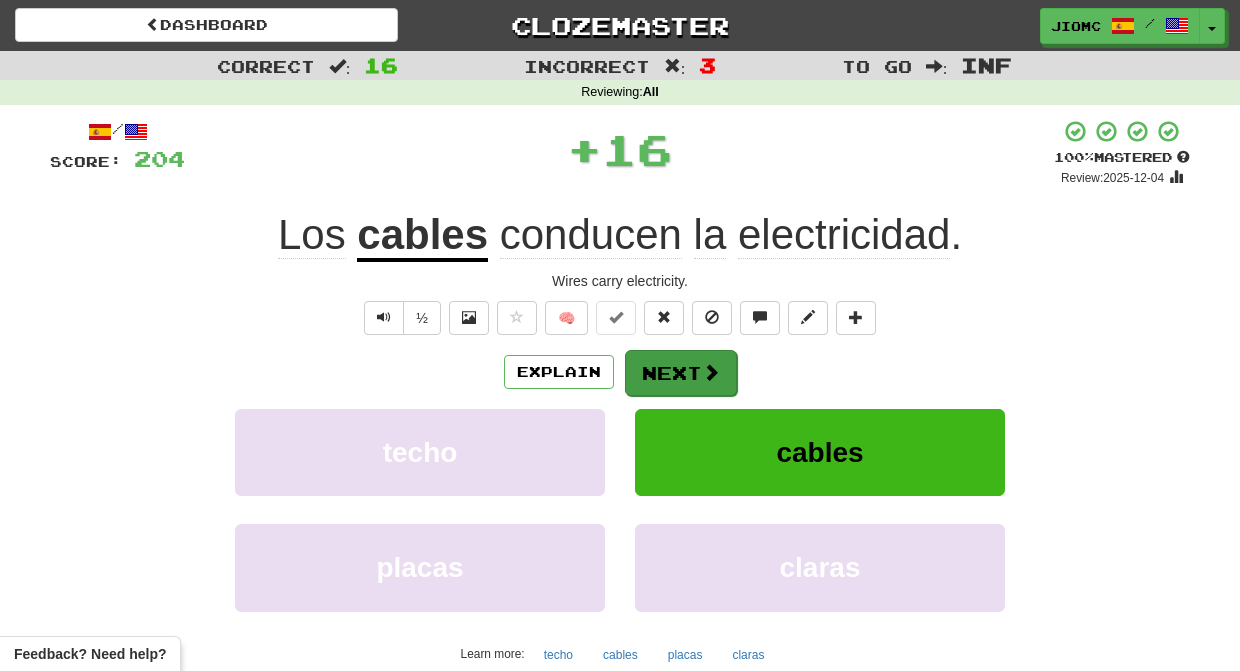 click on "Next" at bounding box center (681, 373) 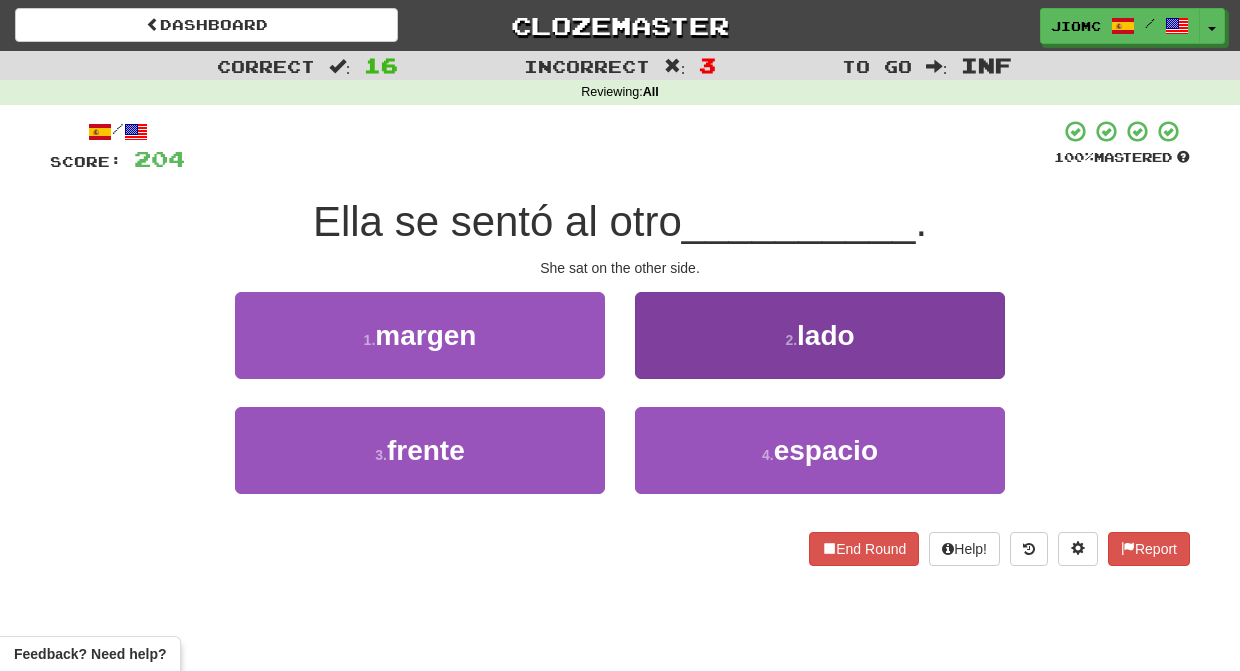 click on "2 .  lado" at bounding box center (820, 335) 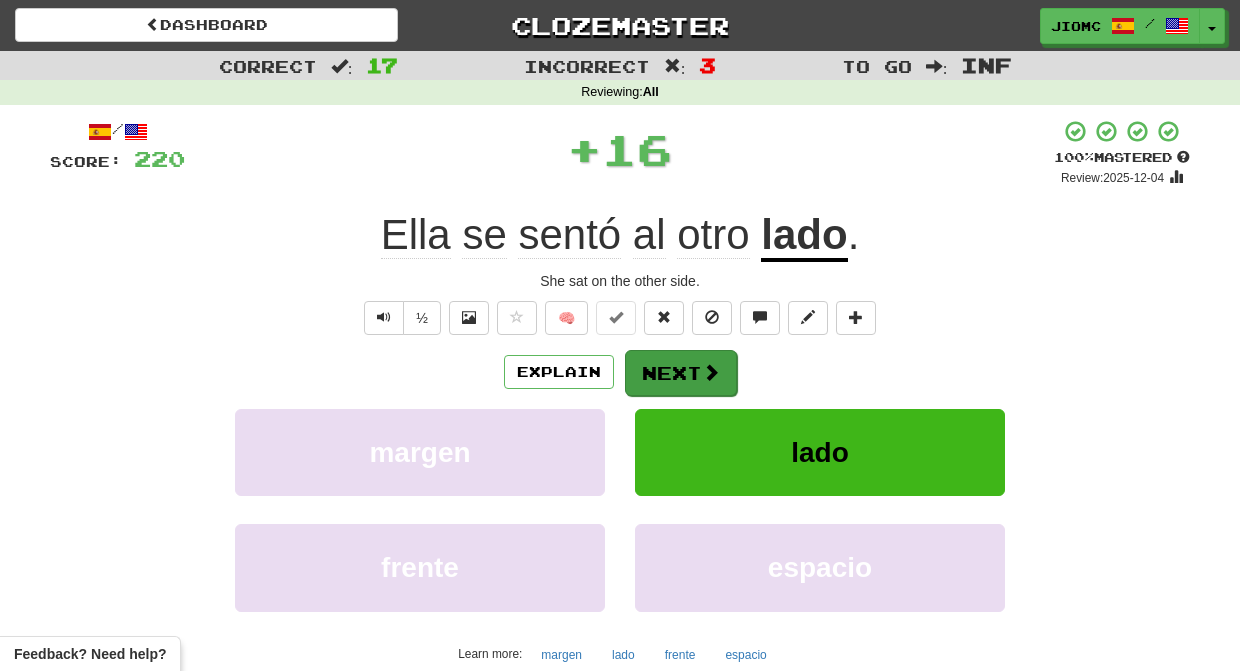 click on "Next" at bounding box center (681, 373) 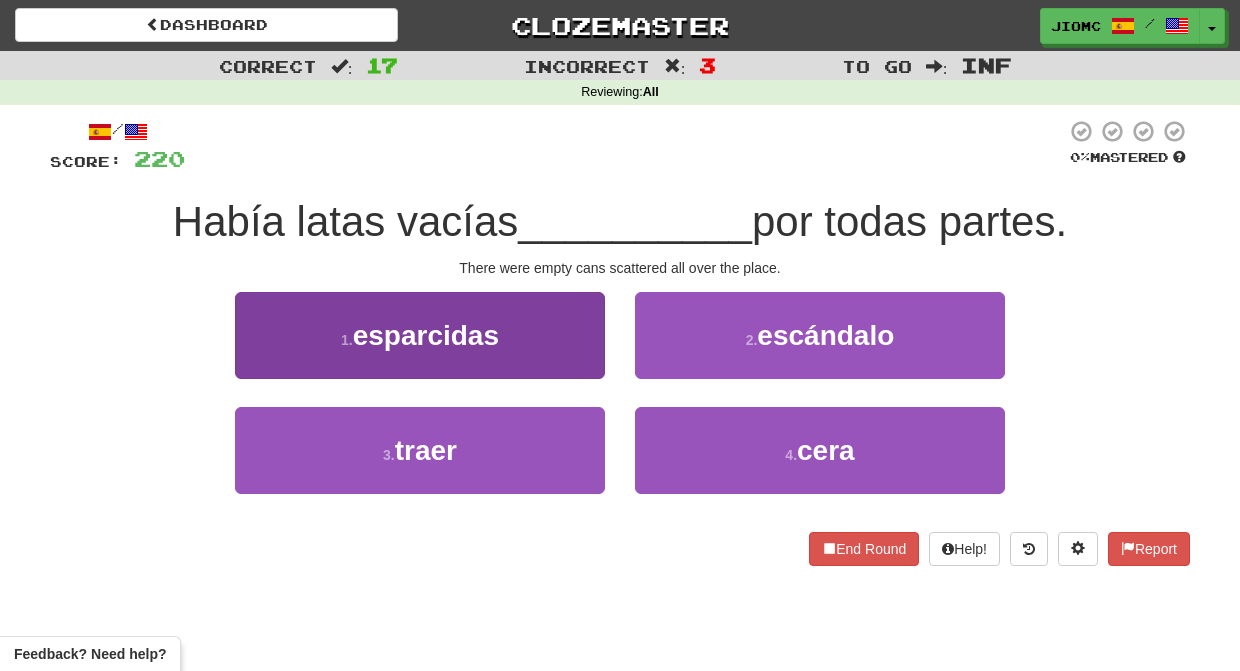 click on "1 .  esparcidas" at bounding box center [420, 335] 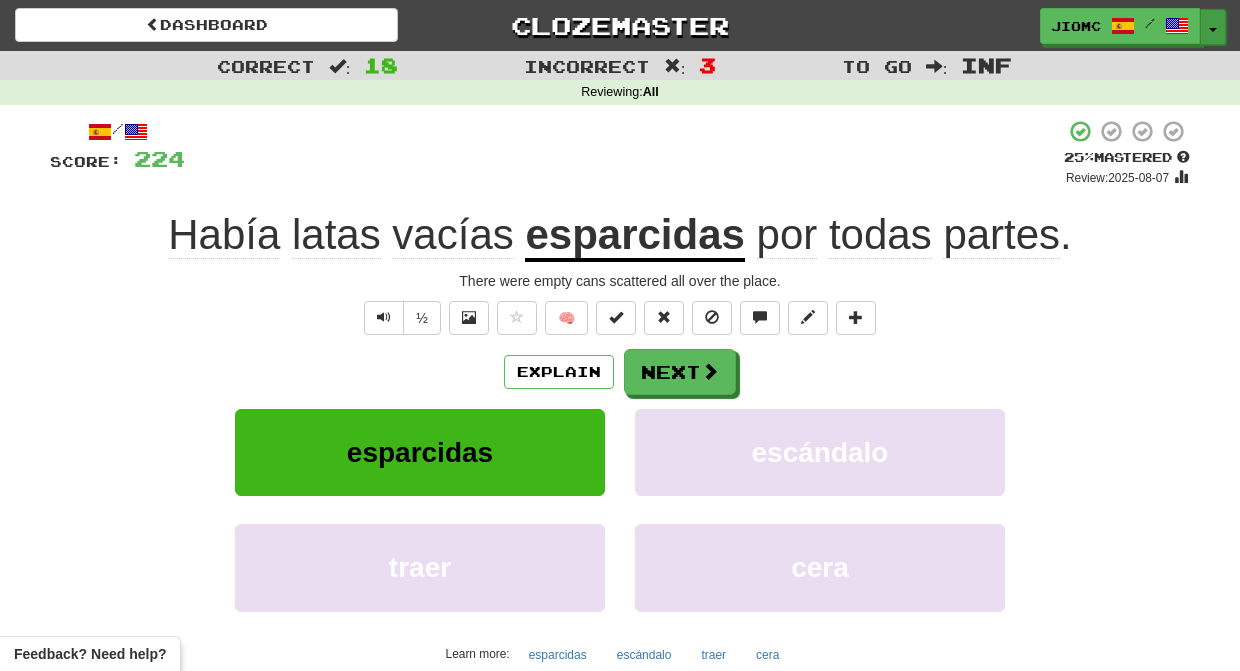 click at bounding box center [1213, 30] 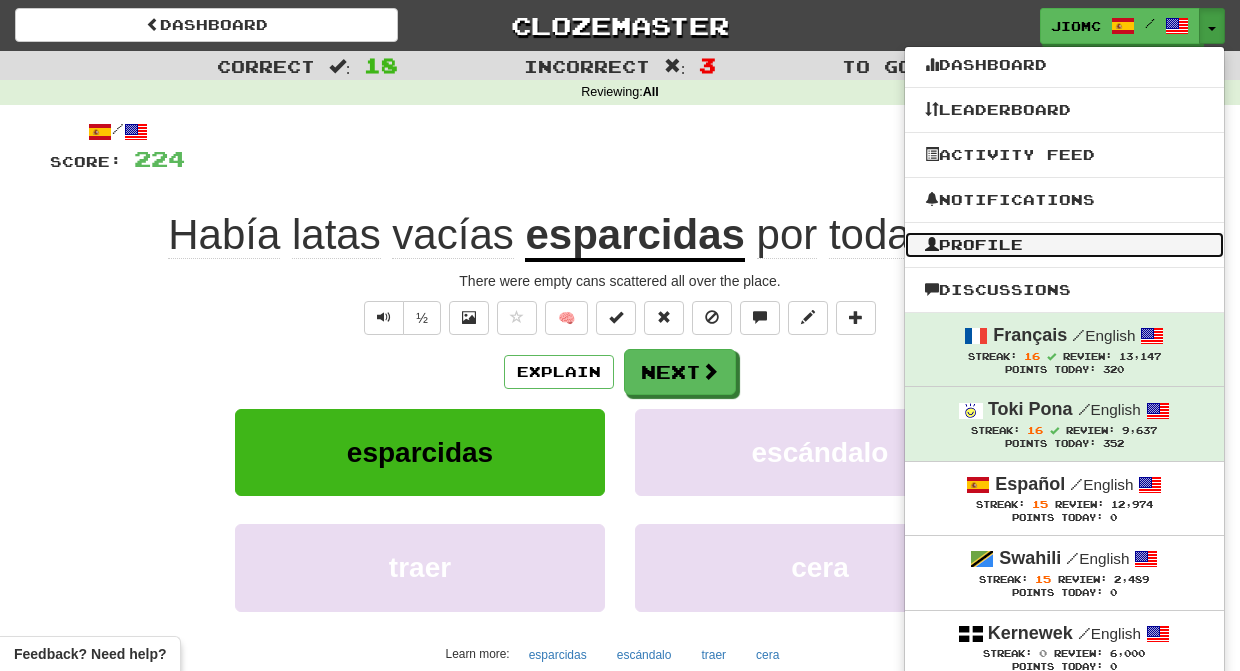 click on "Profile" at bounding box center [1064, 245] 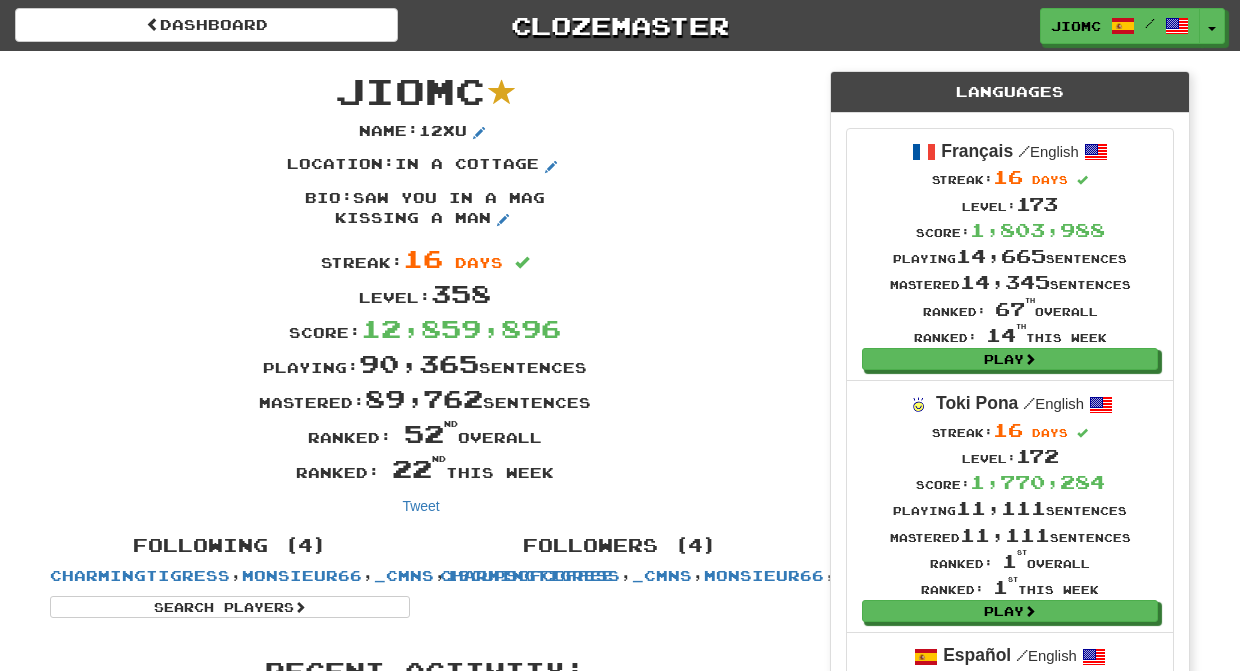 scroll, scrollTop: 0, scrollLeft: 0, axis: both 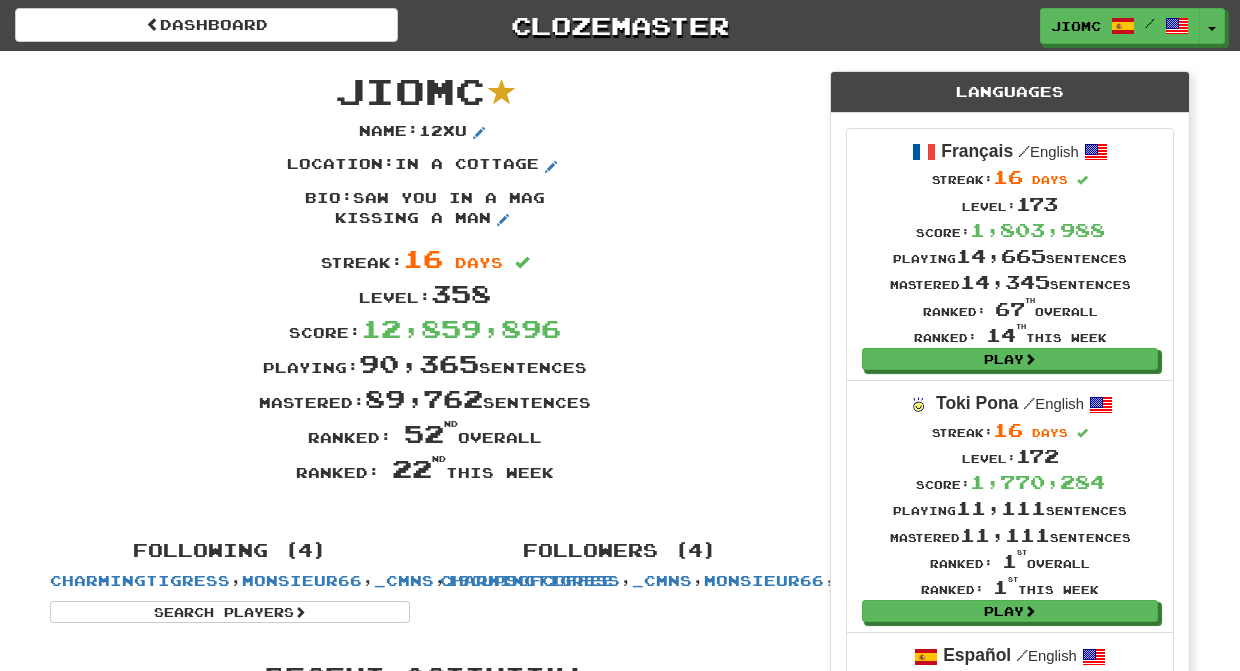 click at bounding box center [1212, 29] 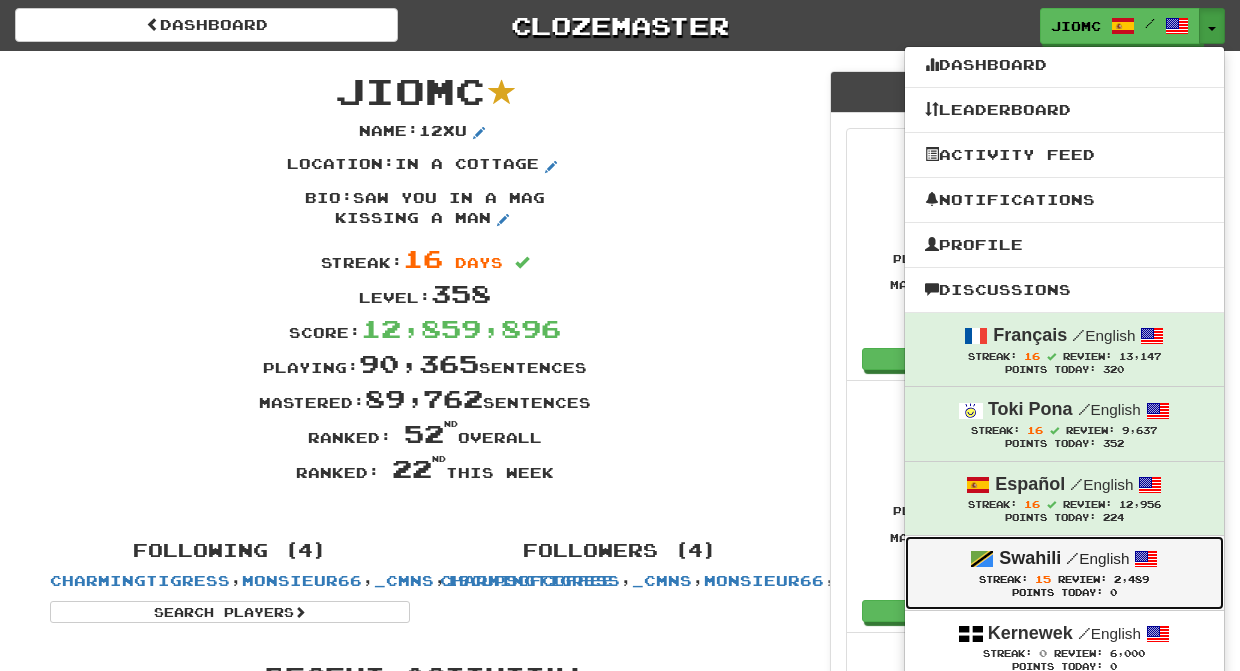 click on "2,489" at bounding box center [1131, 579] 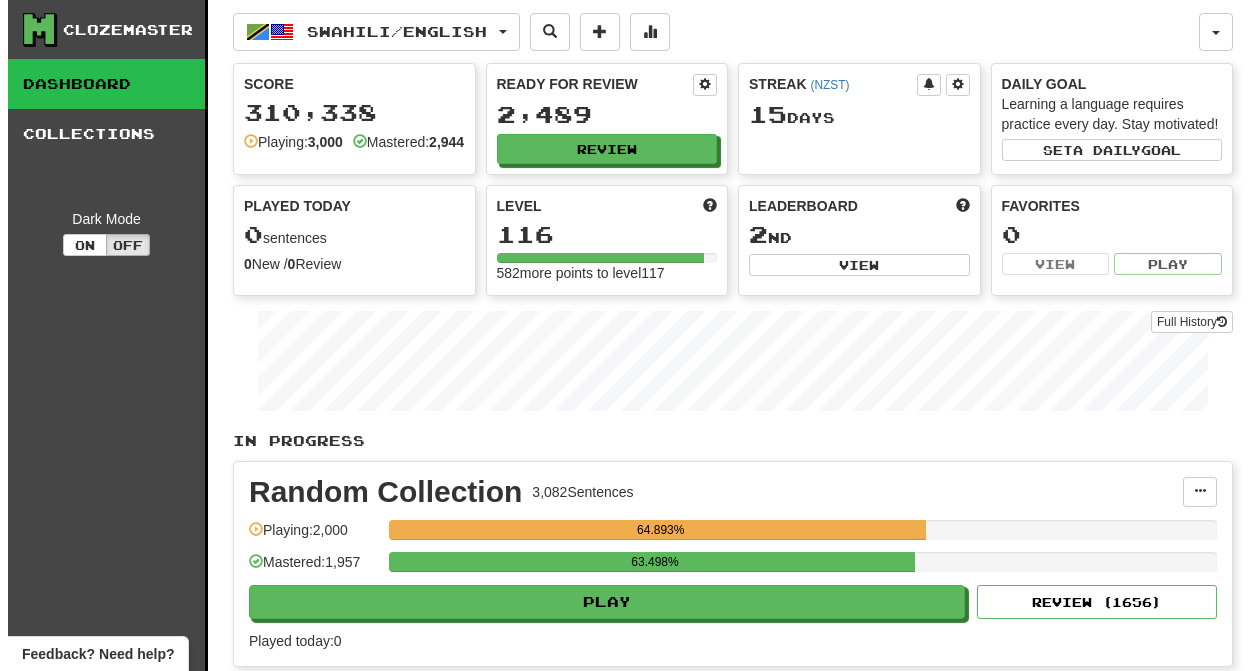 scroll, scrollTop: 0, scrollLeft: 0, axis: both 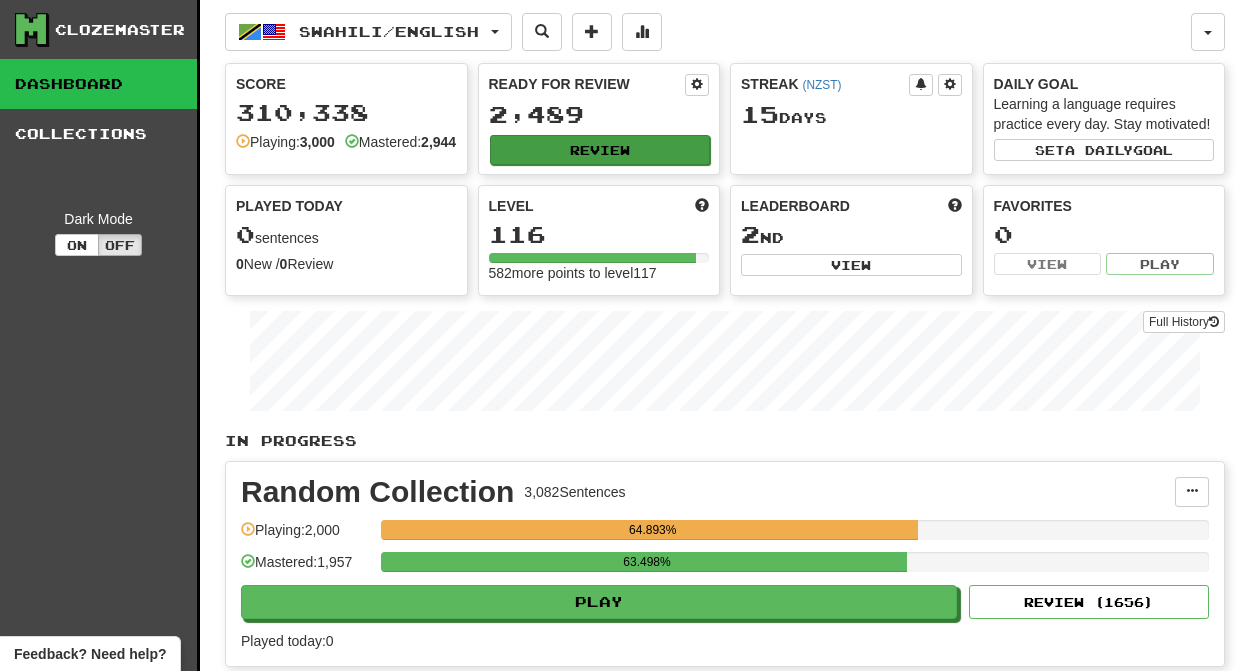 click on "Review" at bounding box center [600, 150] 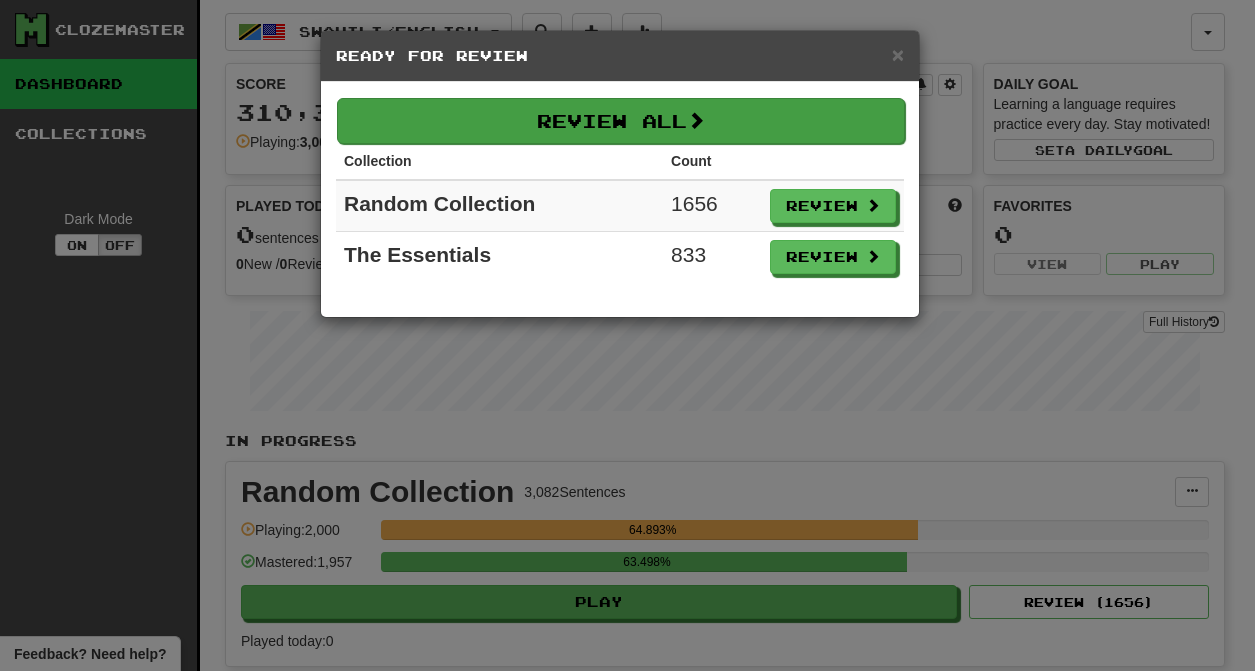 click at bounding box center (696, 120) 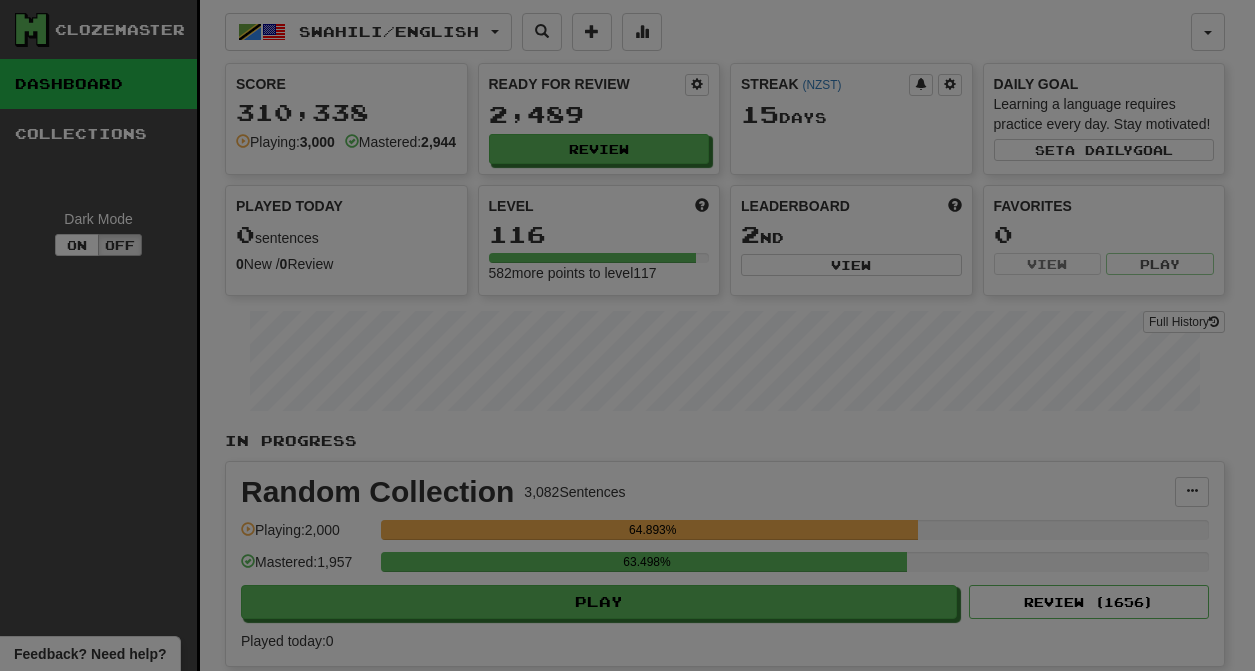 select on "********" 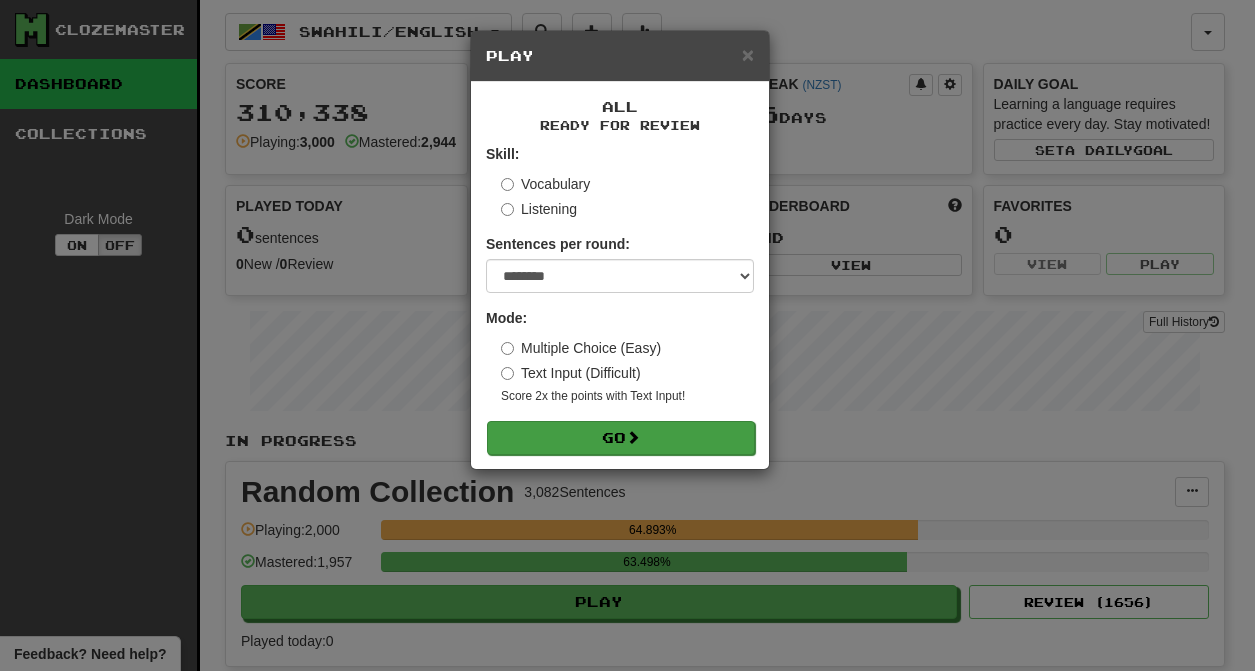 click on "Go" at bounding box center [621, 438] 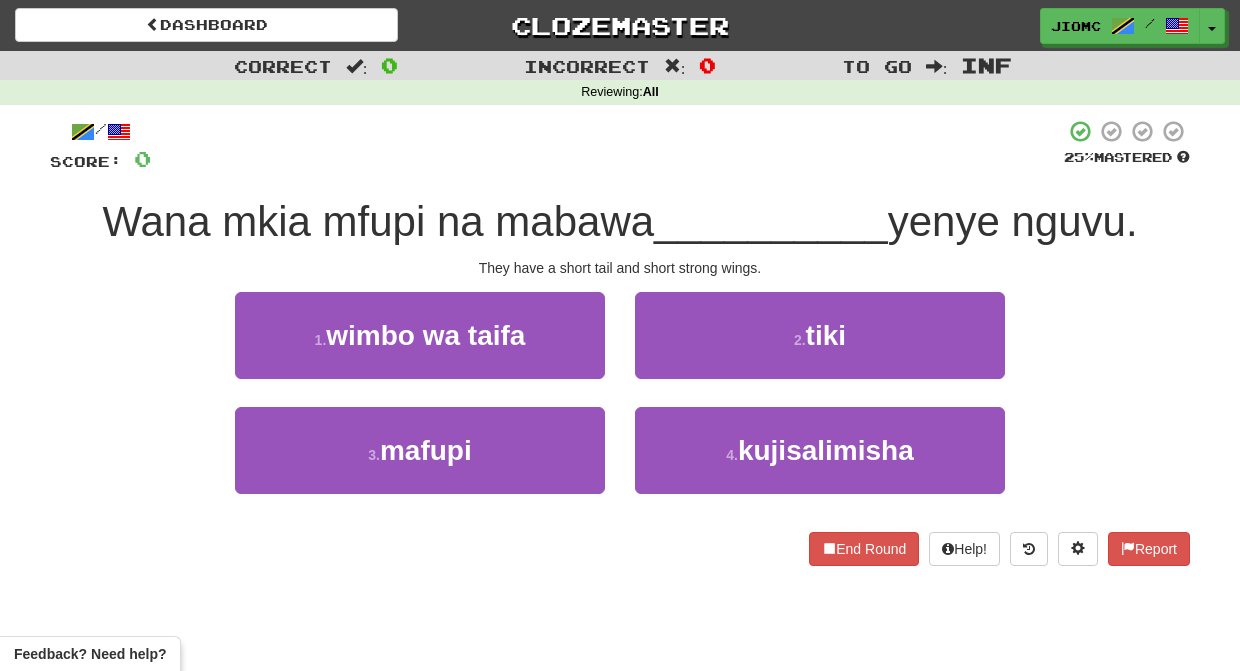 scroll, scrollTop: 0, scrollLeft: 0, axis: both 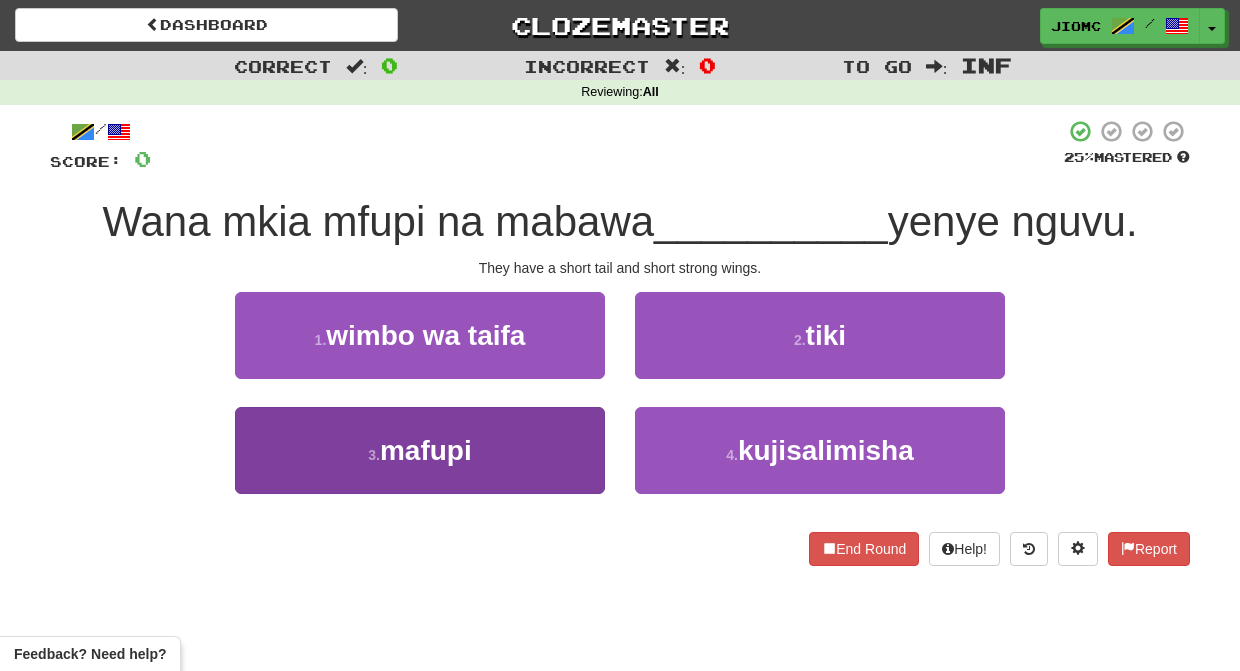 click on "3 .  mafupi" at bounding box center (420, 450) 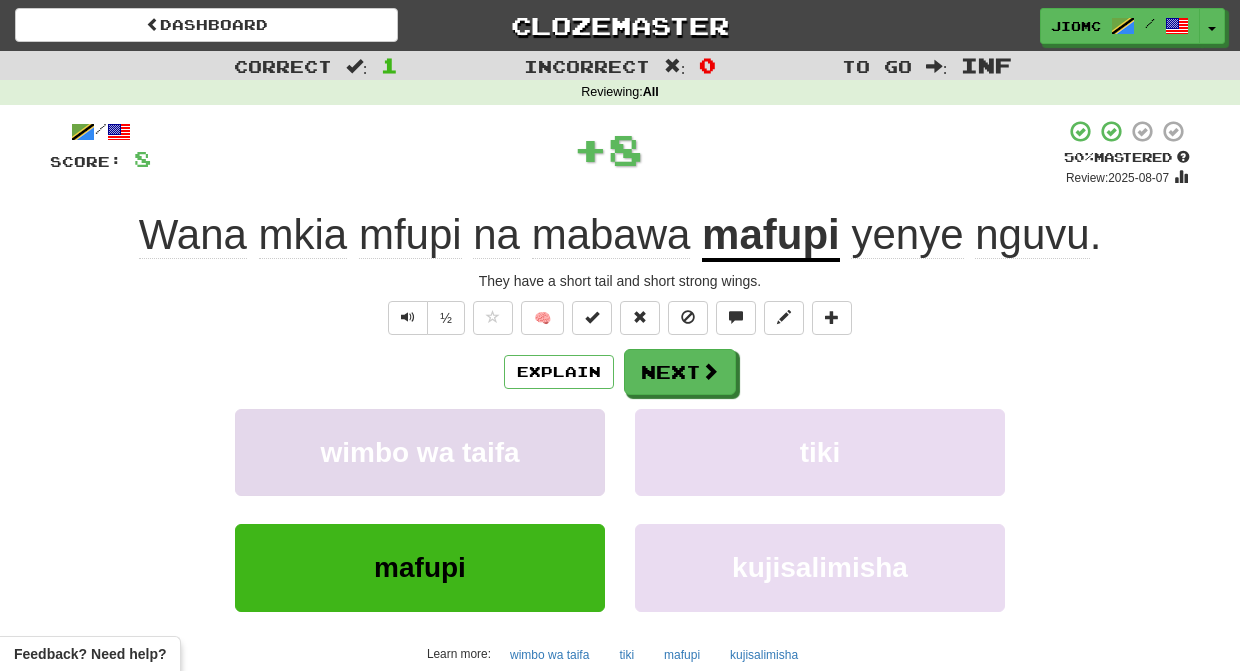 click on "wimbo wa taifa" at bounding box center [420, 452] 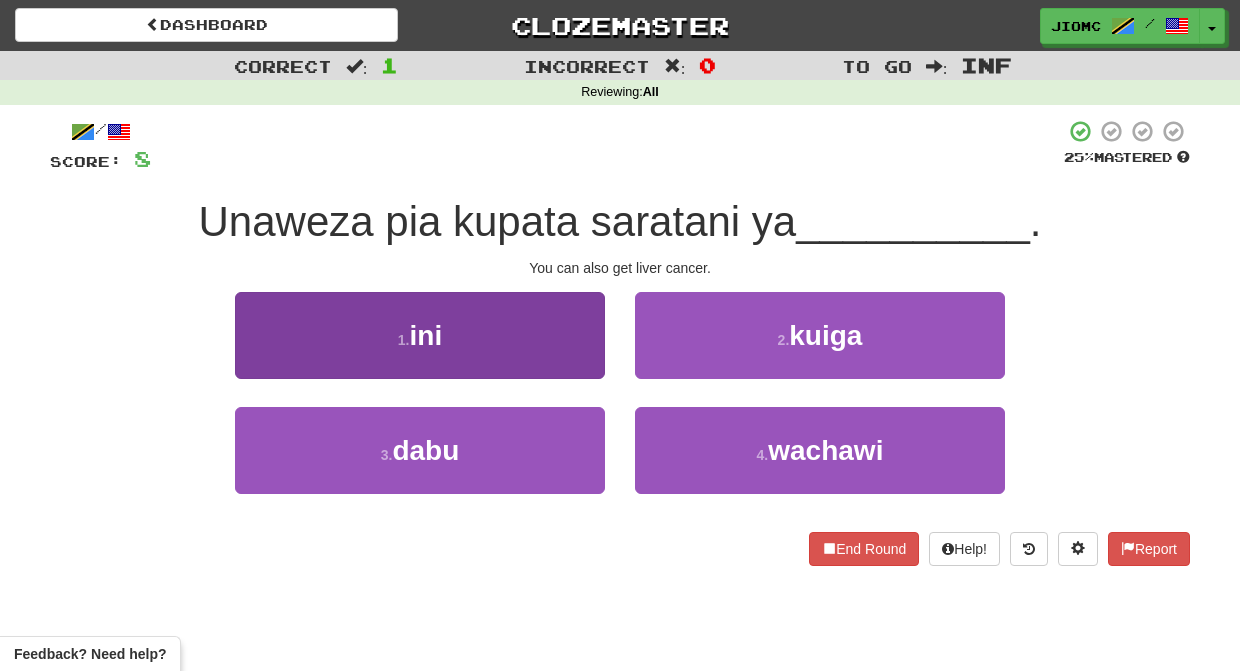 click on "1 .  ini" at bounding box center [420, 335] 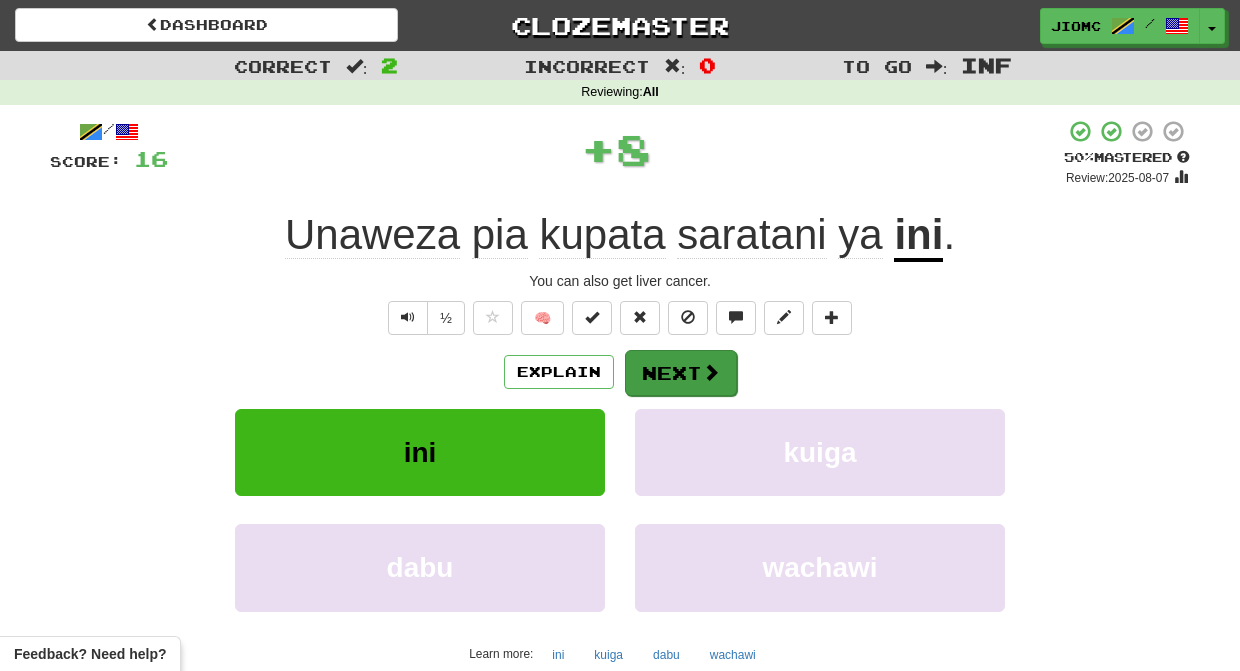 click on "Next" at bounding box center (681, 373) 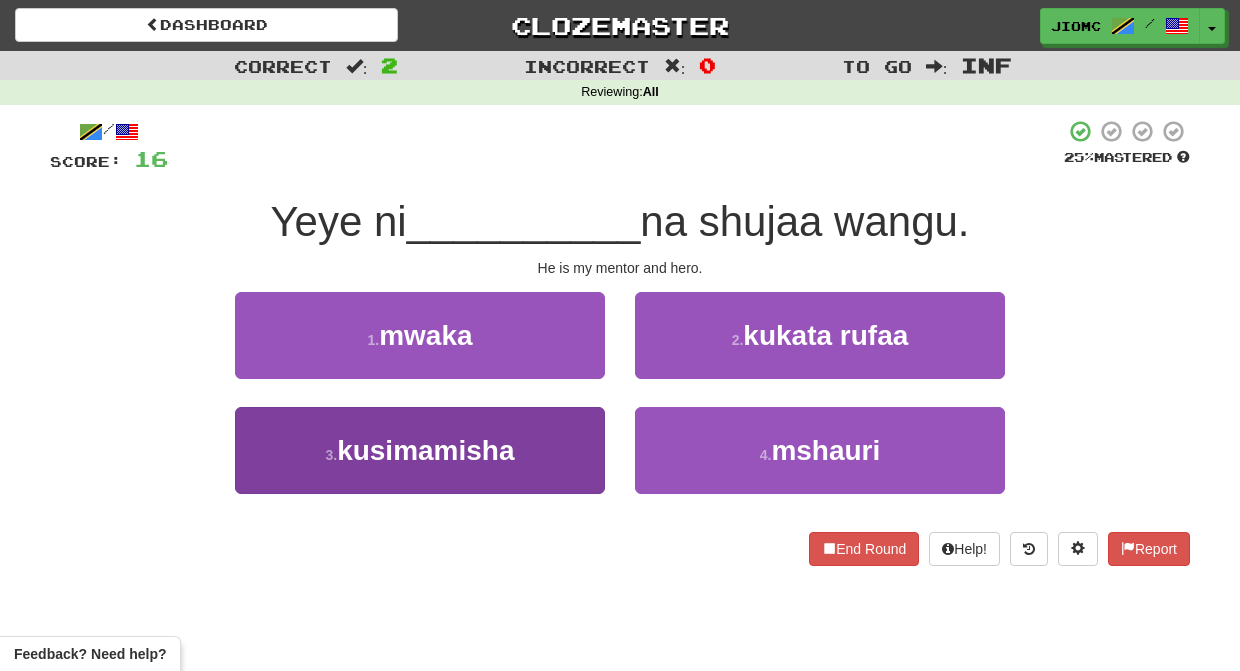 click on "3 .  kusimamisha" at bounding box center [420, 450] 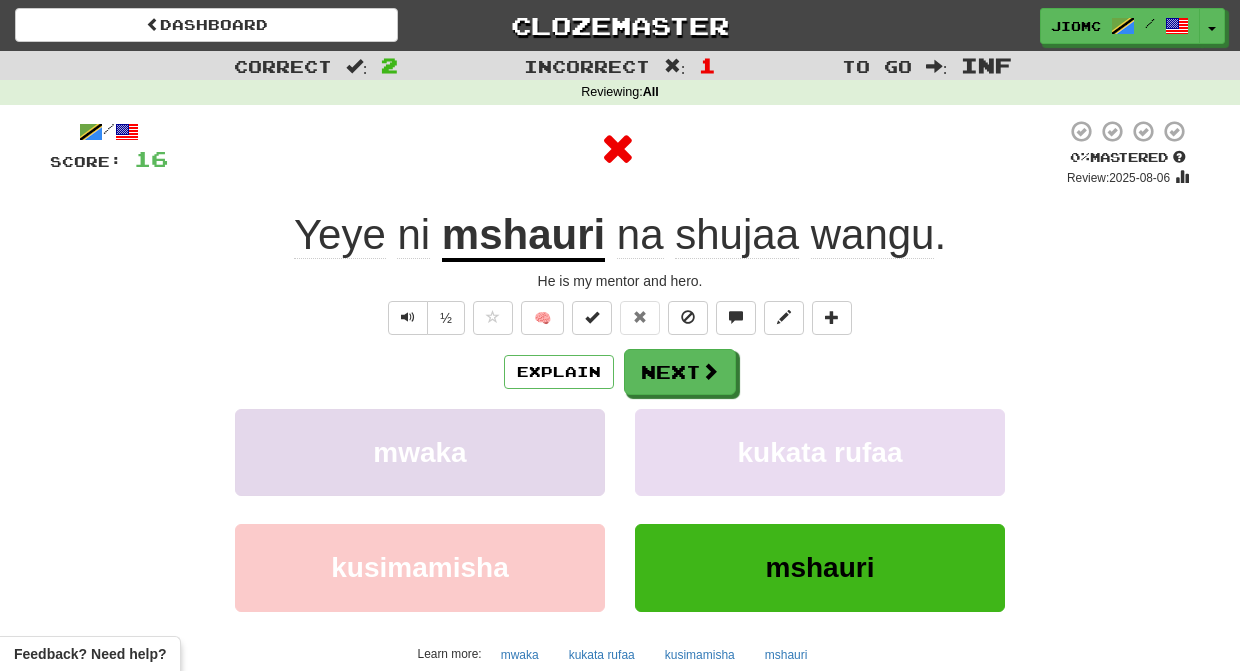 click on "mwaka" at bounding box center (420, 452) 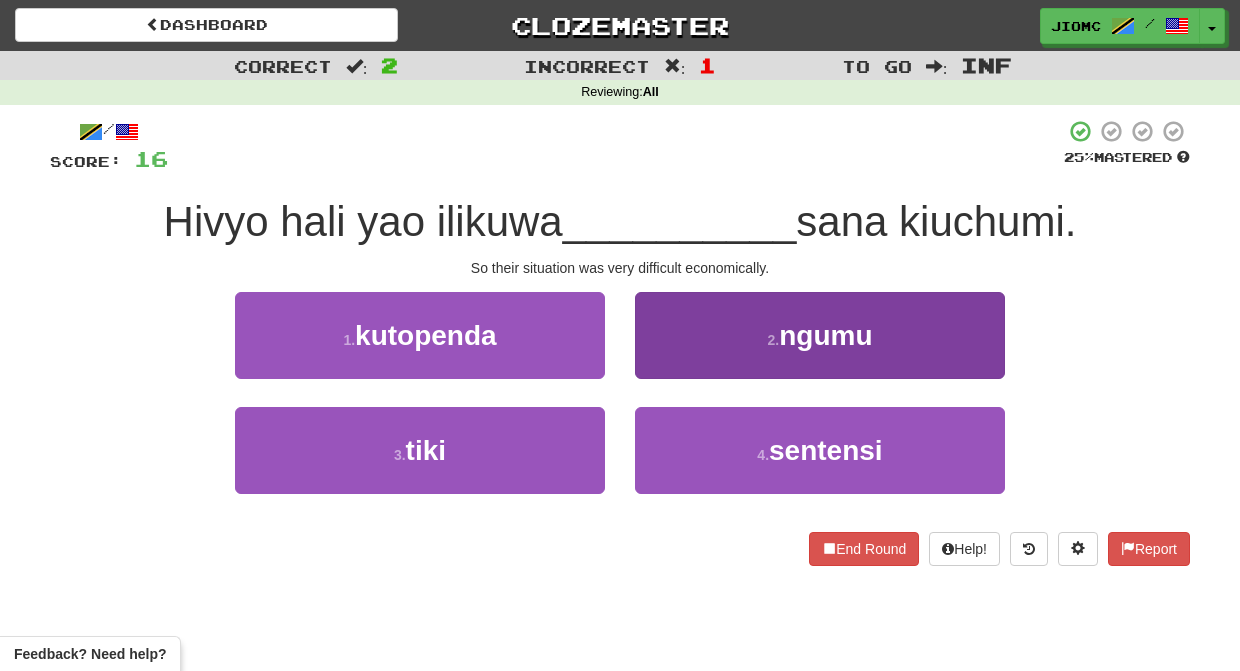 click on "2 .  ngumu" at bounding box center [820, 335] 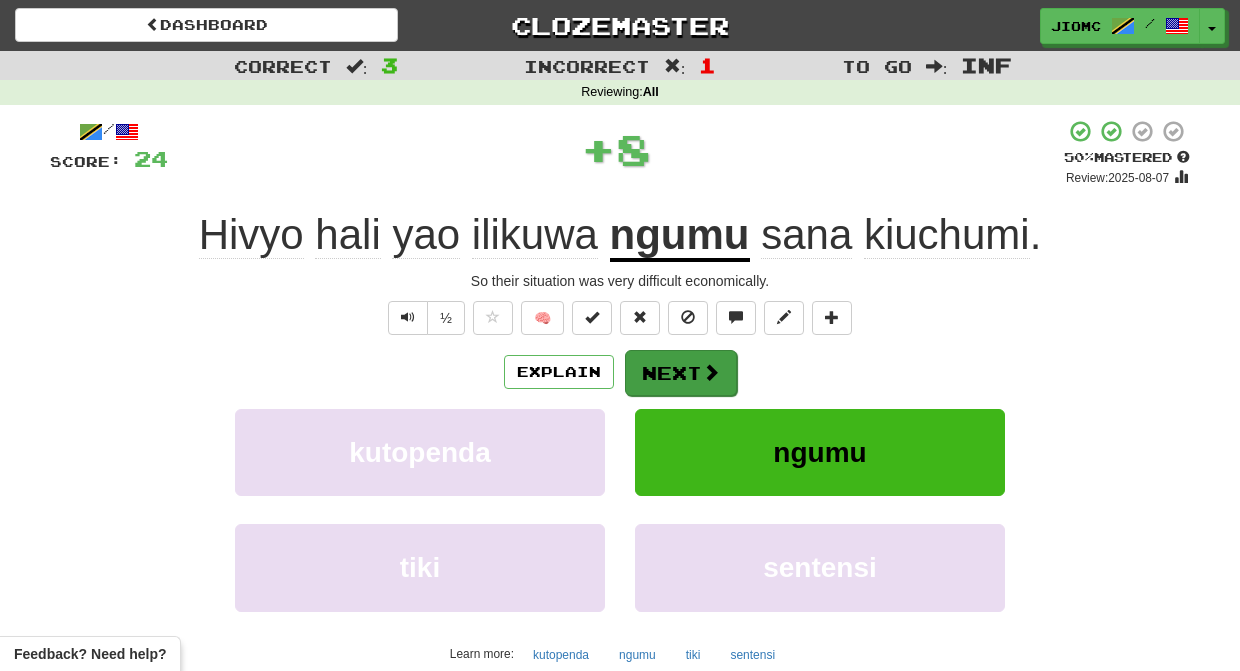 click on "Next" at bounding box center (681, 373) 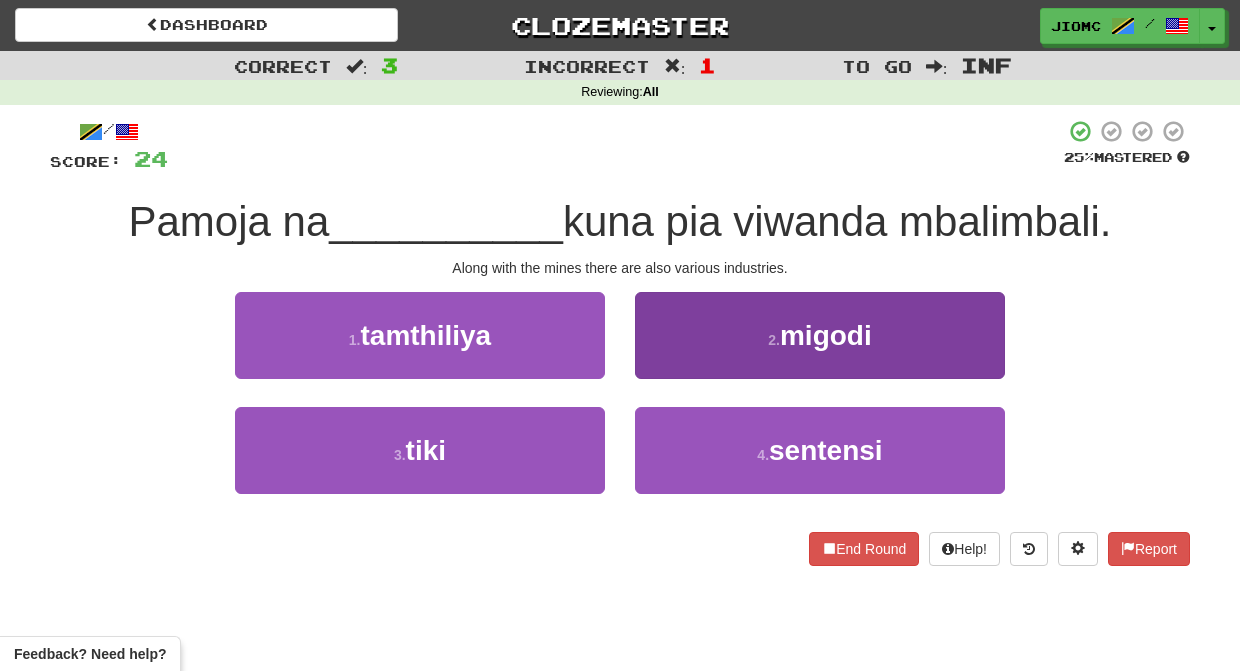 click on "2 .  migodi" at bounding box center (820, 335) 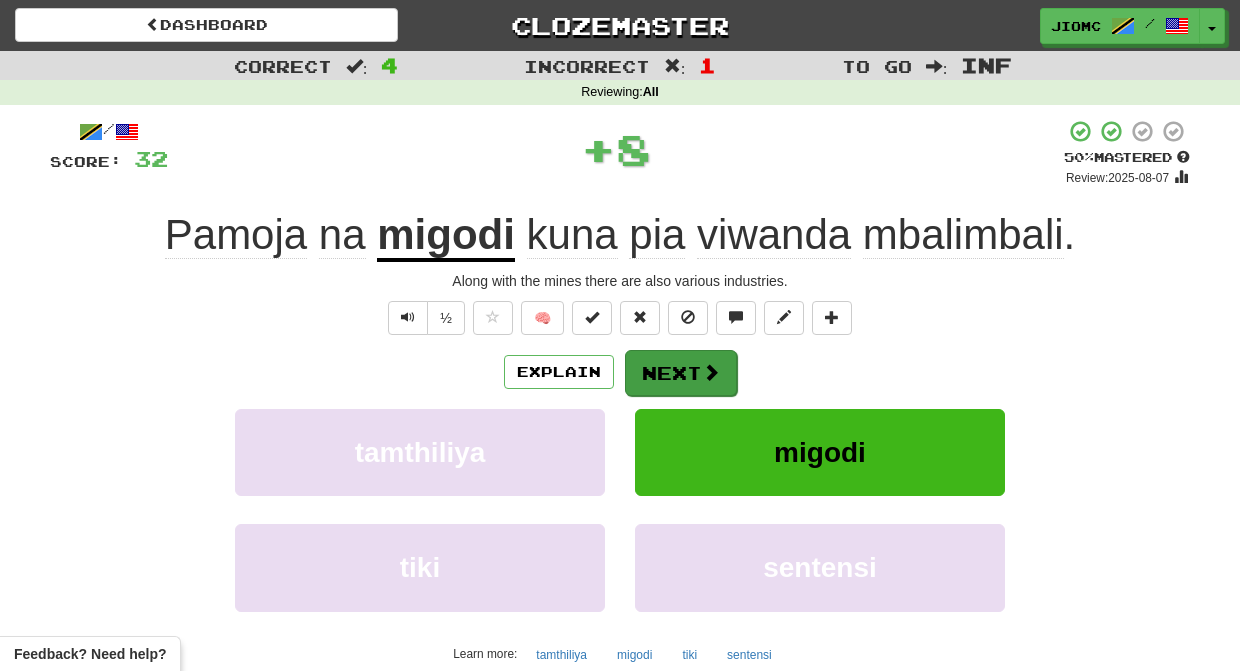 click on "Next" at bounding box center [681, 373] 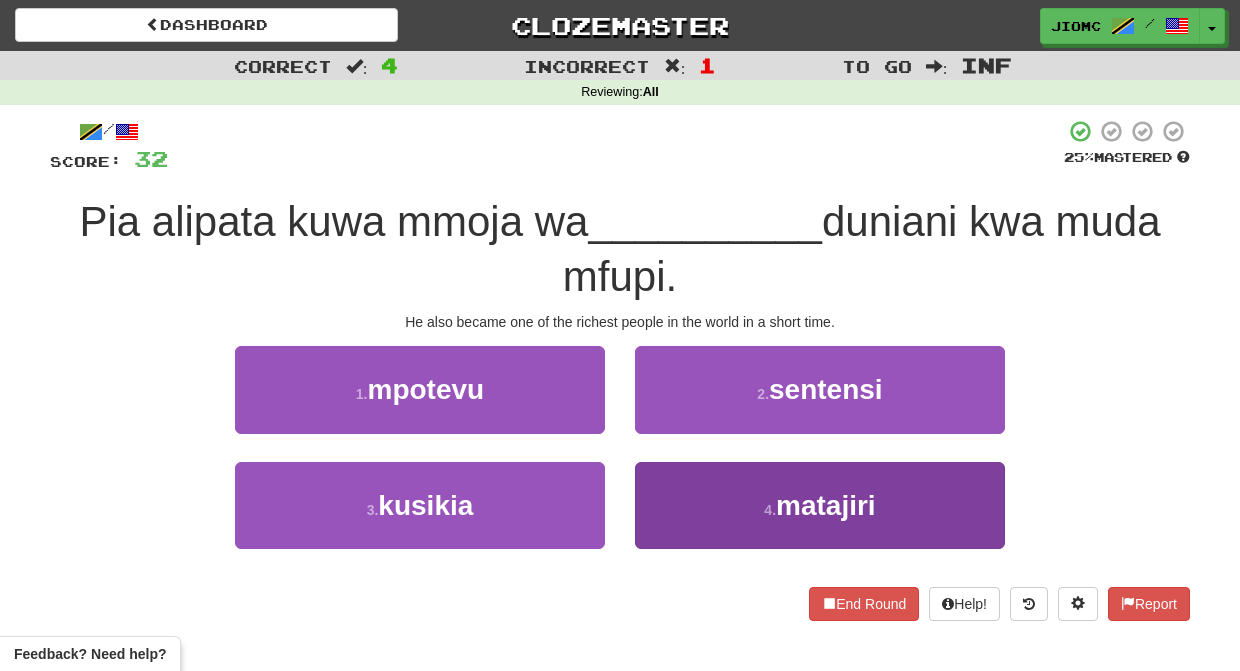 click on "4 .  matajiri" at bounding box center [820, 505] 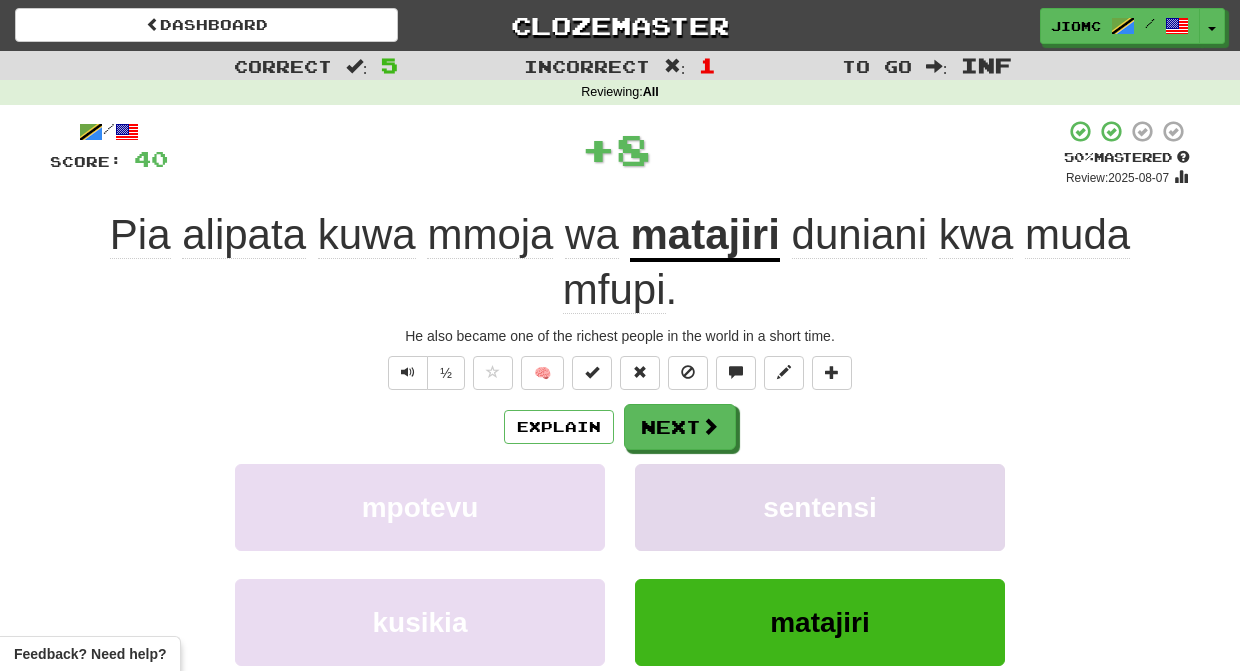 click on "sentensi" at bounding box center (820, 507) 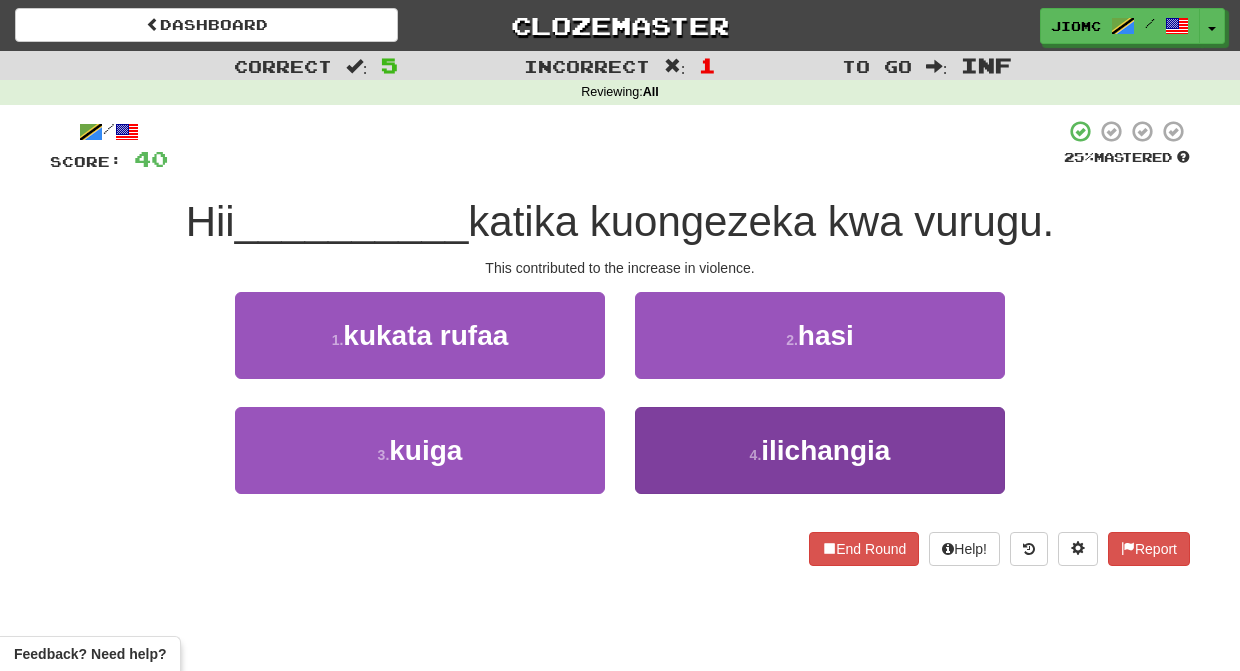 click on "4 .  ilichangia" at bounding box center (820, 450) 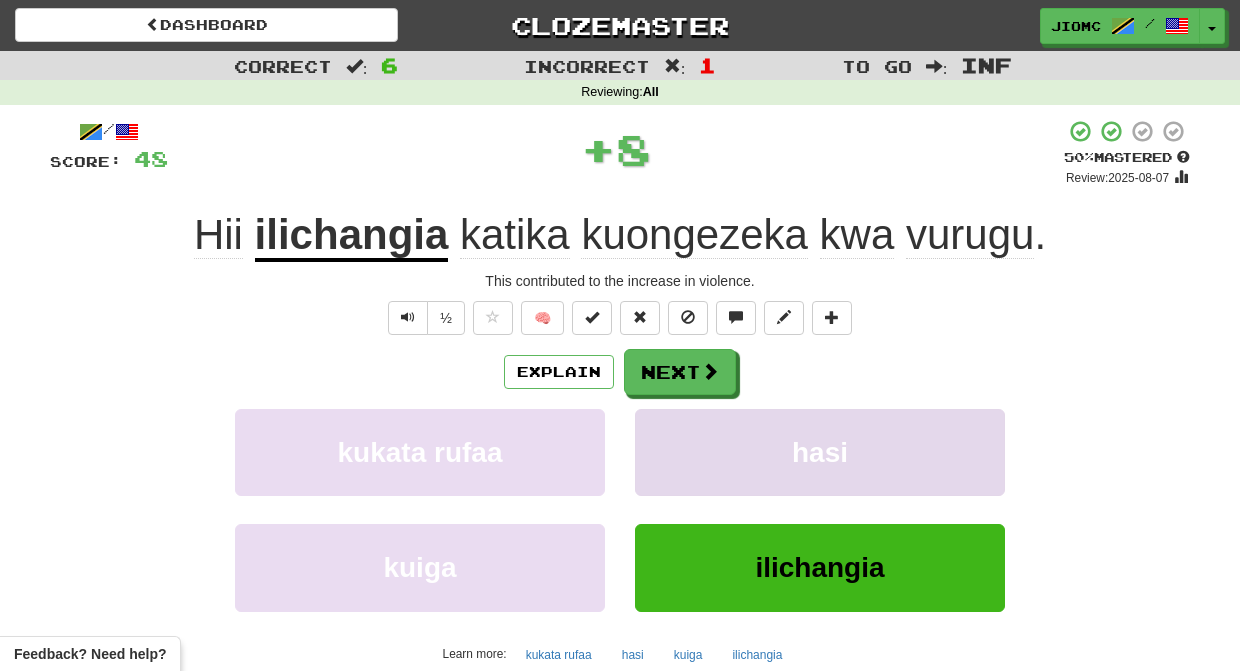click on "hasi" at bounding box center [820, 452] 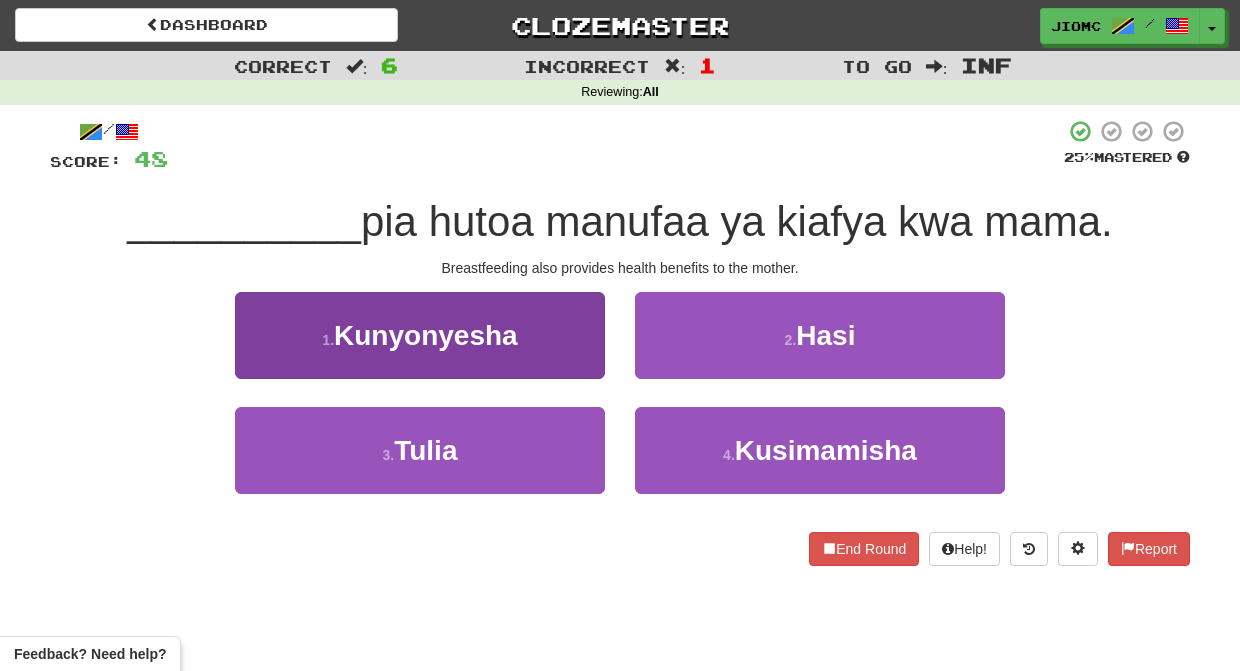 click on "1 .  Kunyonyesha" at bounding box center [420, 335] 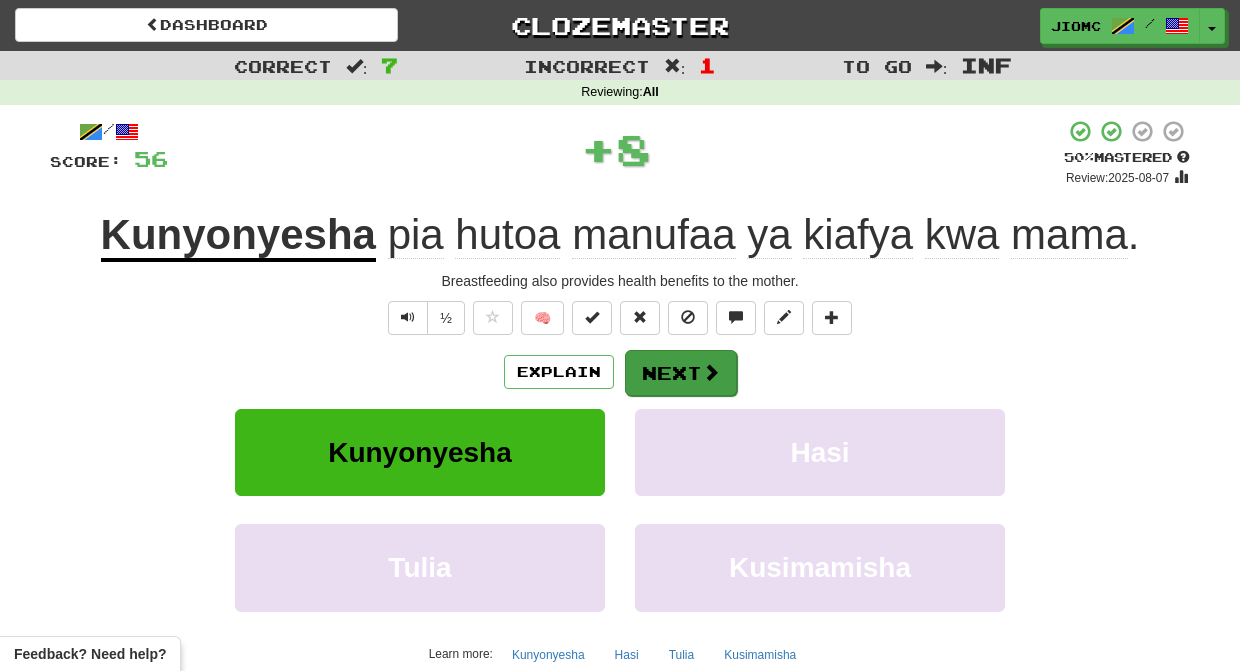 click on "Next" at bounding box center (681, 373) 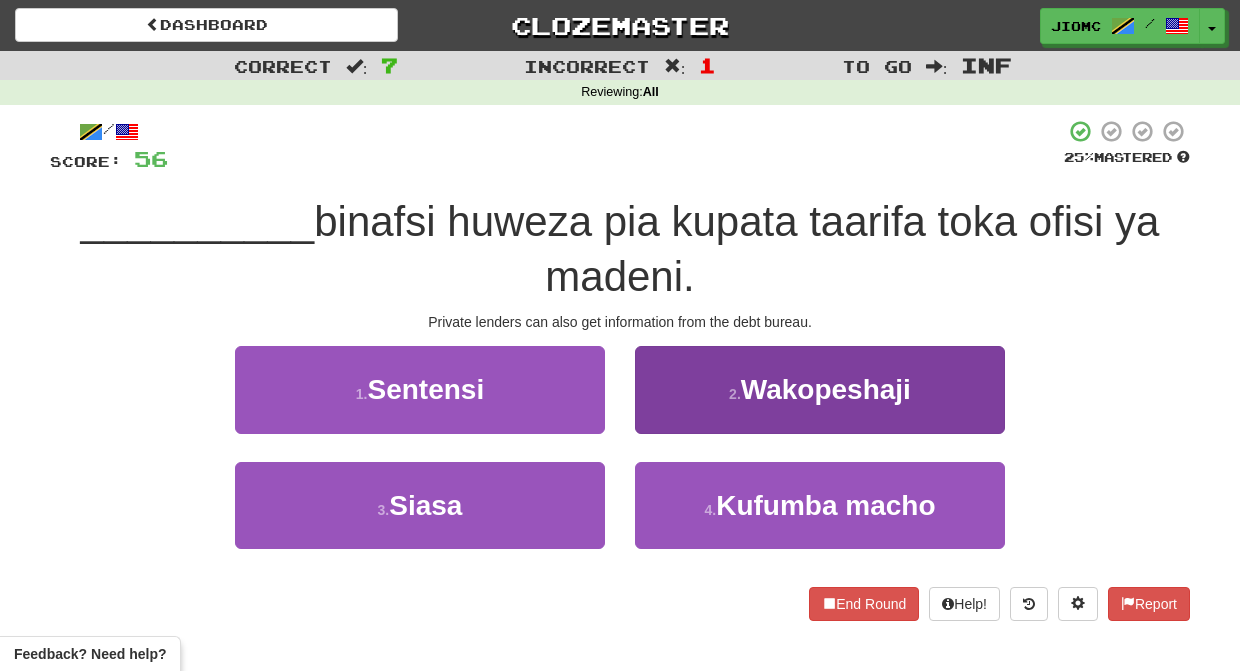 click on "2 .  Wakopeshaji" at bounding box center (820, 389) 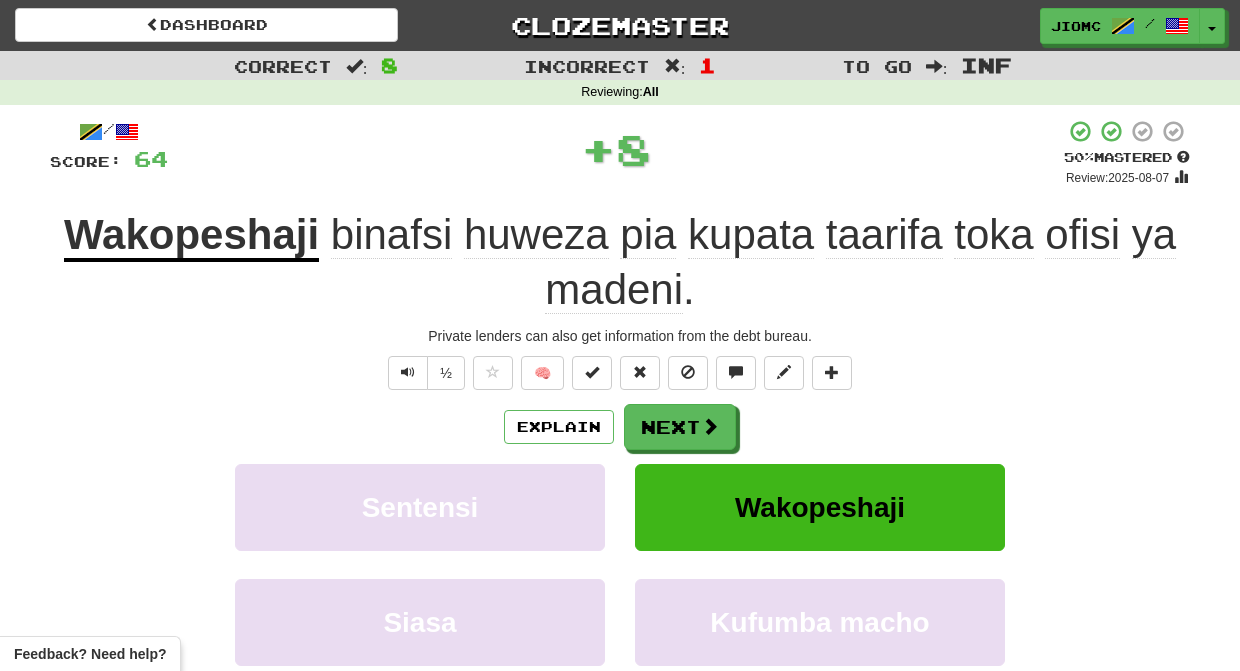 click on "Next" at bounding box center (680, 427) 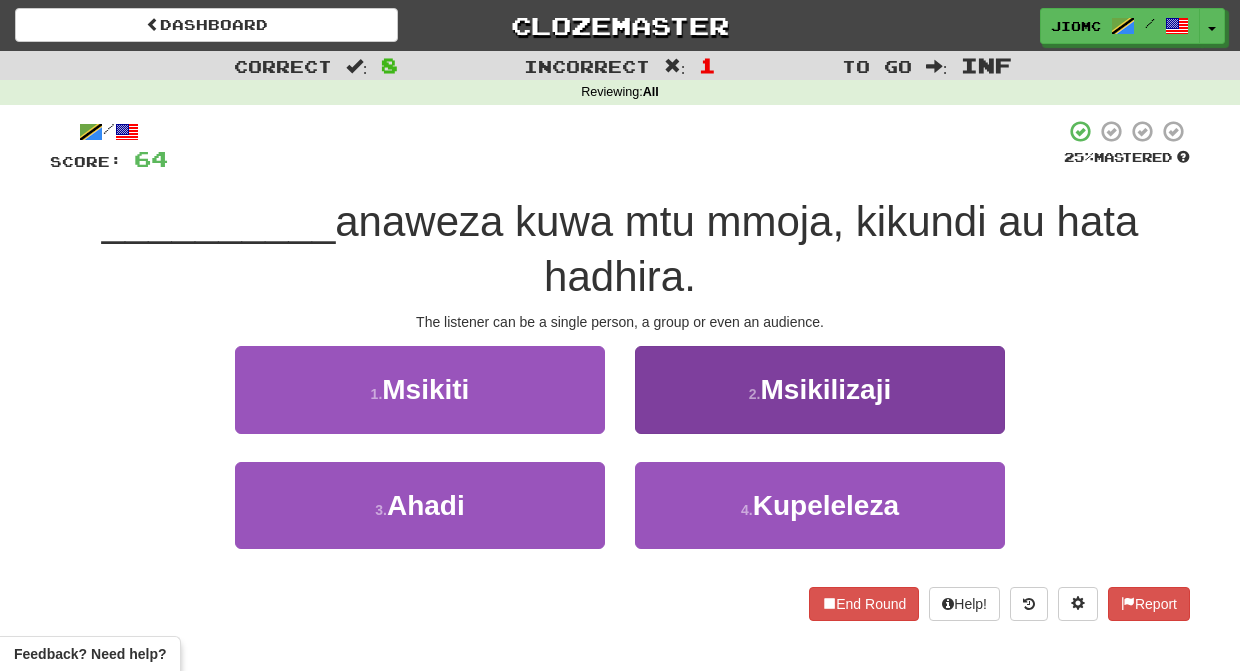 click on "2 .  Msikilizaji" at bounding box center [820, 389] 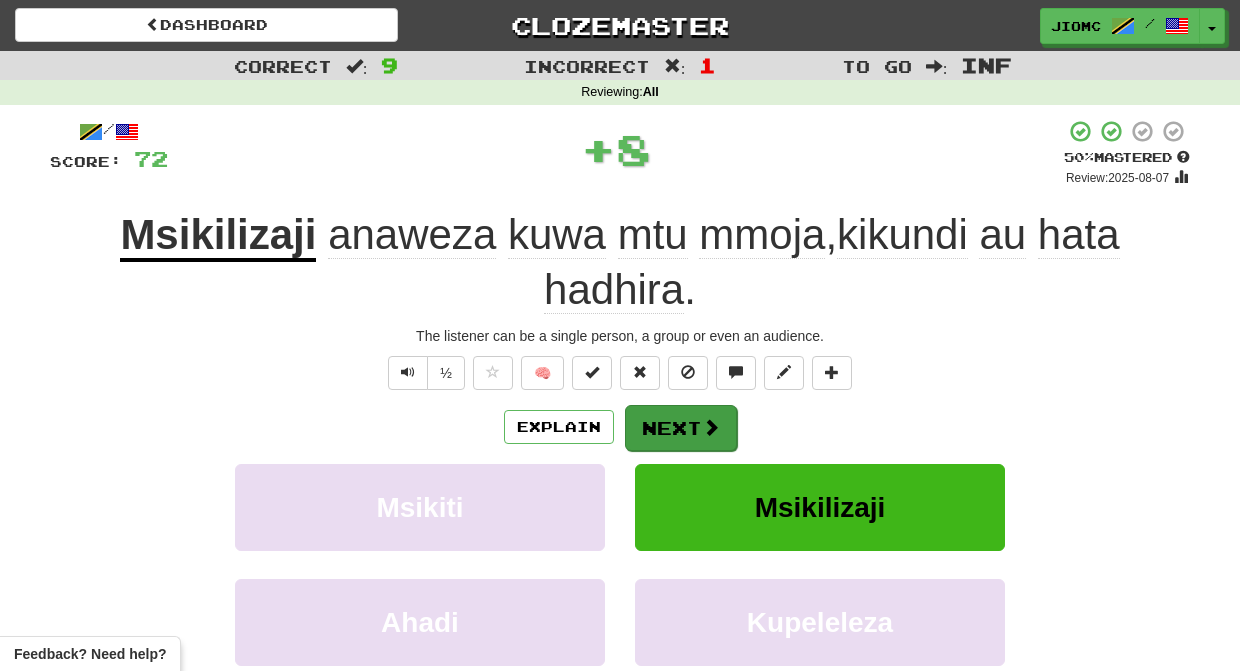 click on "Next" at bounding box center (681, 428) 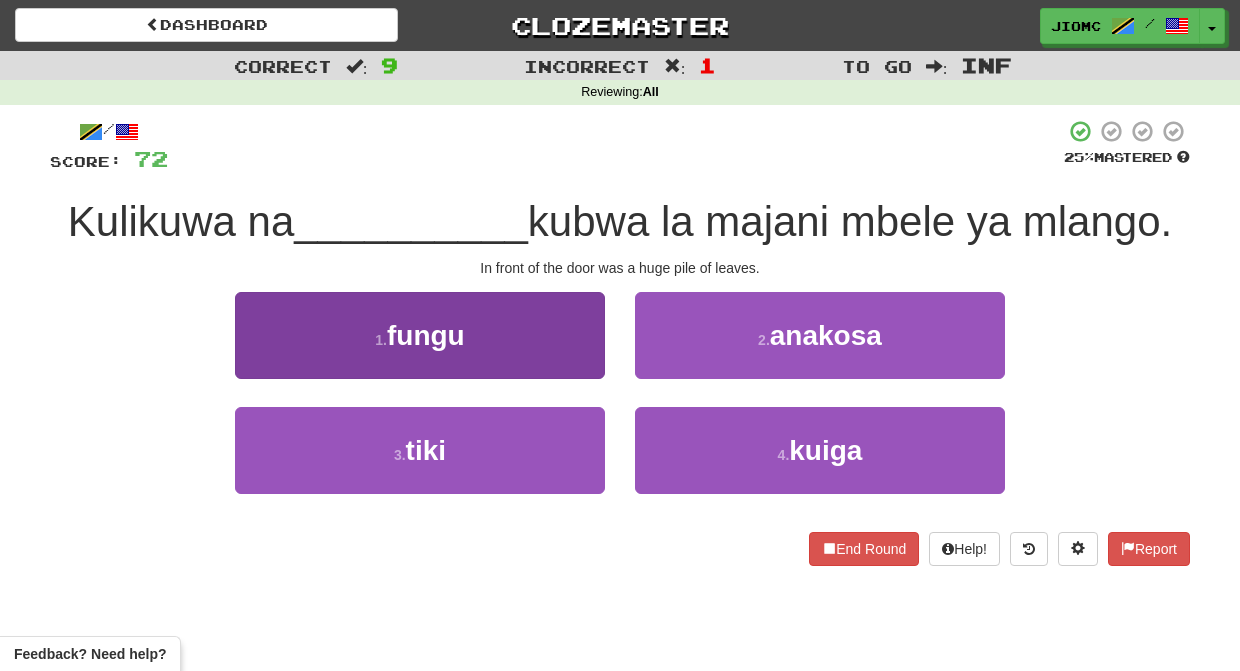 click on "1 .  fungu" at bounding box center [420, 335] 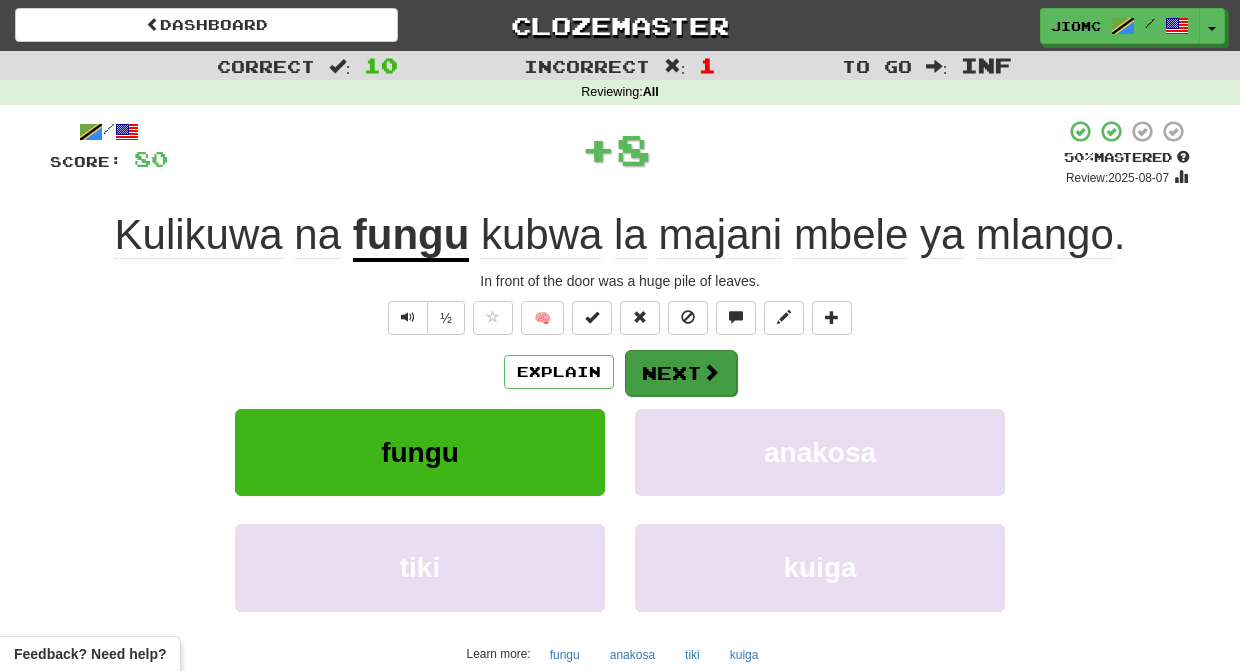 click on "Next" at bounding box center [681, 373] 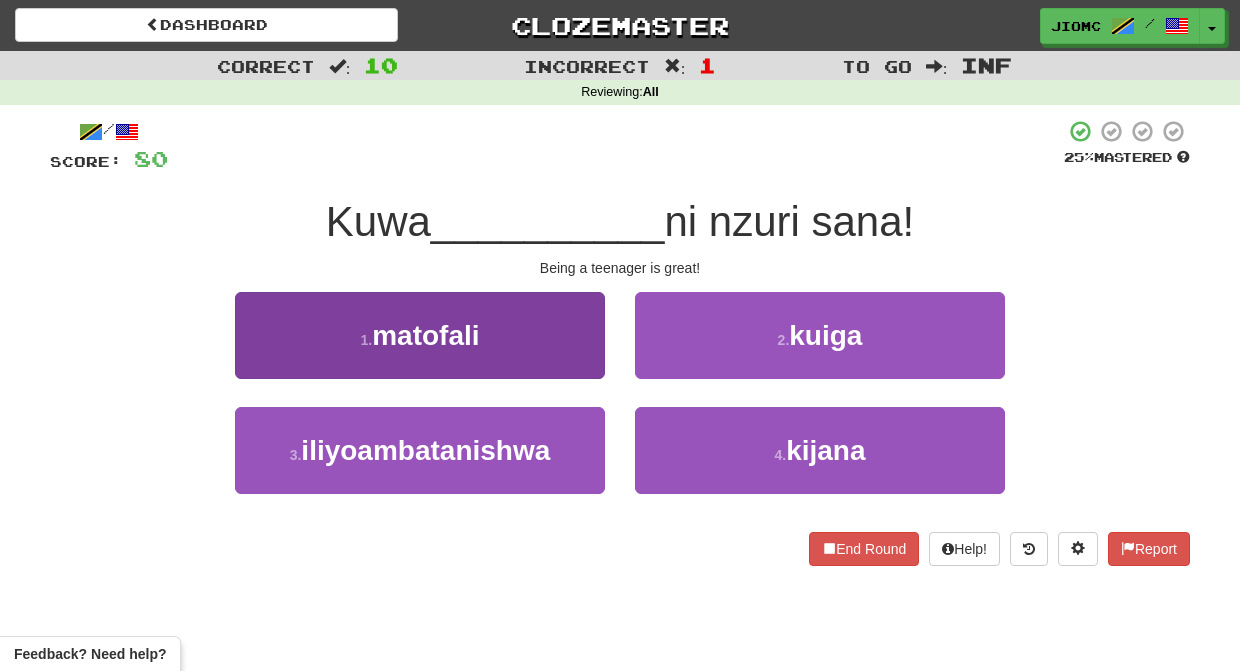 click on "1 .  matofali" at bounding box center (420, 335) 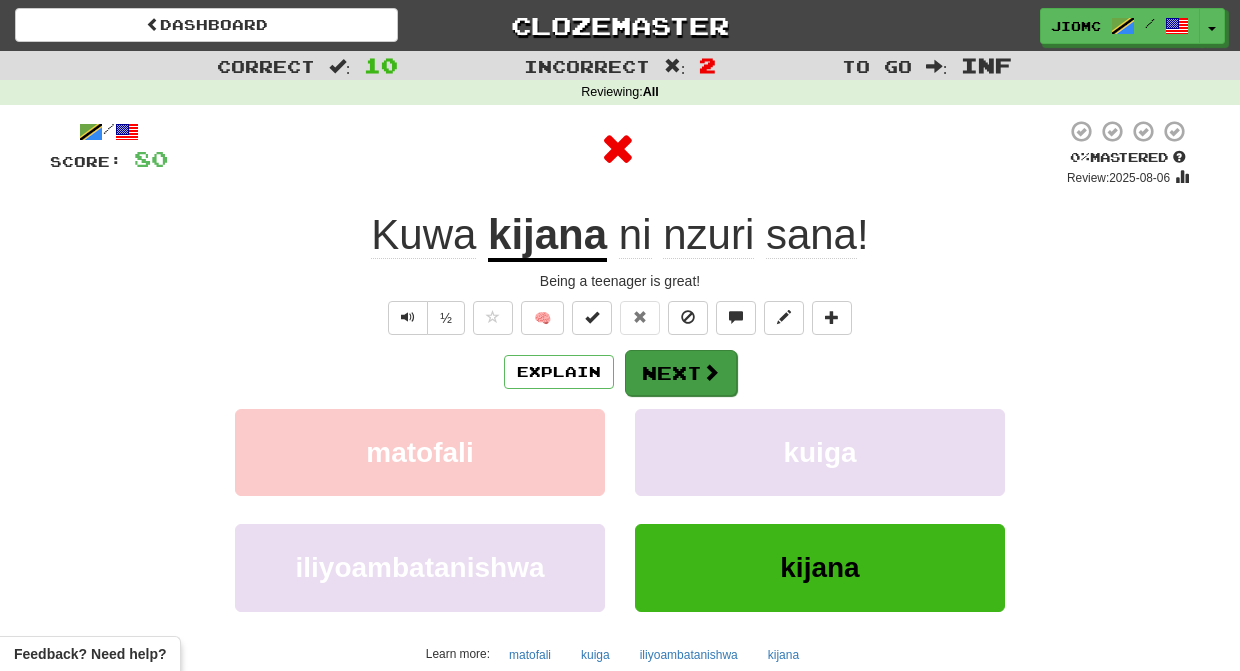 click on "Next" at bounding box center [681, 373] 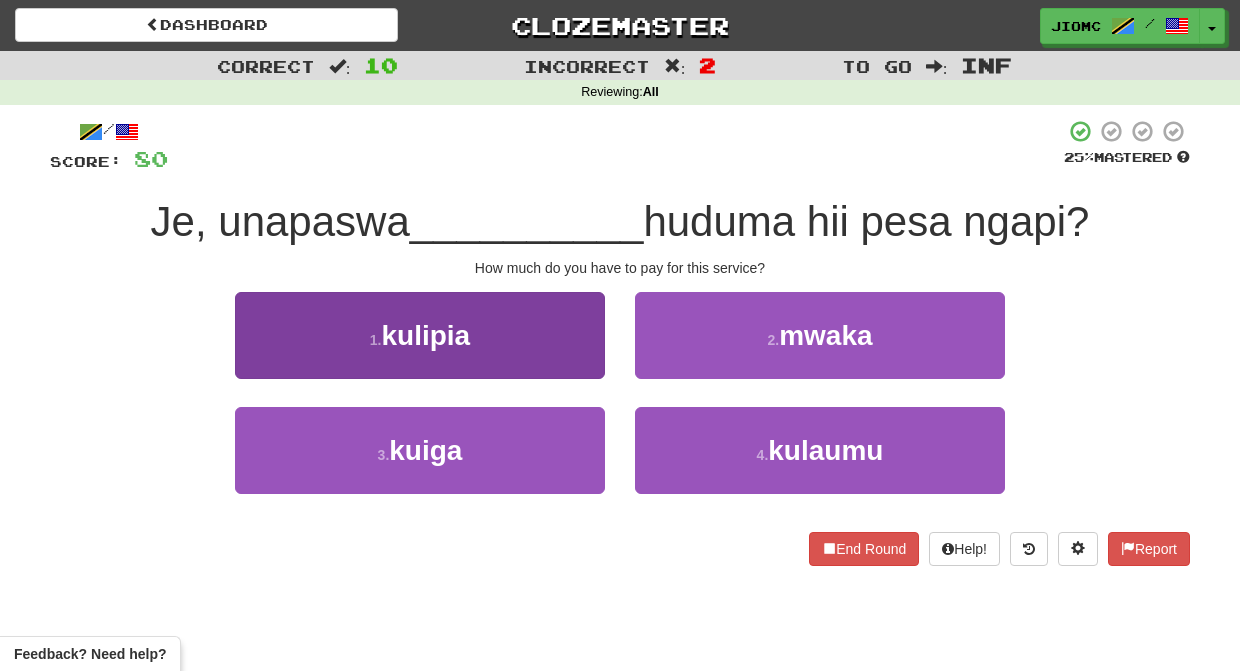click on "1 .  kulipia" at bounding box center (420, 335) 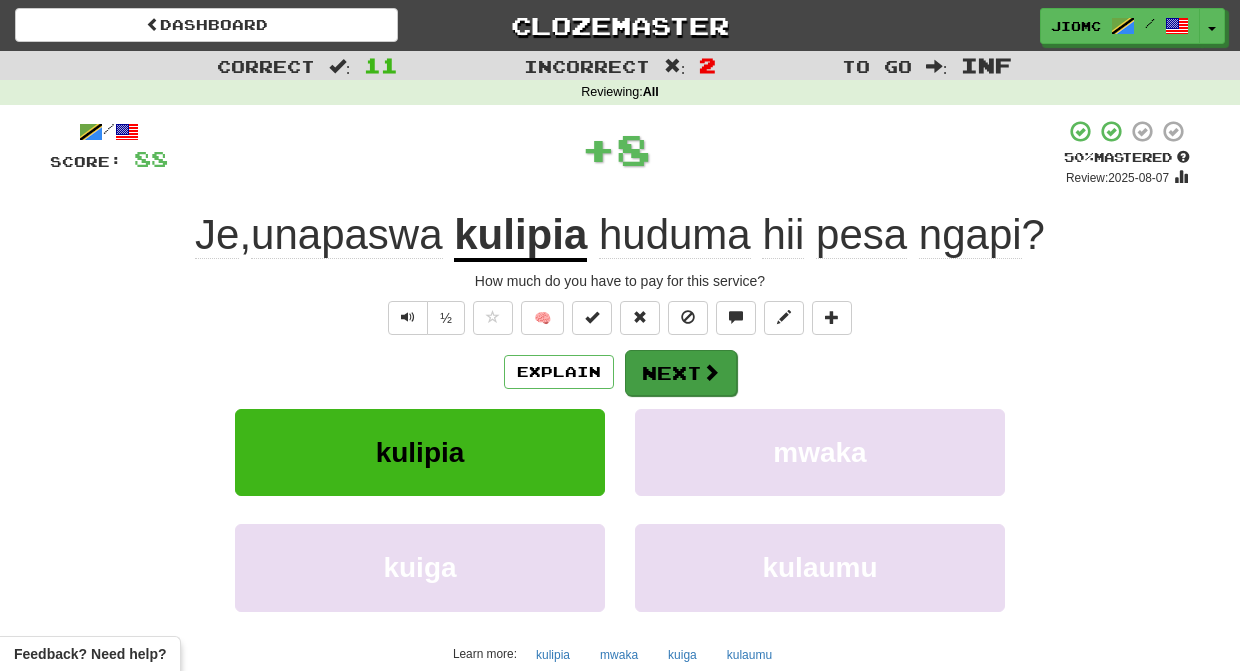 click on "Next" at bounding box center (681, 373) 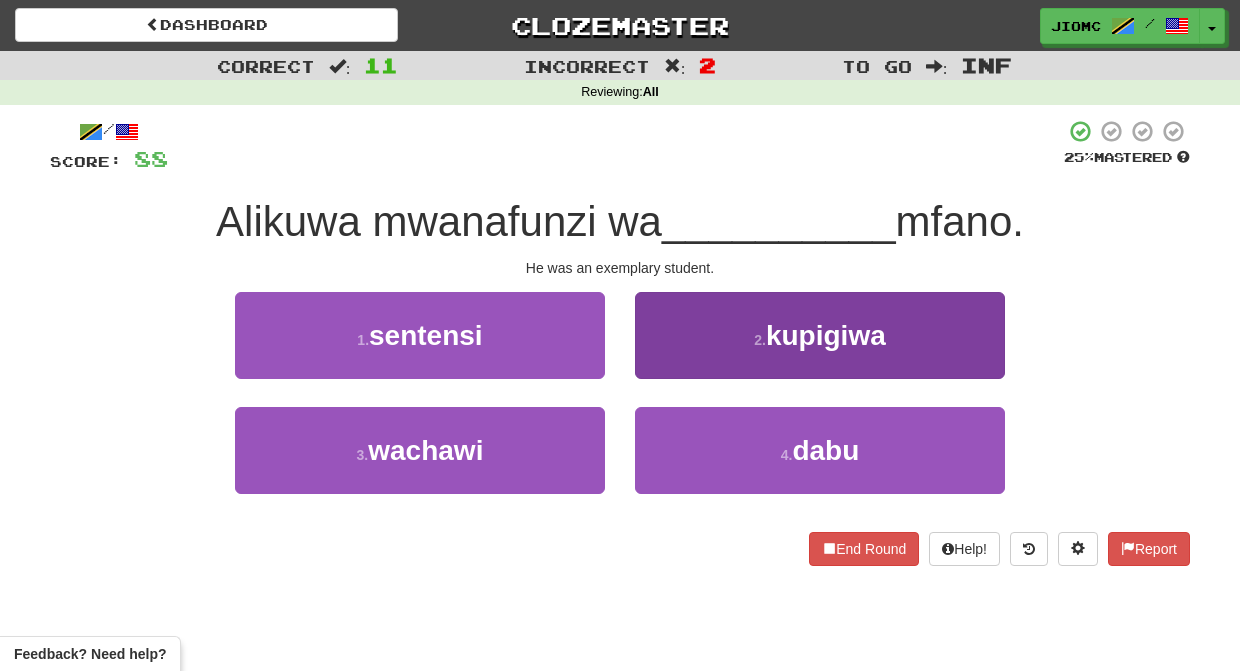 click on "2 .  kupigiwa" at bounding box center [820, 335] 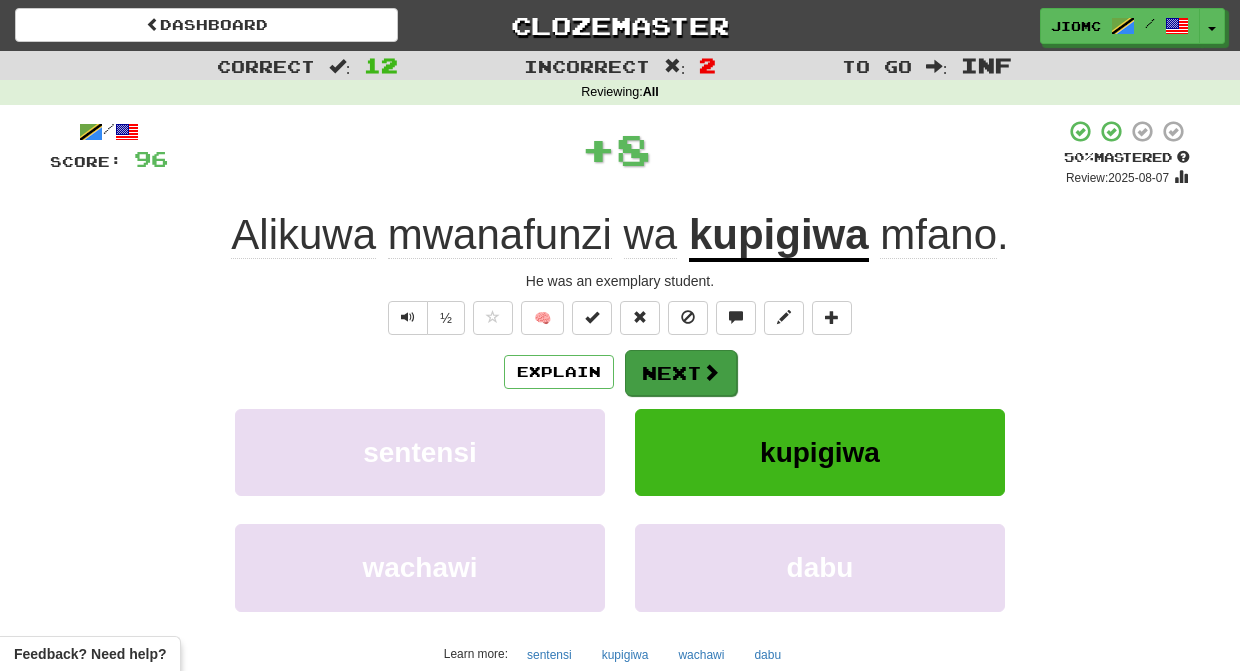 click on "Next" at bounding box center [681, 373] 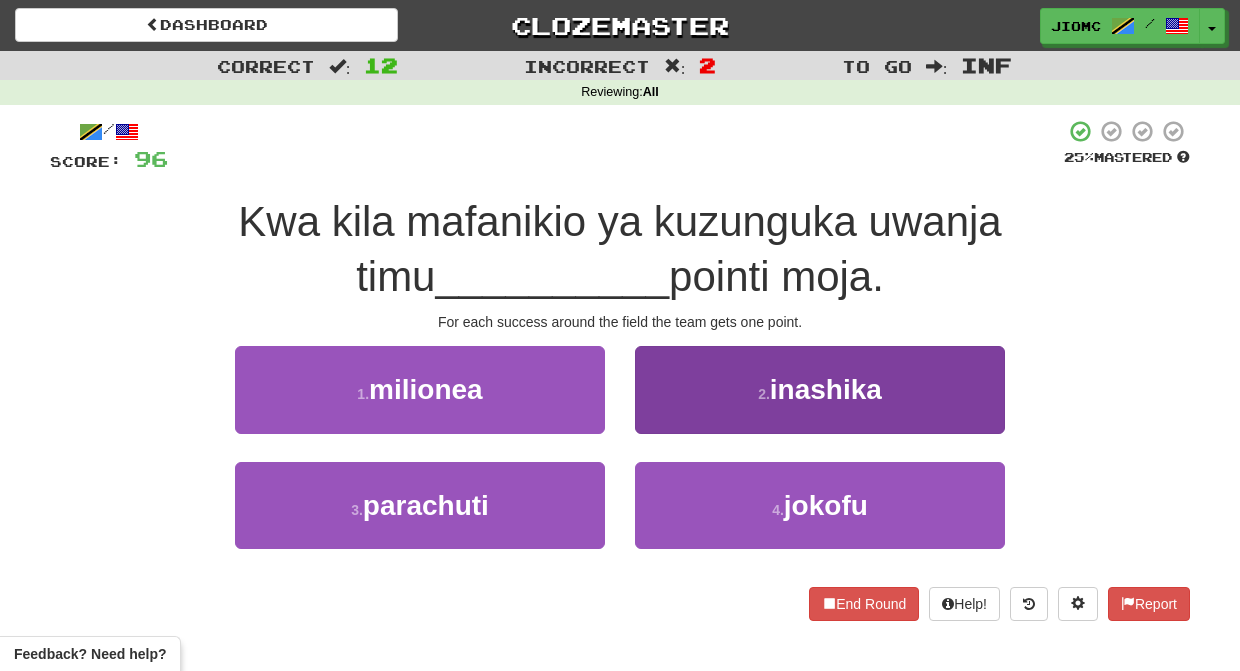 click on "2 .  inashika" at bounding box center [820, 389] 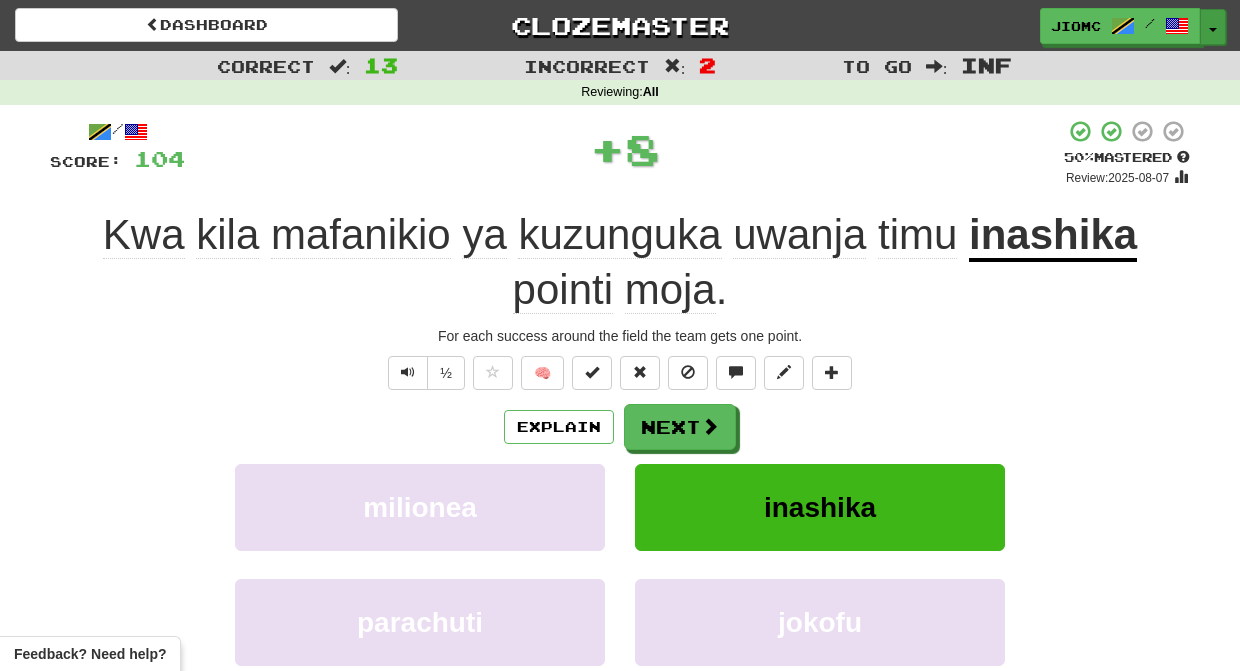 click on "Toggle Dropdown" at bounding box center (1213, 27) 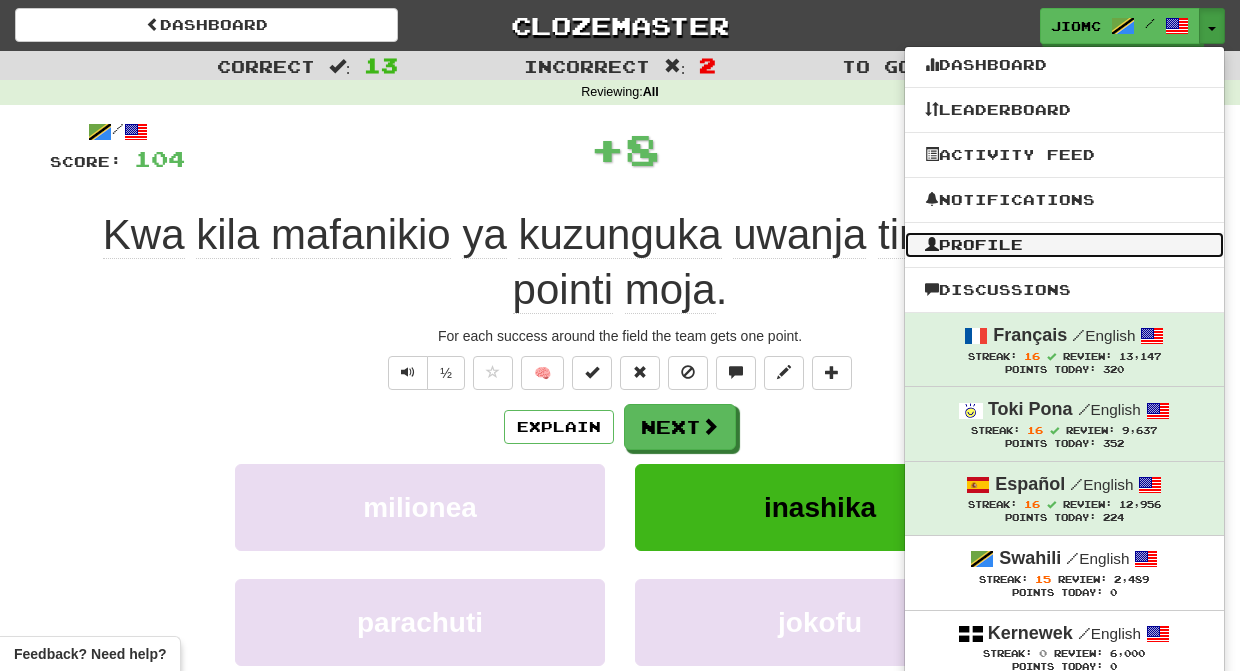 click on "Profile" at bounding box center (1064, 245) 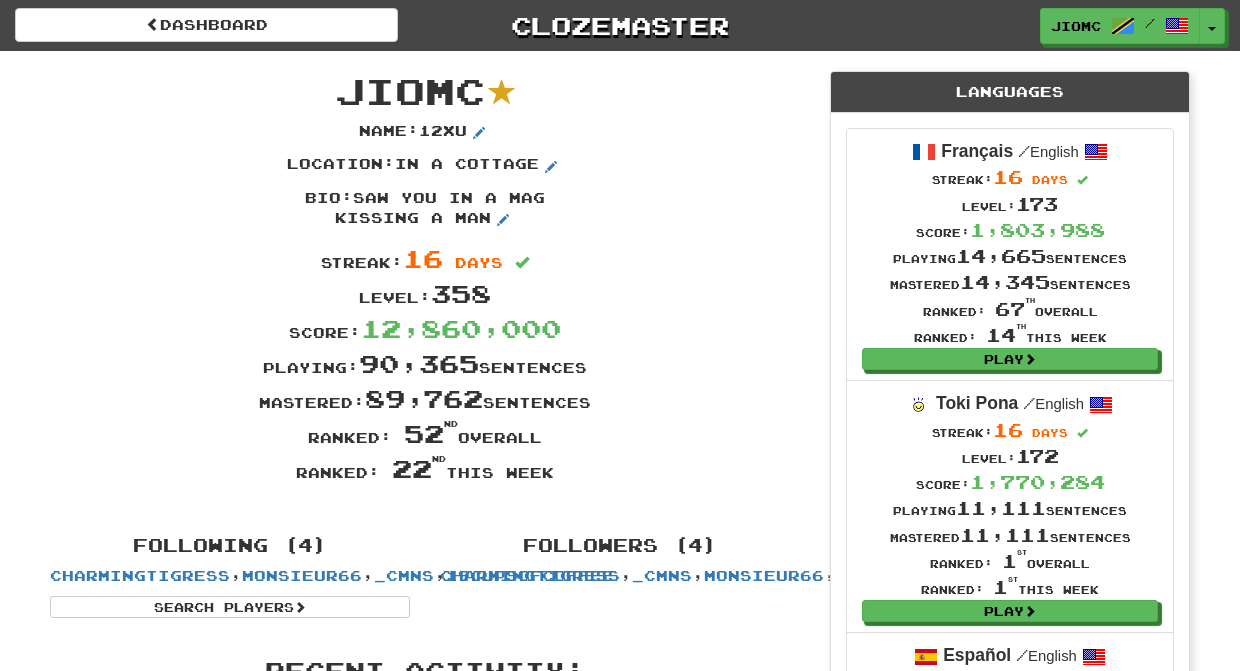 scroll, scrollTop: 0, scrollLeft: 0, axis: both 